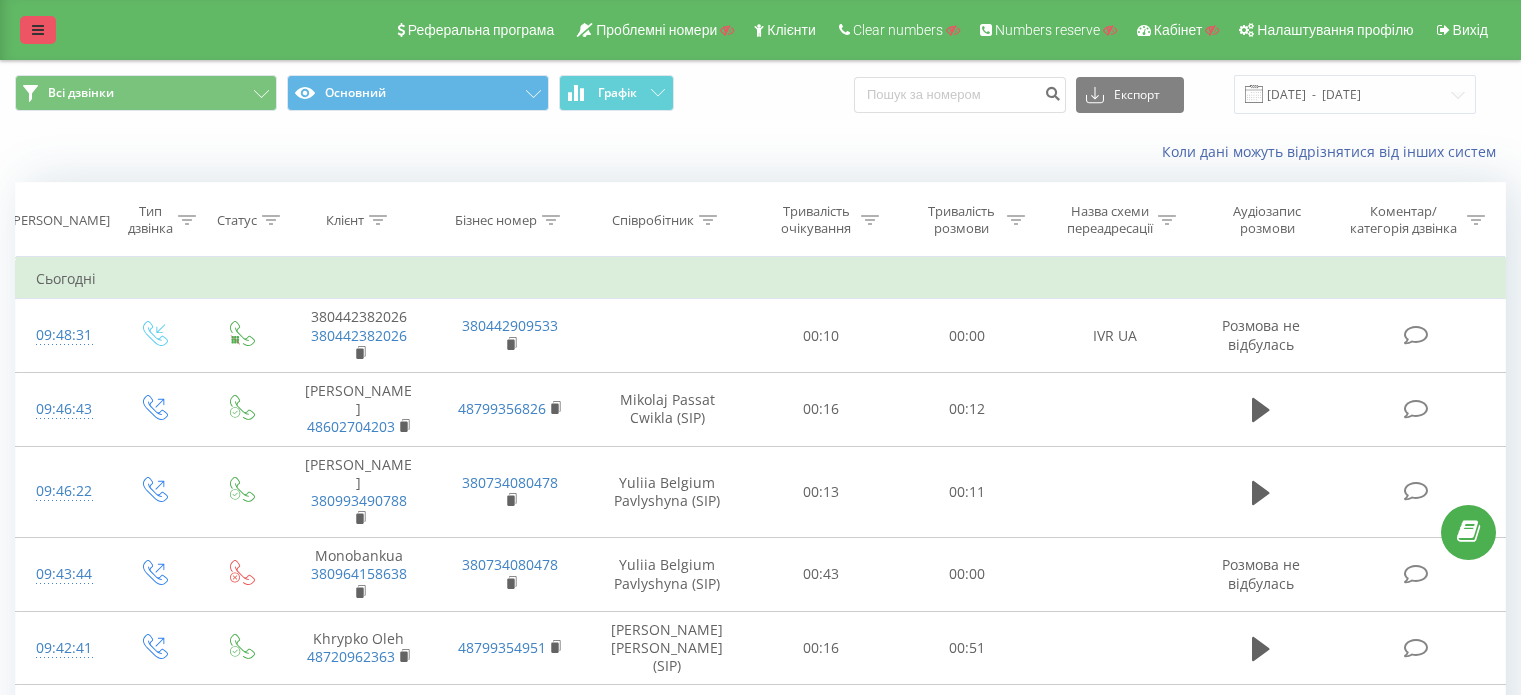scroll, scrollTop: 0, scrollLeft: 0, axis: both 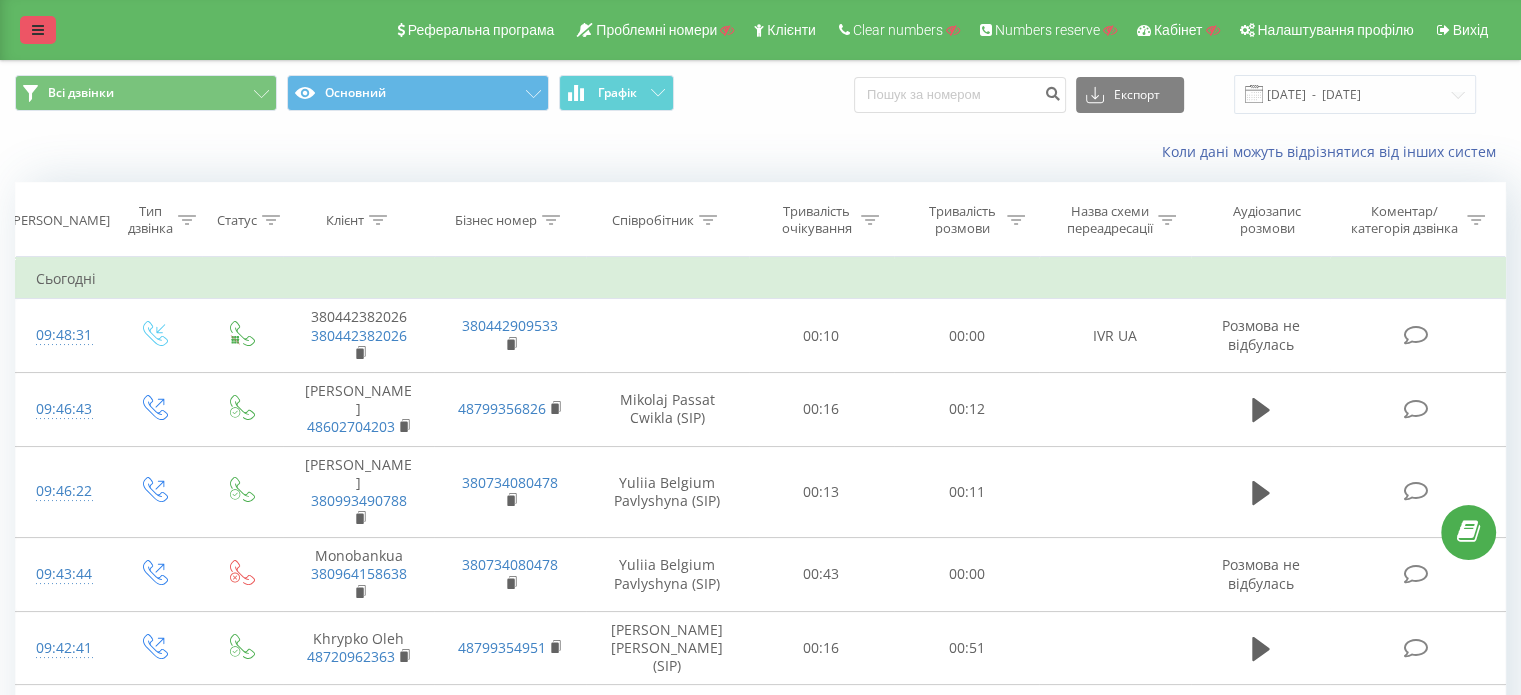 click at bounding box center [38, 30] 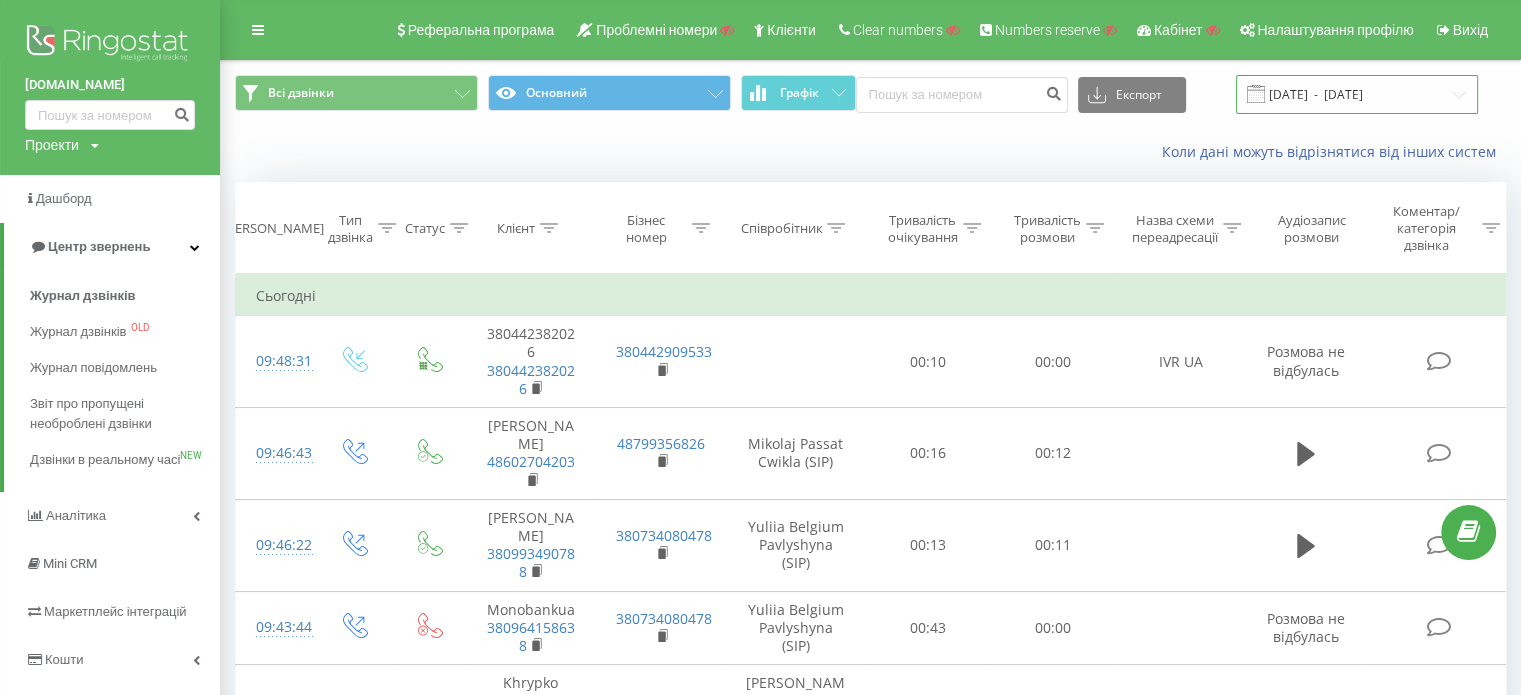 click on "[DATE]  -  [DATE]" at bounding box center (1357, 94) 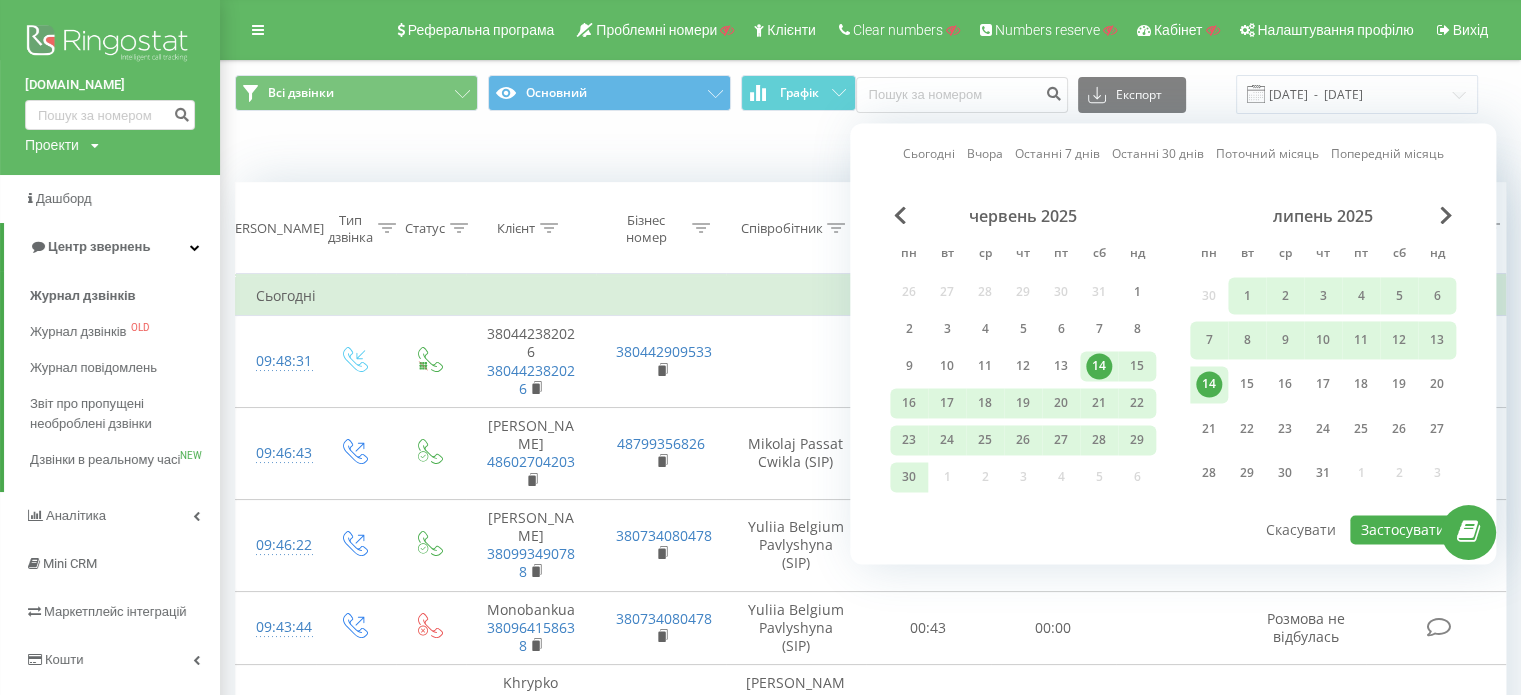 click on "Останні 7 днів" at bounding box center [1057, 154] 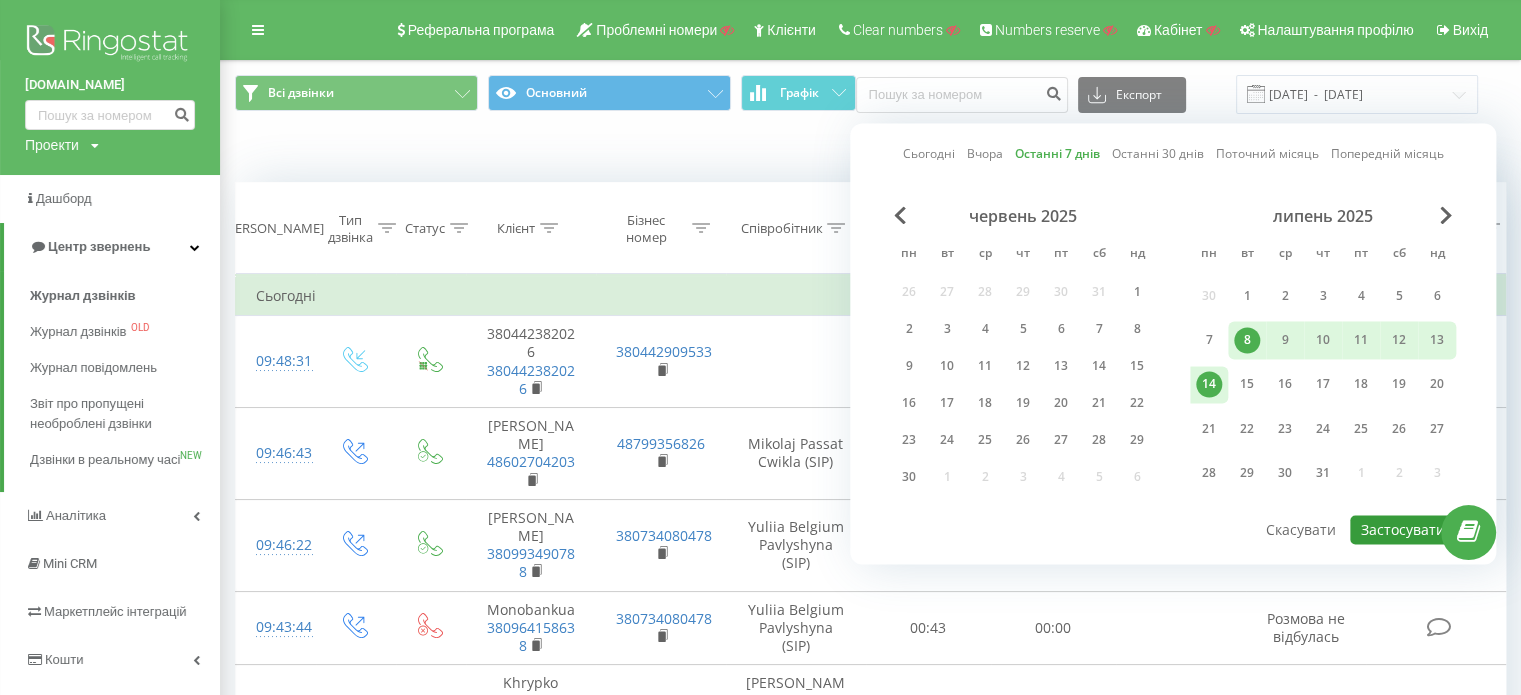 click on "Застосувати" at bounding box center [1403, 529] 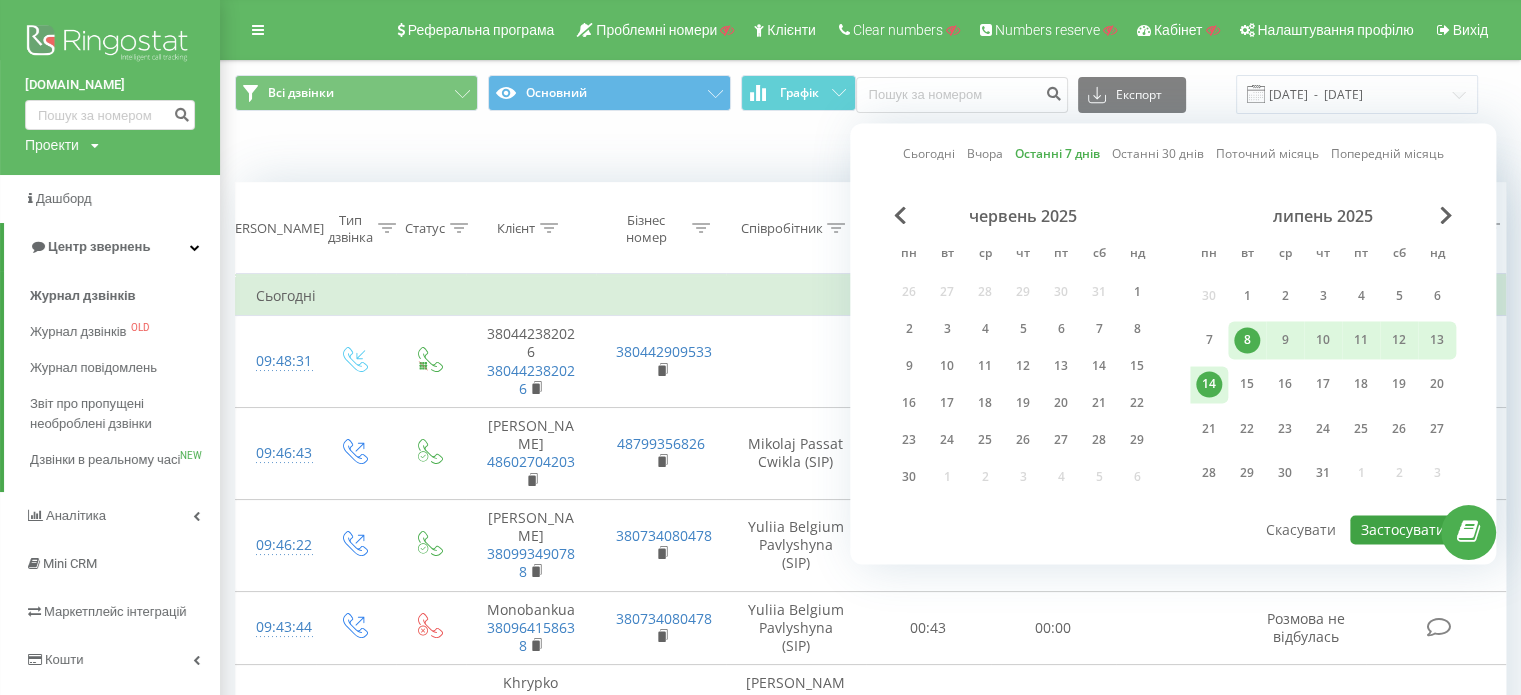 type on "08.07.2025  -  14.07.2025" 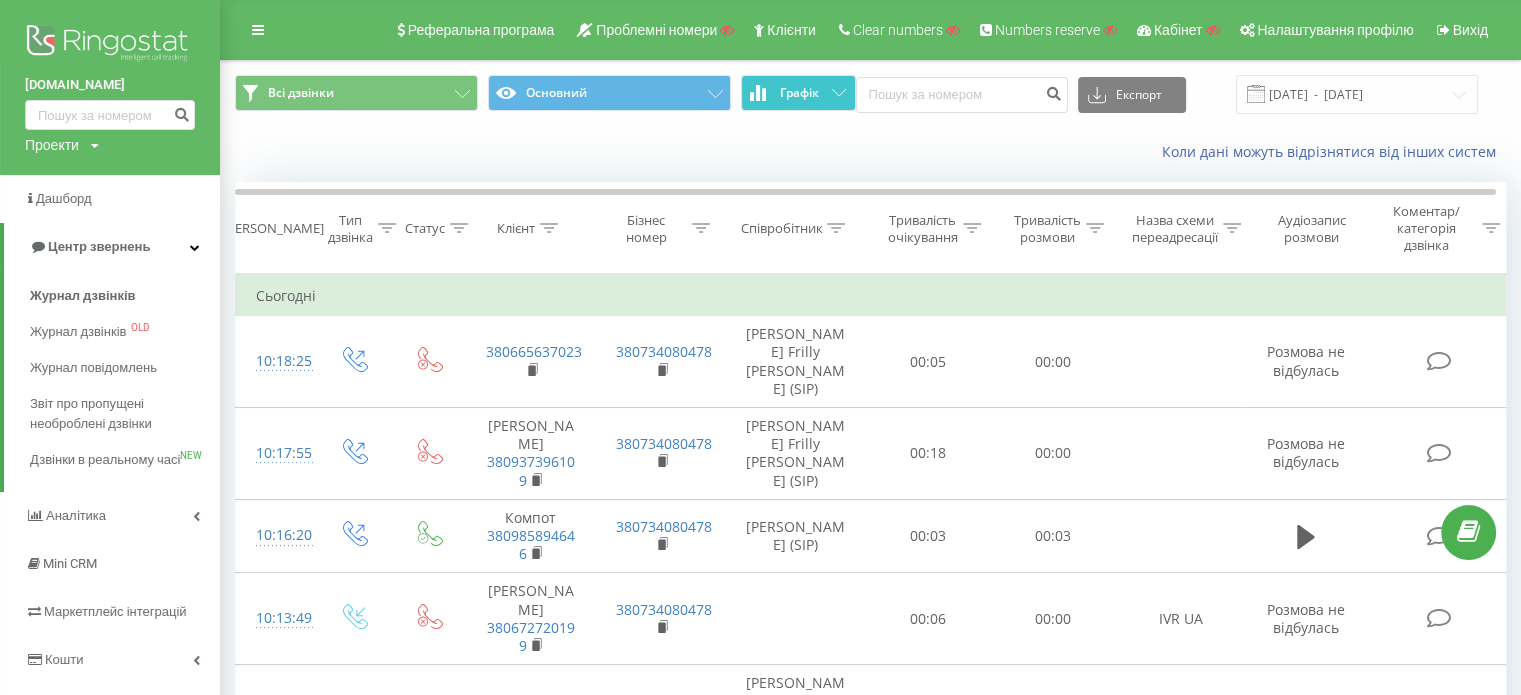 click on "Графік" at bounding box center (799, 93) 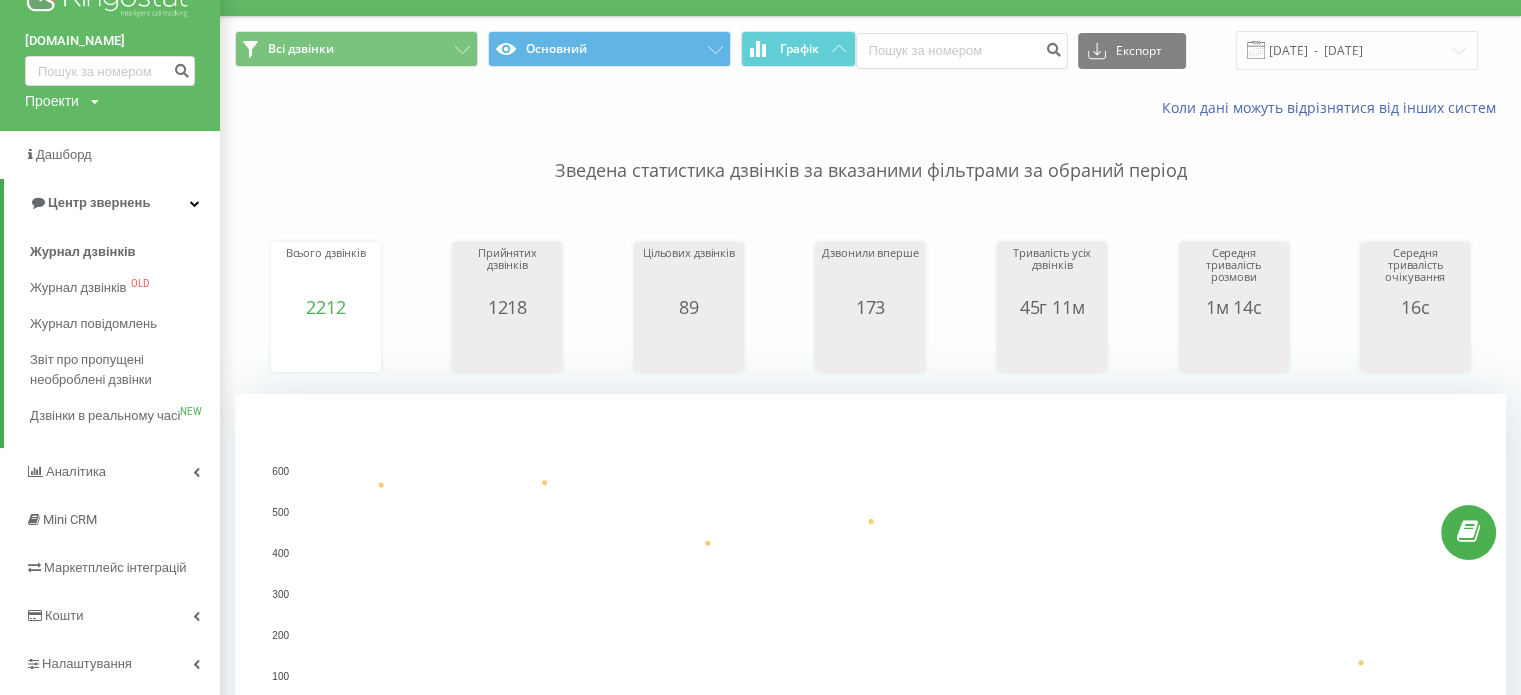 scroll, scrollTop: 0, scrollLeft: 0, axis: both 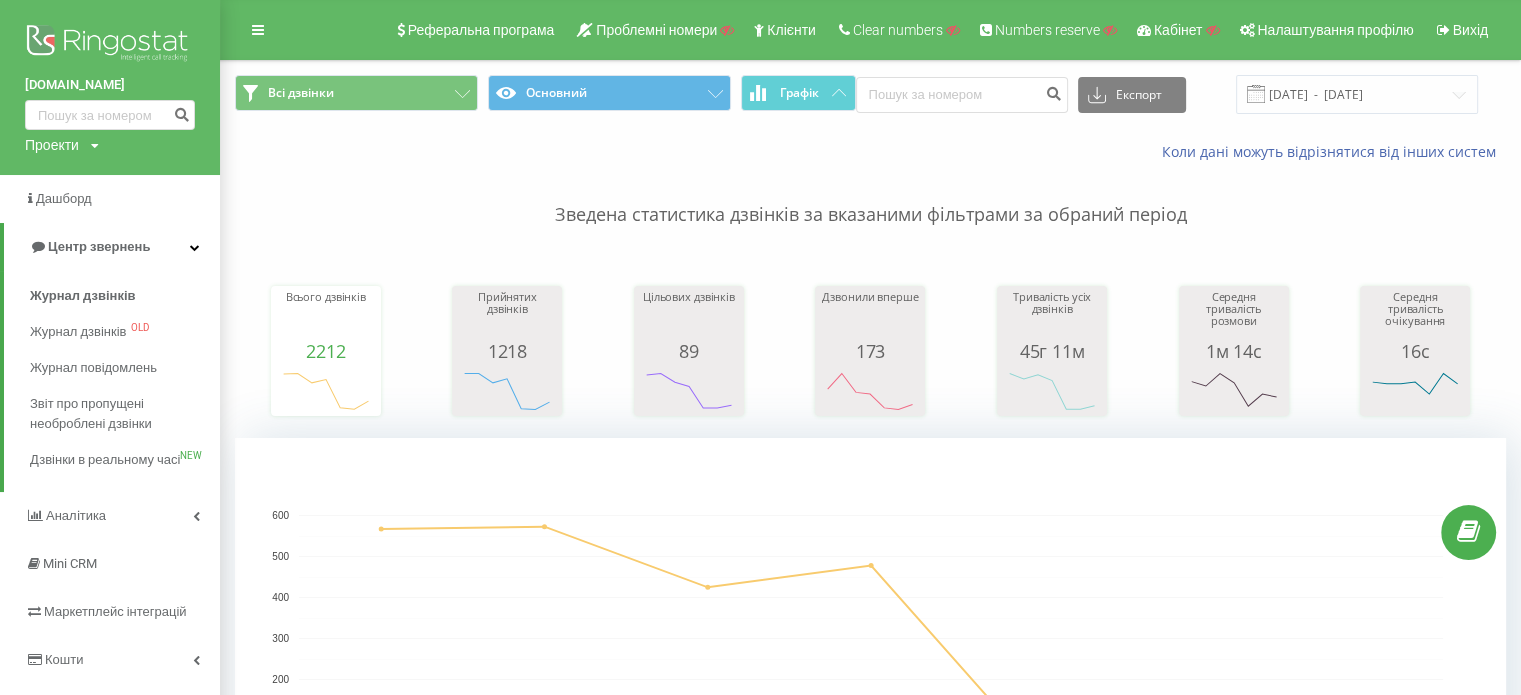 click on "Зведена статистика дзвінків за вказаними фільтрами за обраний період" at bounding box center [870, 195] 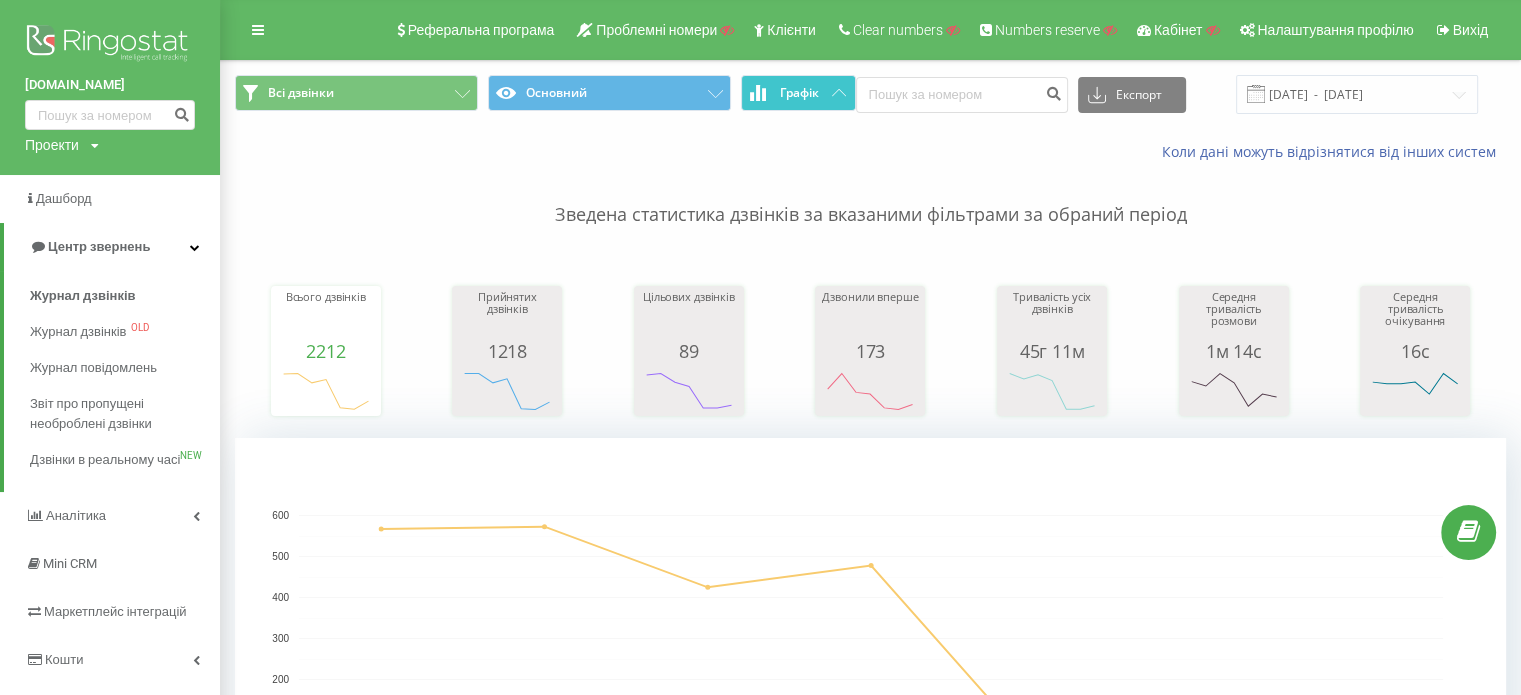 click on "Графік" at bounding box center [798, 93] 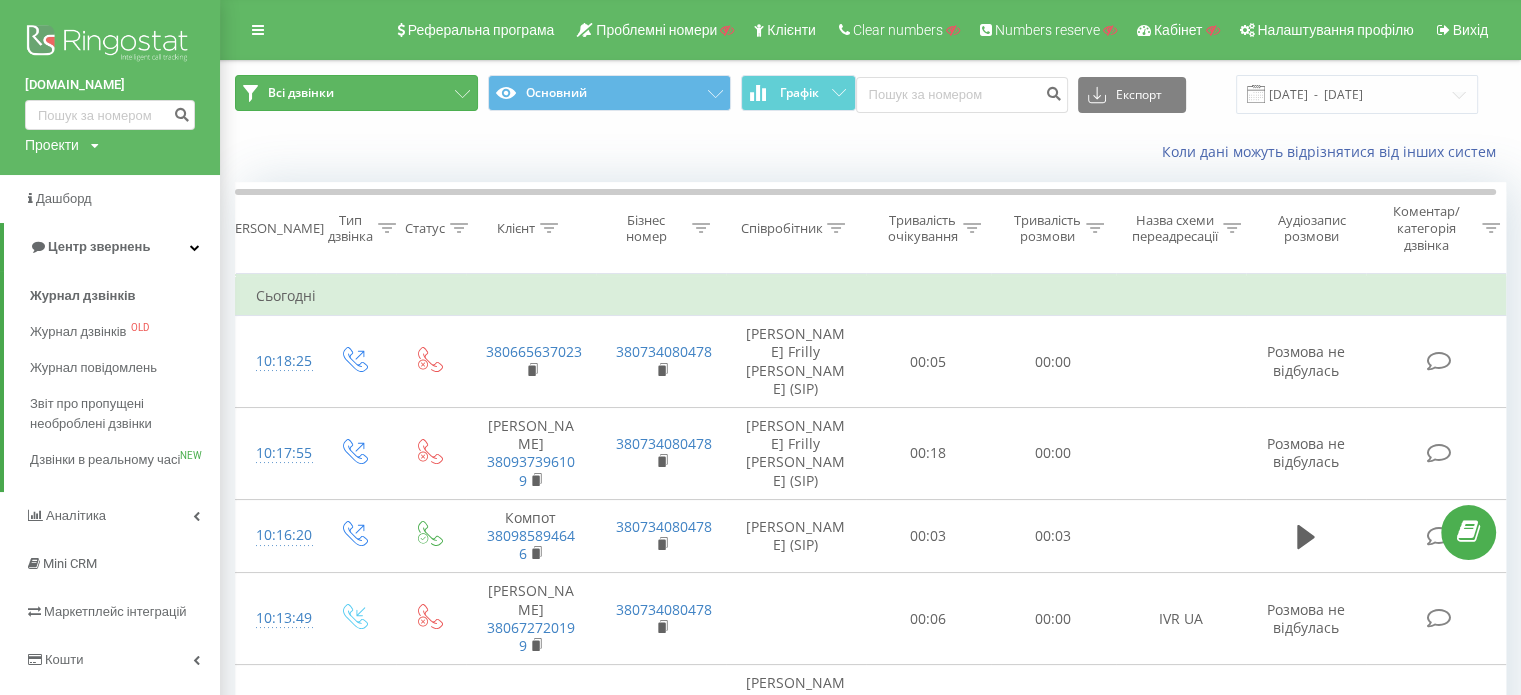 click on "Всі дзвінки" at bounding box center [356, 93] 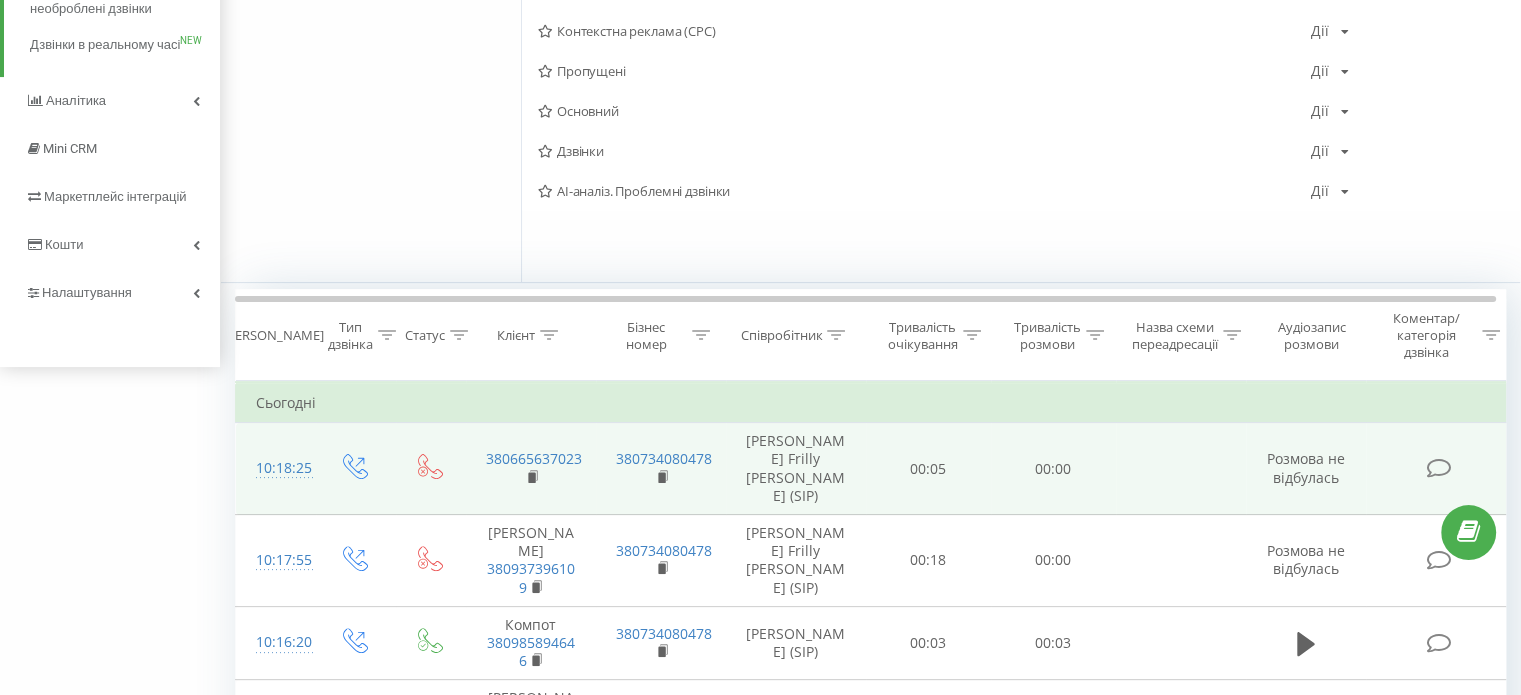 scroll, scrollTop: 400, scrollLeft: 0, axis: vertical 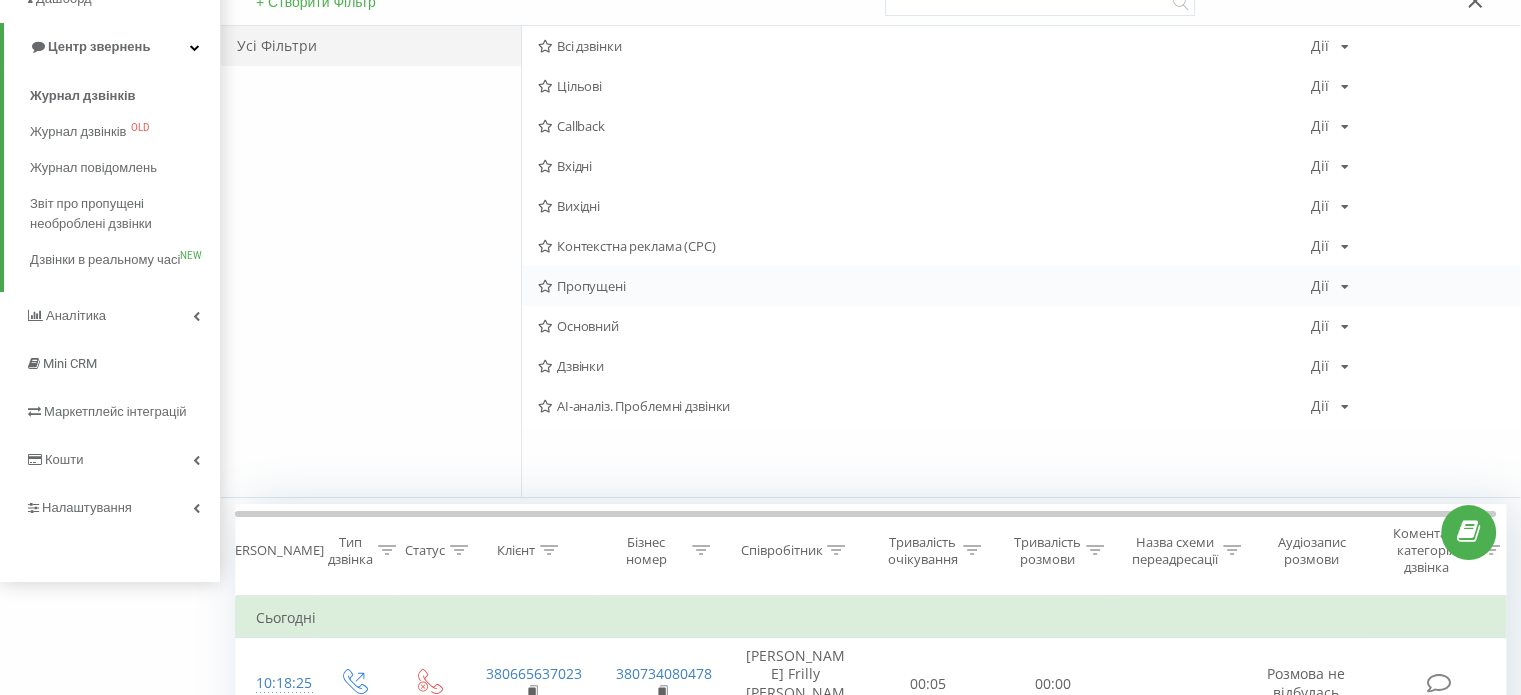 click on "Пропущені" at bounding box center (924, 286) 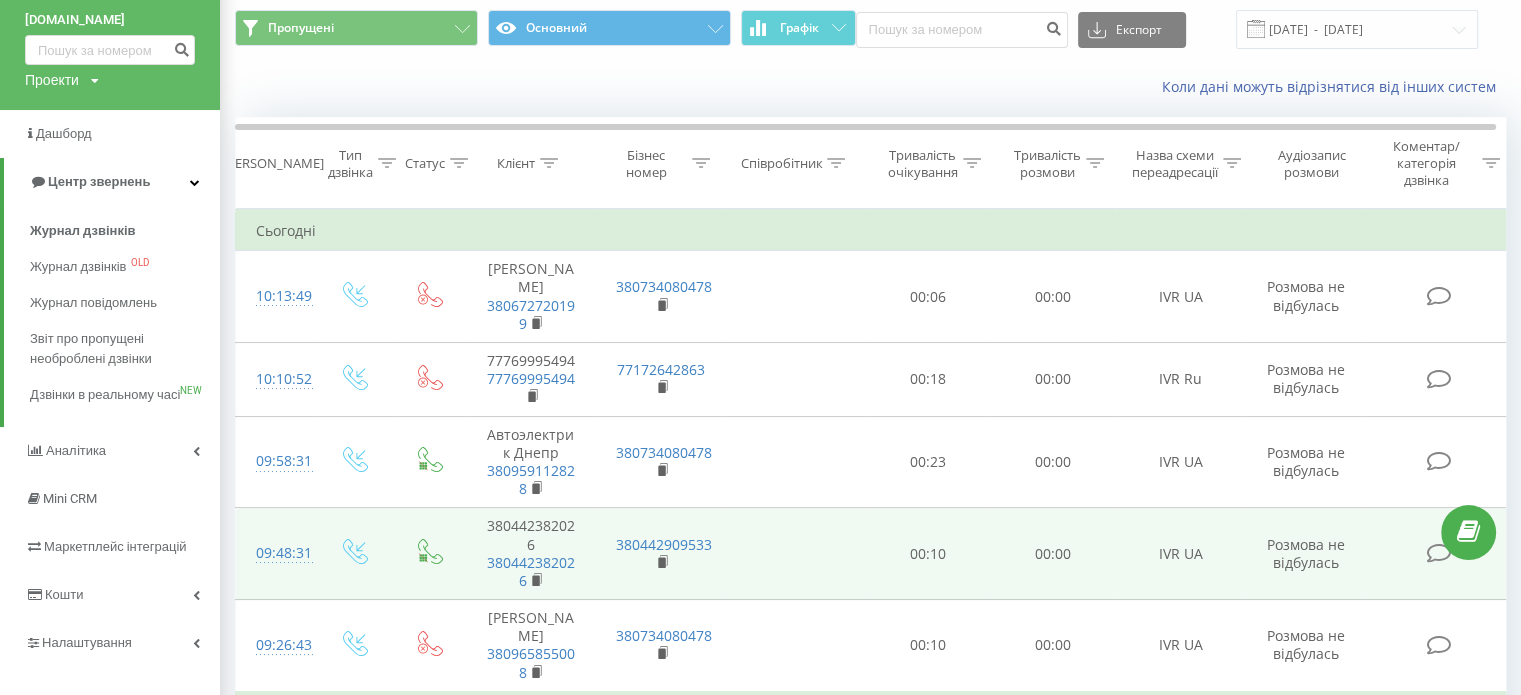 scroll, scrollTop: 100, scrollLeft: 0, axis: vertical 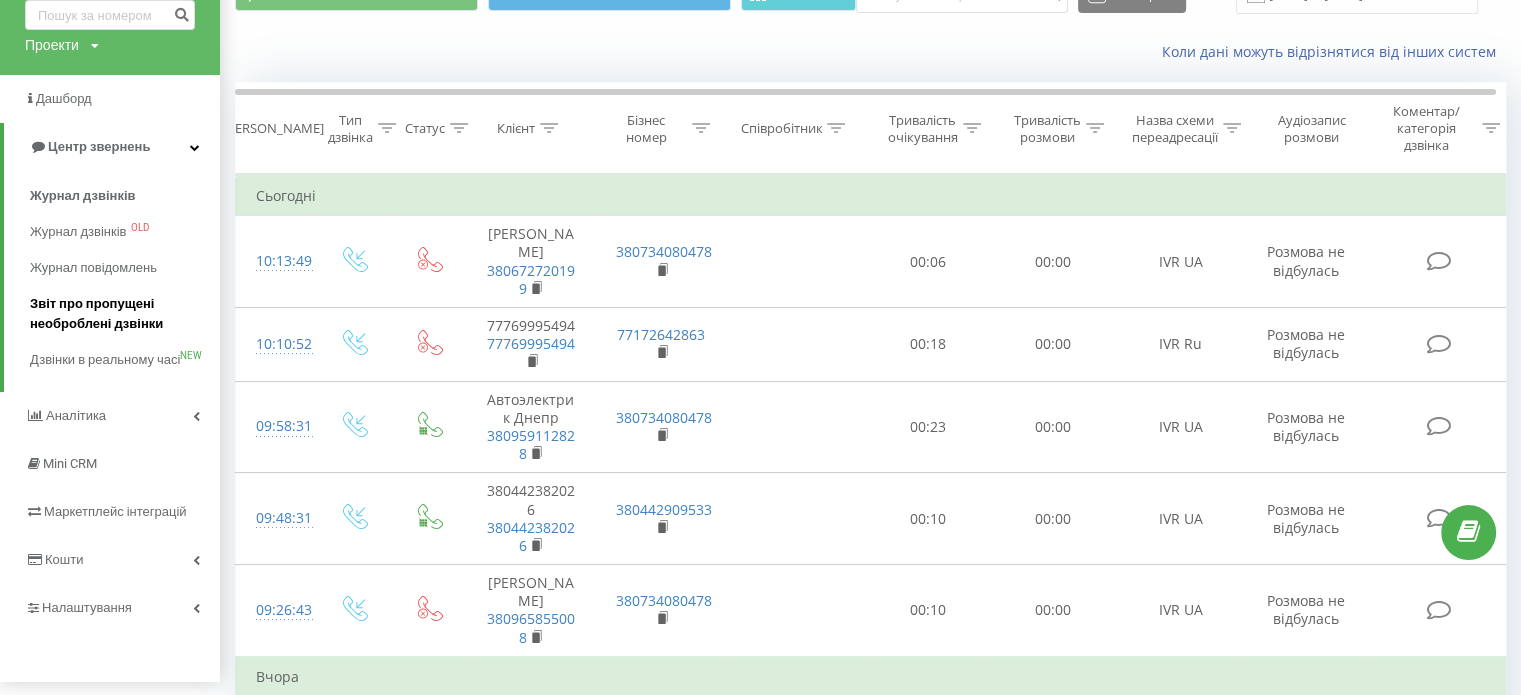 click on "Звіт про пропущені необроблені дзвінки" at bounding box center (120, 314) 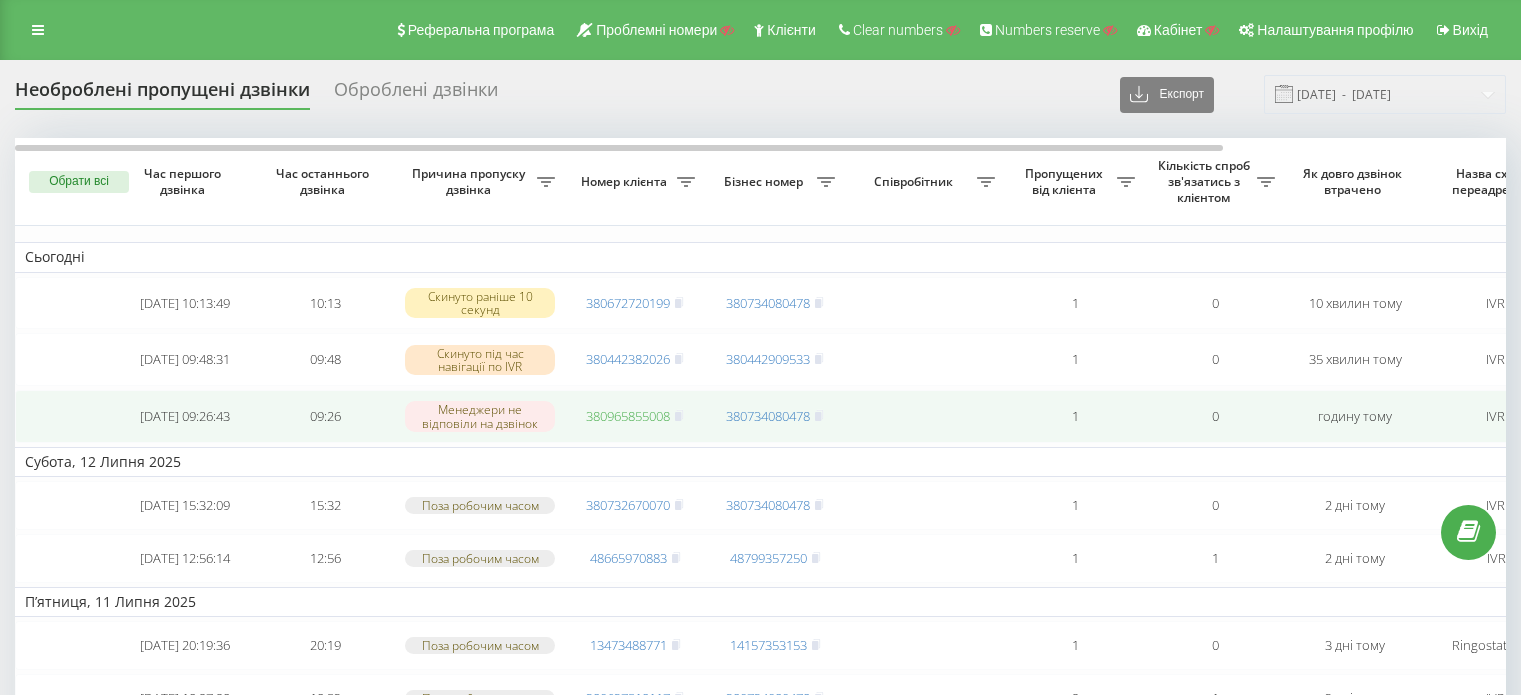 scroll, scrollTop: 0, scrollLeft: 0, axis: both 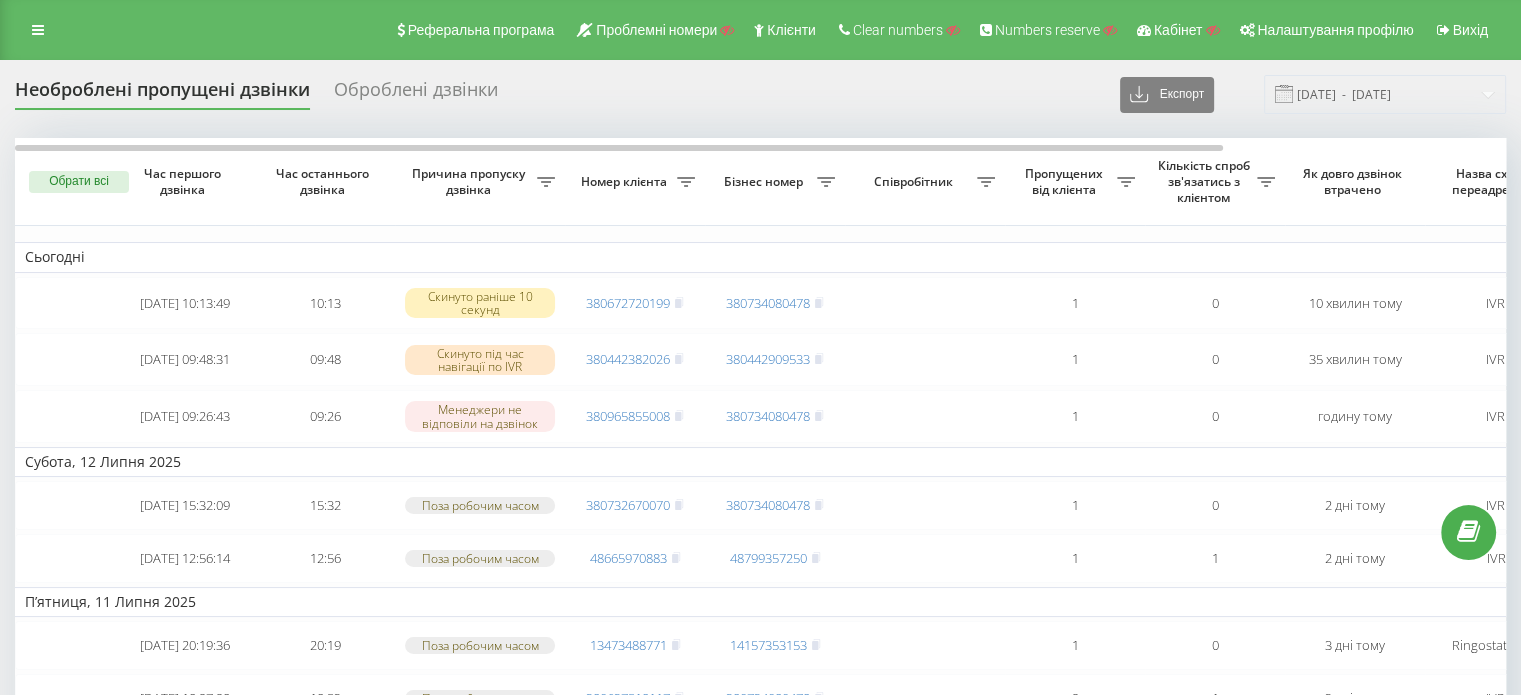 click on "Необроблені пропущені дзвінки Оброблені дзвінки Експорт .csv .xlsx [DATE]  -  [DATE] Обрати всі Час першого дзвінка Час останнього дзвінка Причина пропуску дзвінка Номер клієнта Бізнес номер Співробітник Пропущених від клієнта Кількість спроб зв'язатись з клієнтом Як довго дзвінок втрачено Назва схеми переадресації Коментар до дзвінка Сьогодні [DATE] 10:13:49 10:13 Скинуто раніше 10 секунд 380672720199 [CREDIT_CARD_NUMBER] хвилин тому IVR UA Обробити Не вдалося зв'язатися Зв'язався з клієнтом за допомогою іншого каналу Клієнт передзвонив сам з іншого номера Інший варіант [DATE] 09:48:31" at bounding box center [760, 799] 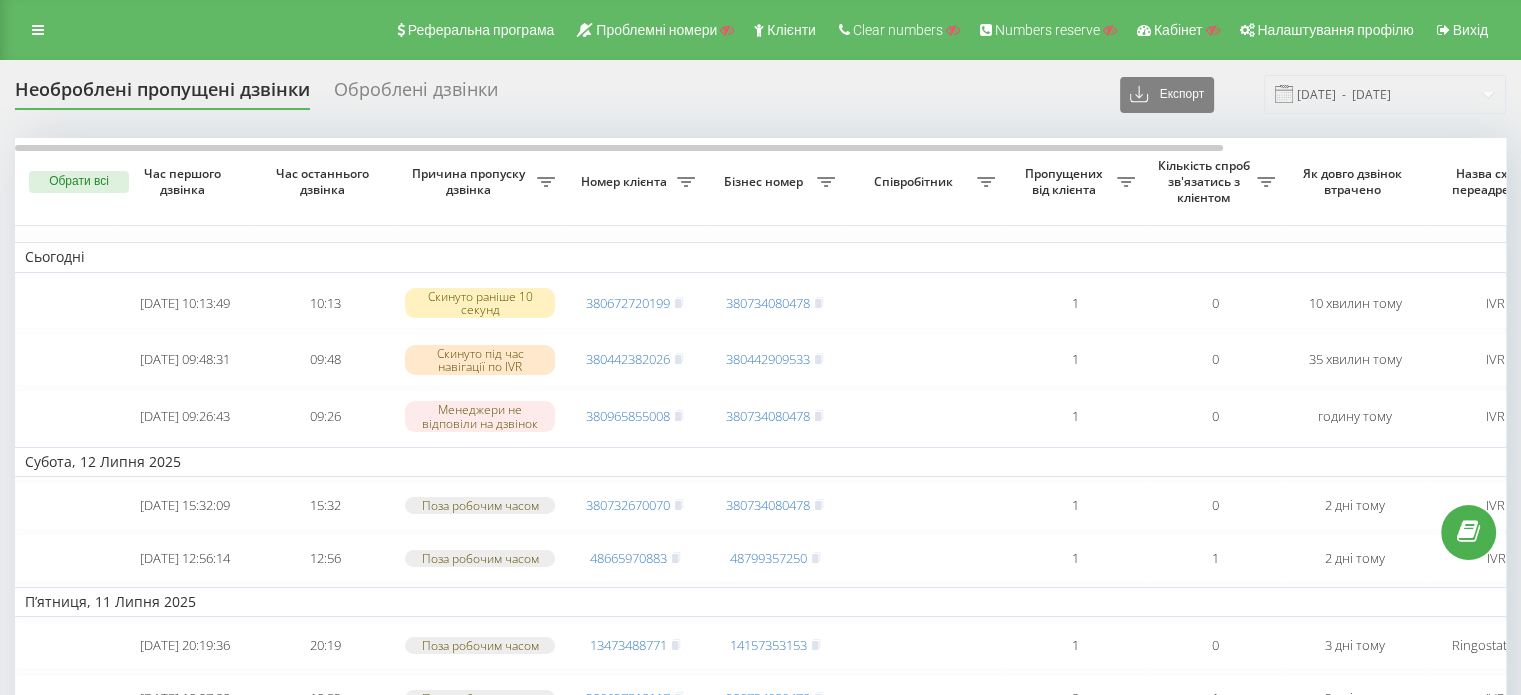 click on "Необроблені пропущені дзвінки Оброблені дзвінки Експорт .csv .xlsx [DATE]  -  [DATE]" at bounding box center (760, 94) 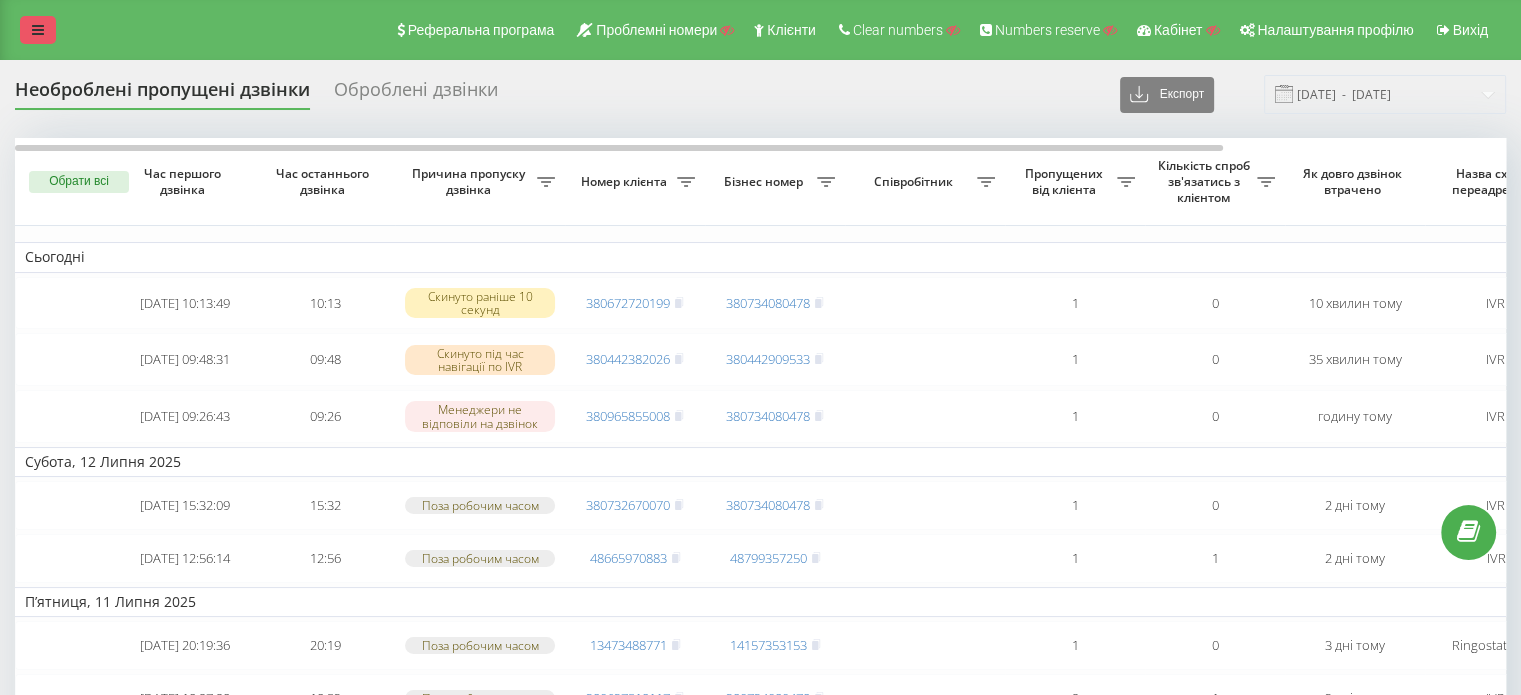 click at bounding box center [38, 30] 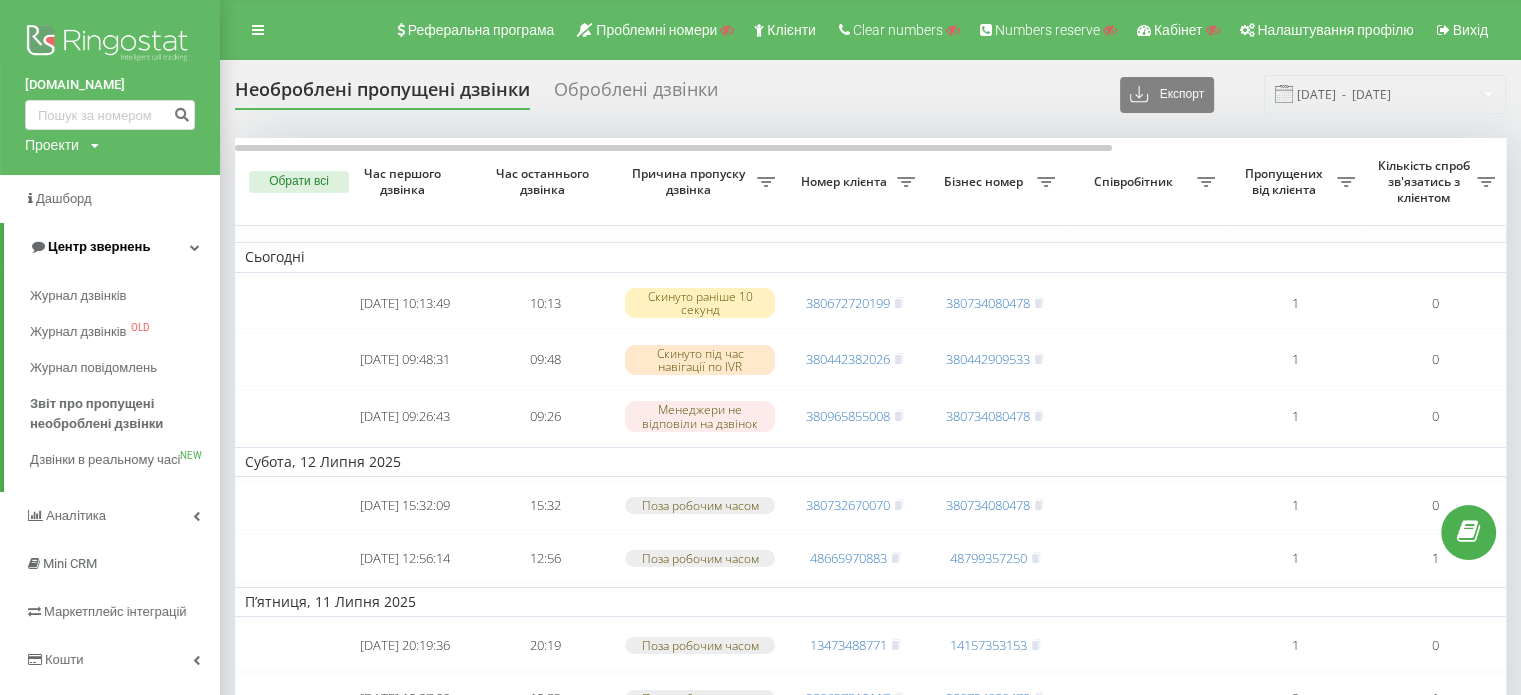 click on "Центр звернень" at bounding box center [112, 247] 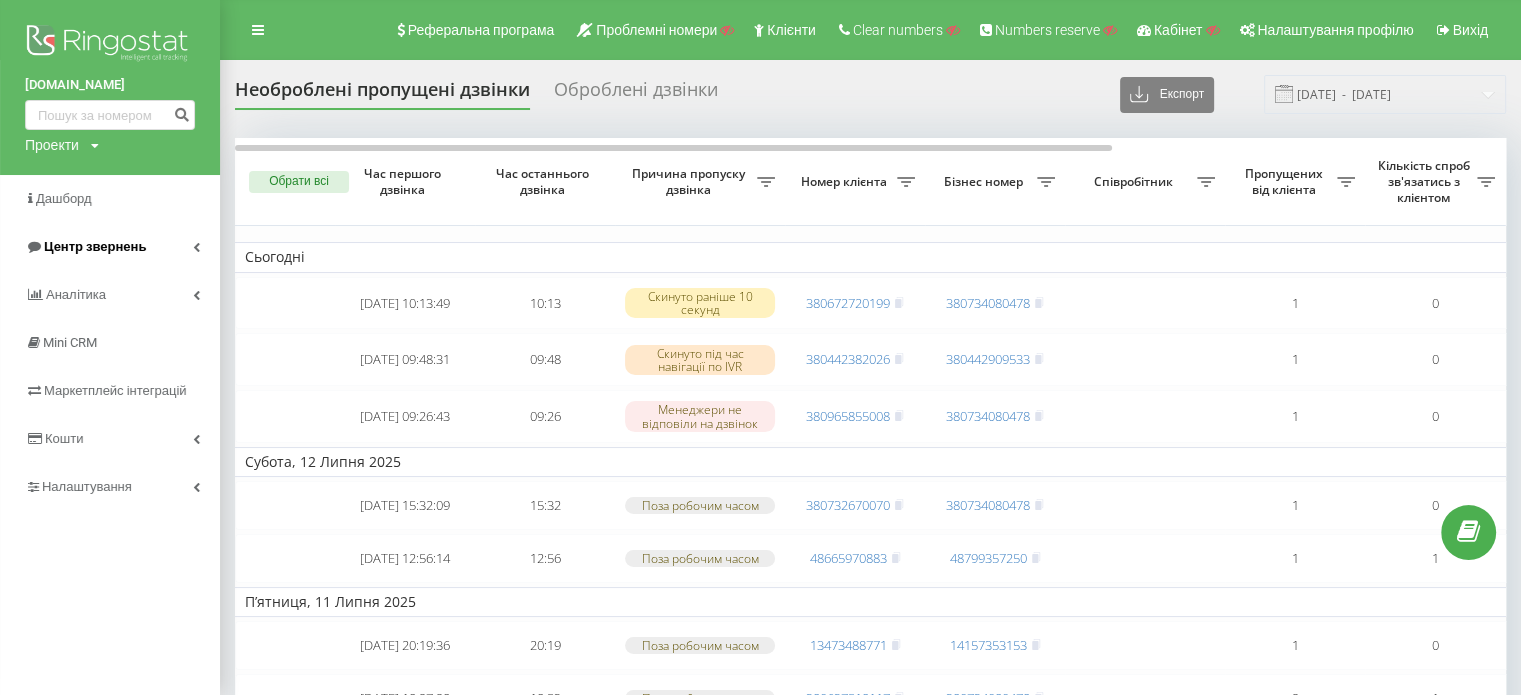 click on "Центр звернень" at bounding box center (95, 246) 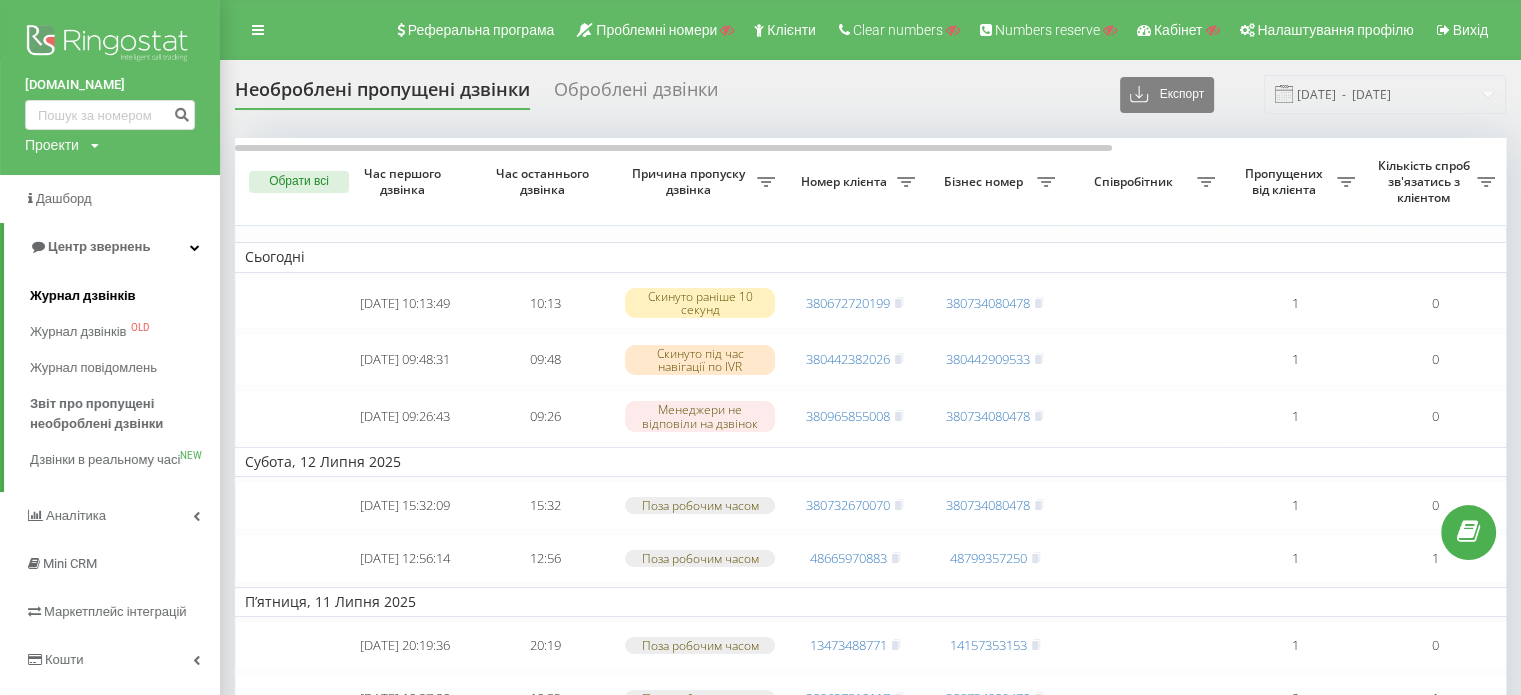 click on "Журнал дзвінків" at bounding box center (83, 296) 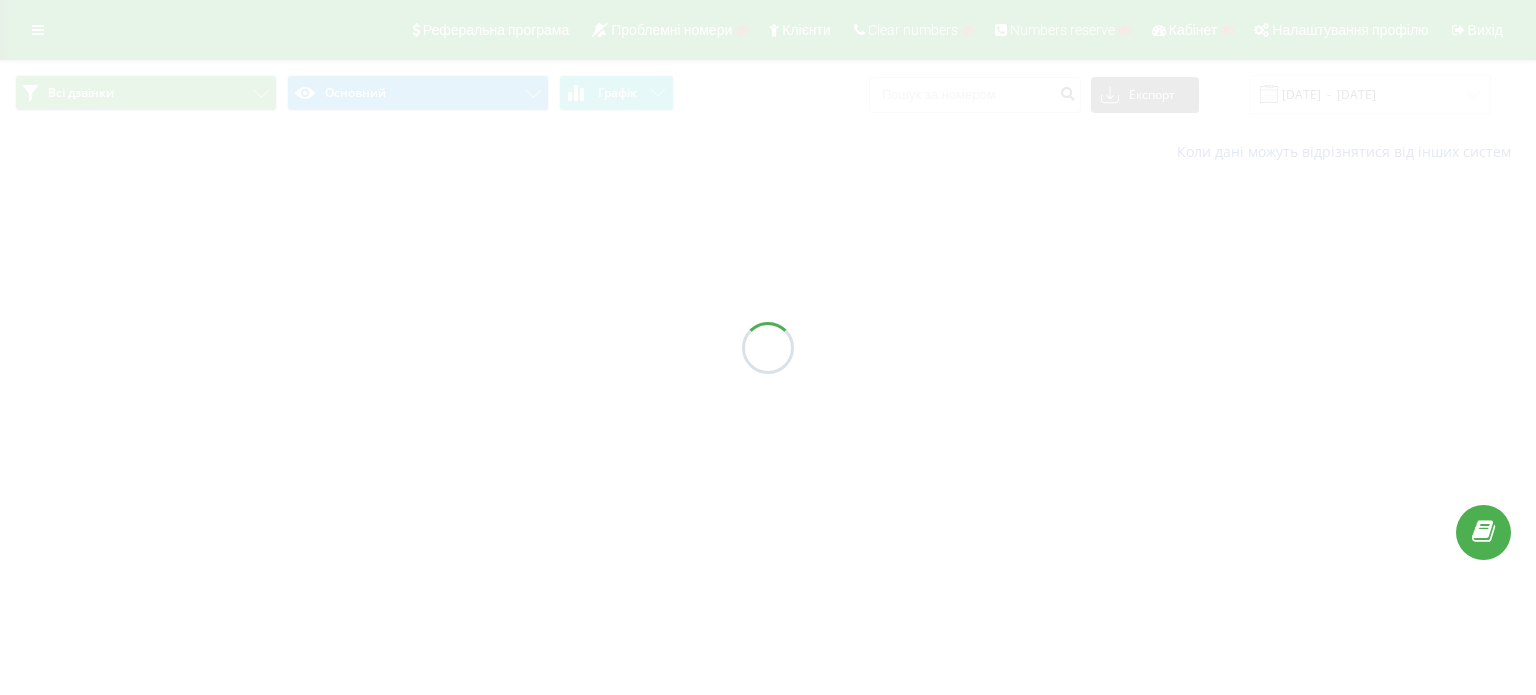 scroll, scrollTop: 0, scrollLeft: 0, axis: both 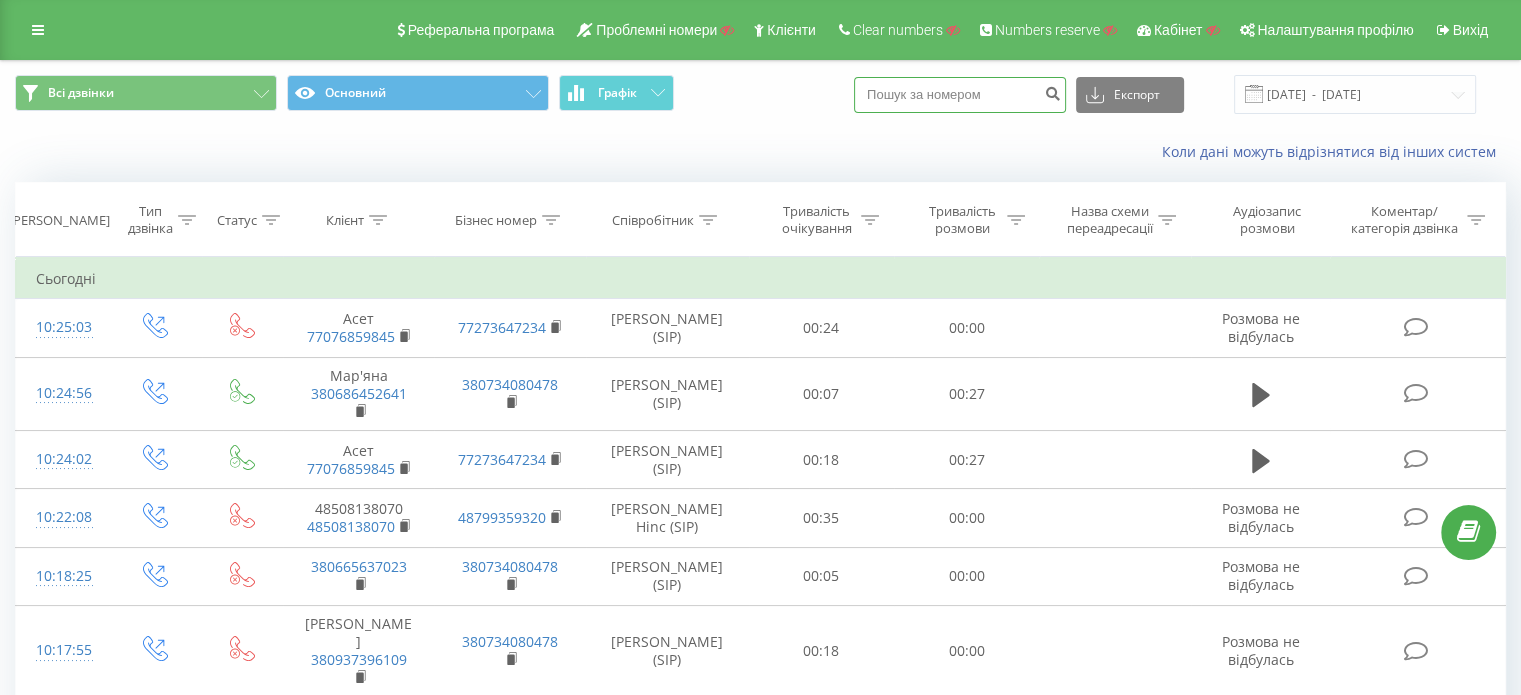click at bounding box center (960, 95) 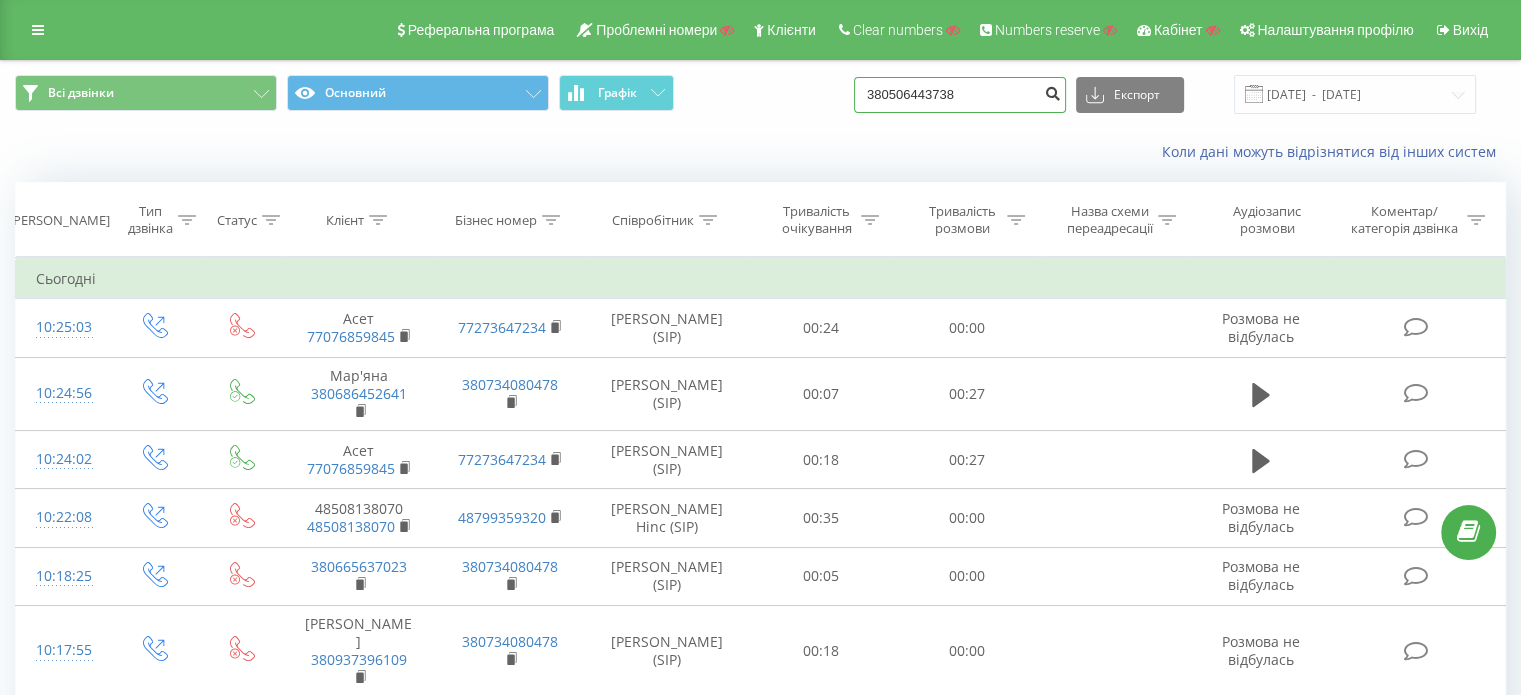 type on "380506443738" 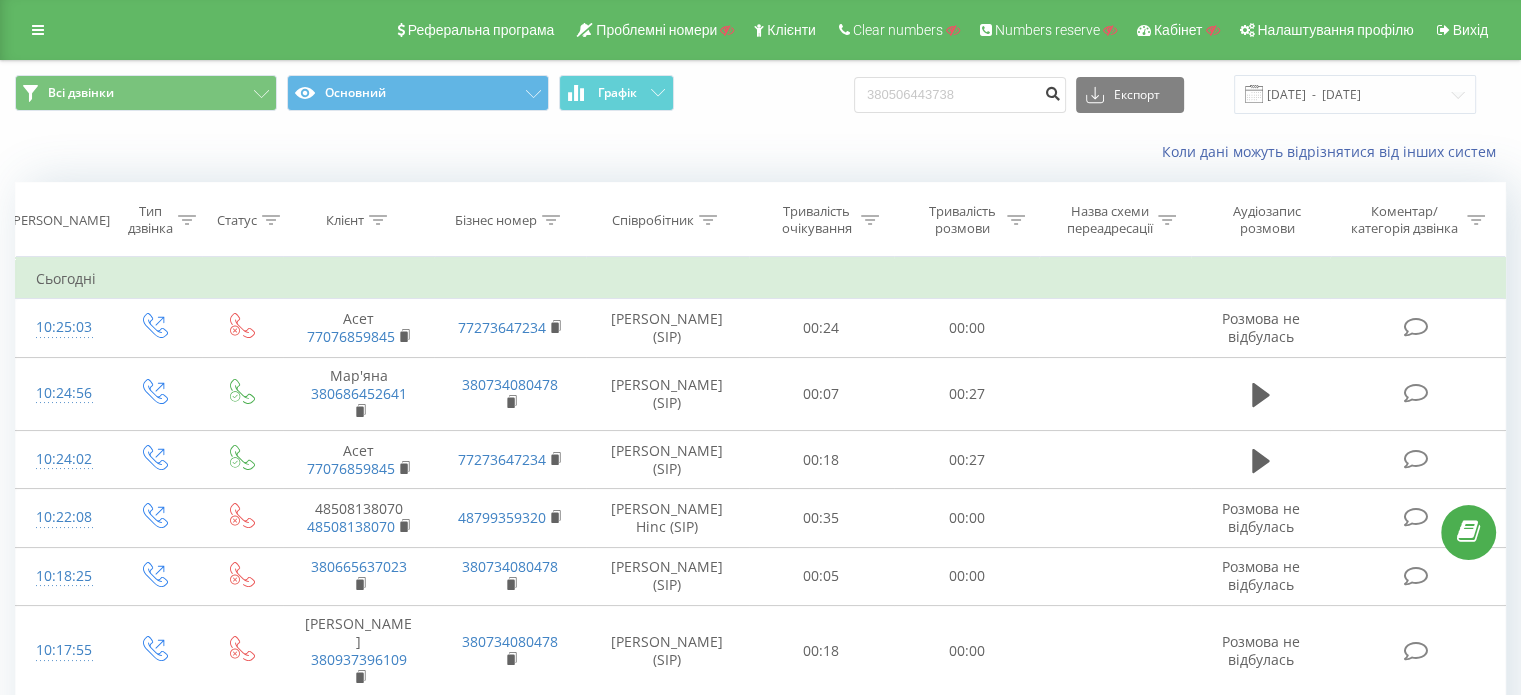 click at bounding box center [1052, 91] 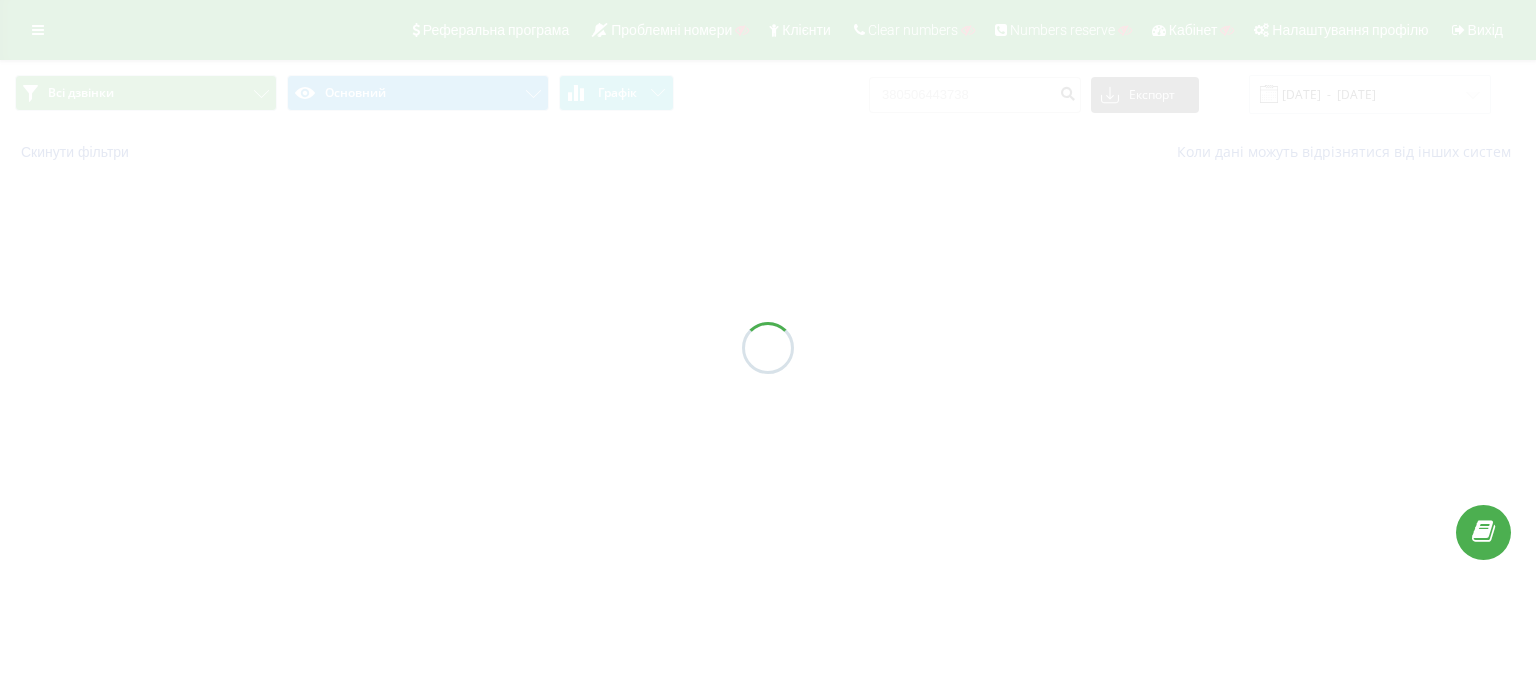 scroll, scrollTop: 0, scrollLeft: 0, axis: both 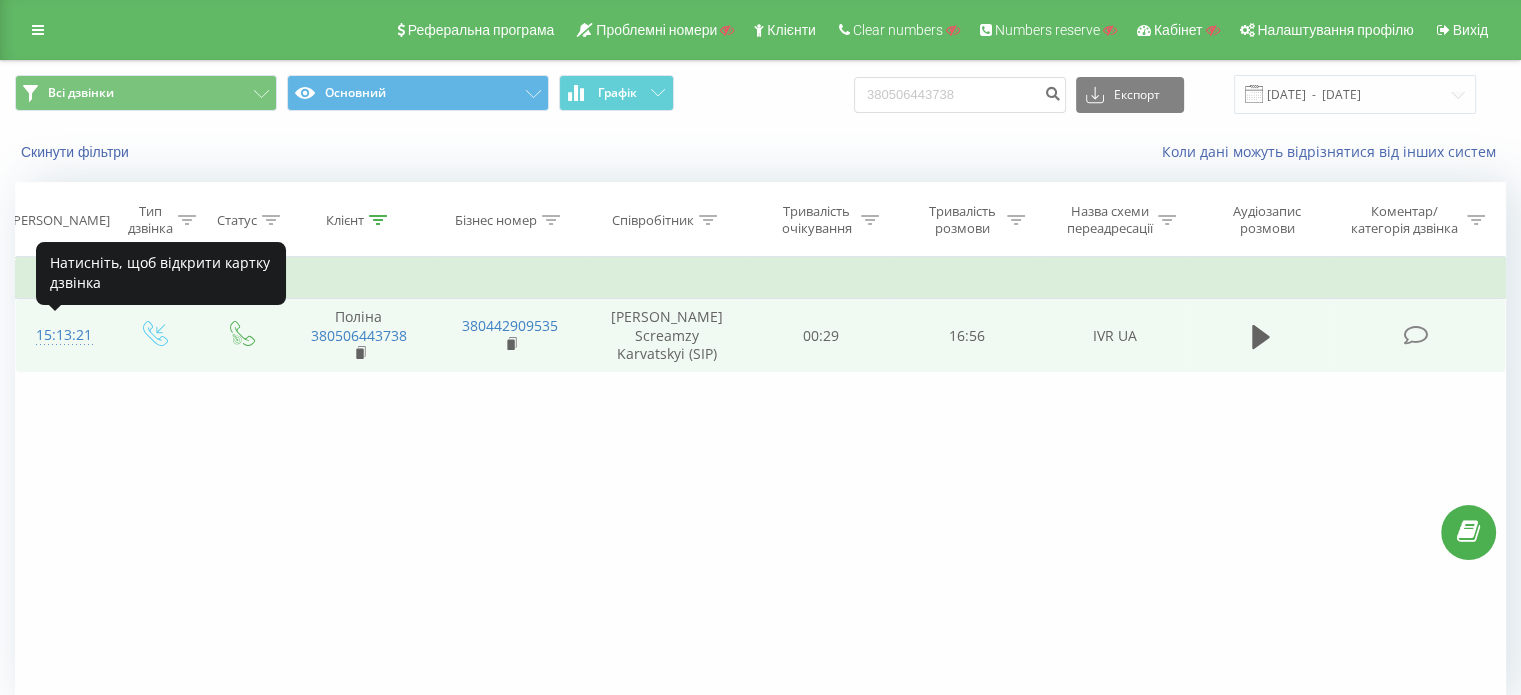 click on "15:13:21" at bounding box center [62, 335] 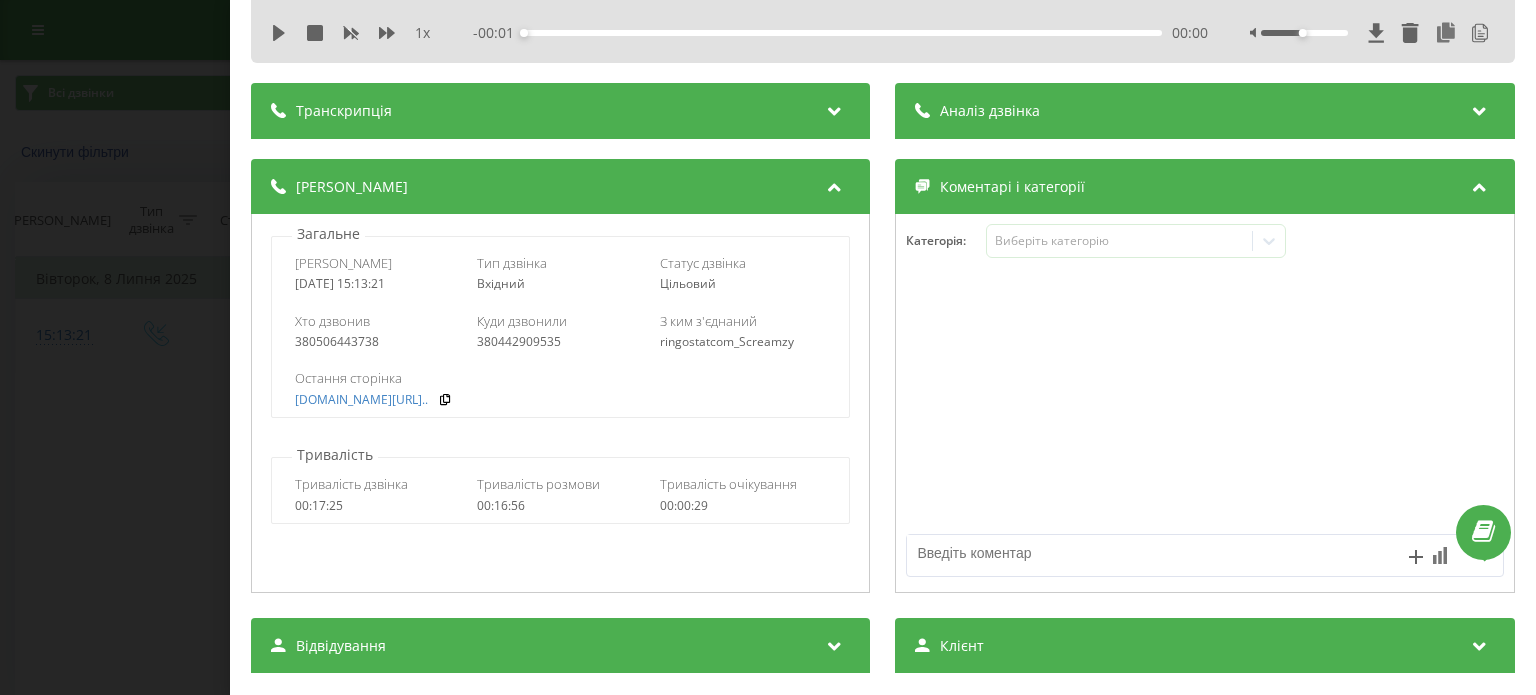 scroll, scrollTop: 100, scrollLeft: 0, axis: vertical 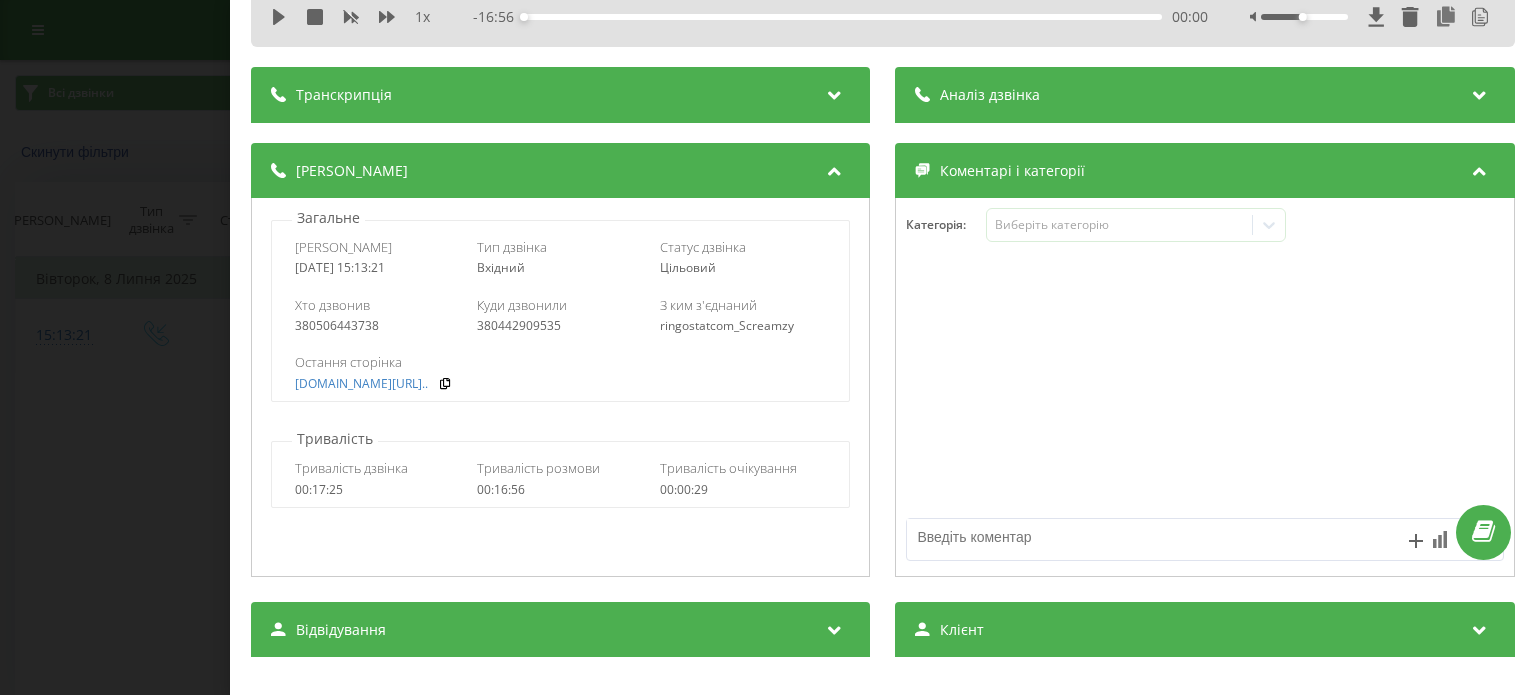 click on "Транскрипція" at bounding box center [560, 95] 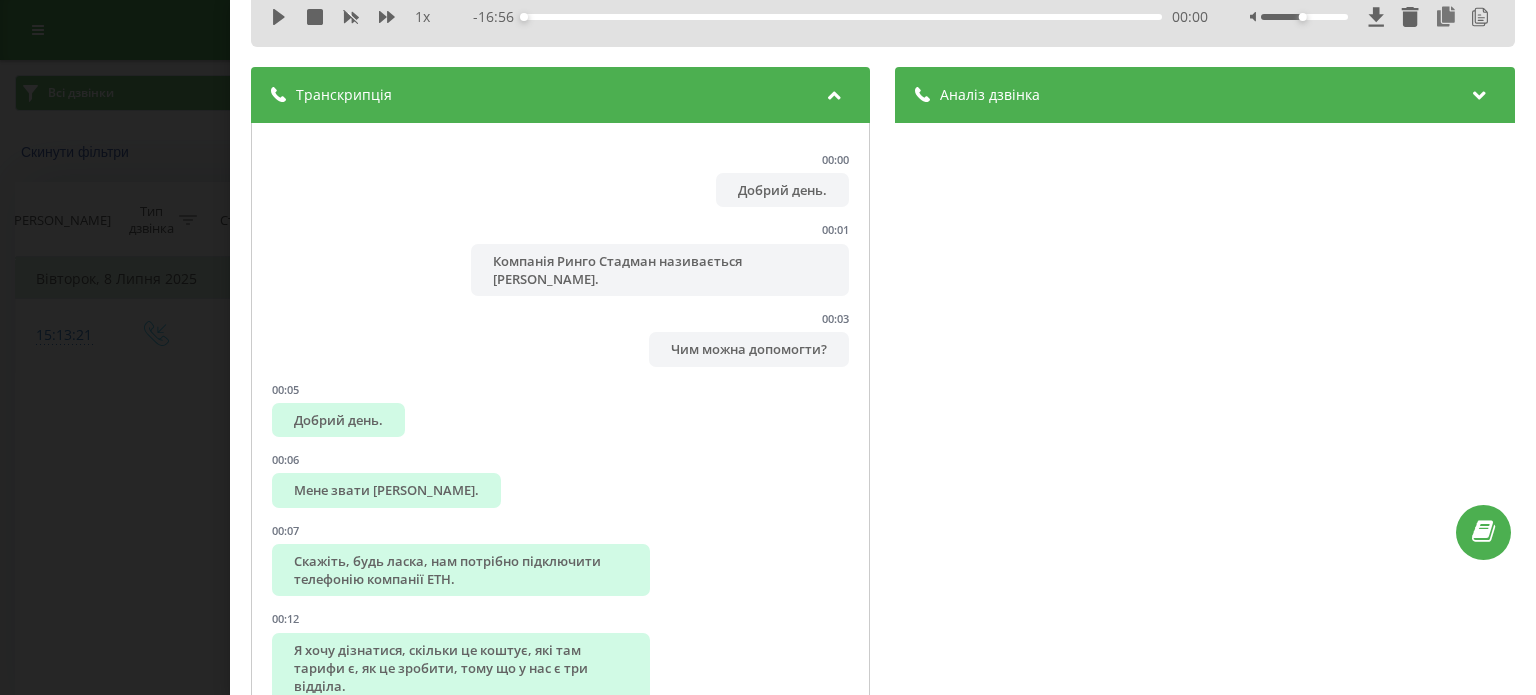 click on "Аналіз дзвінка" at bounding box center [991, 95] 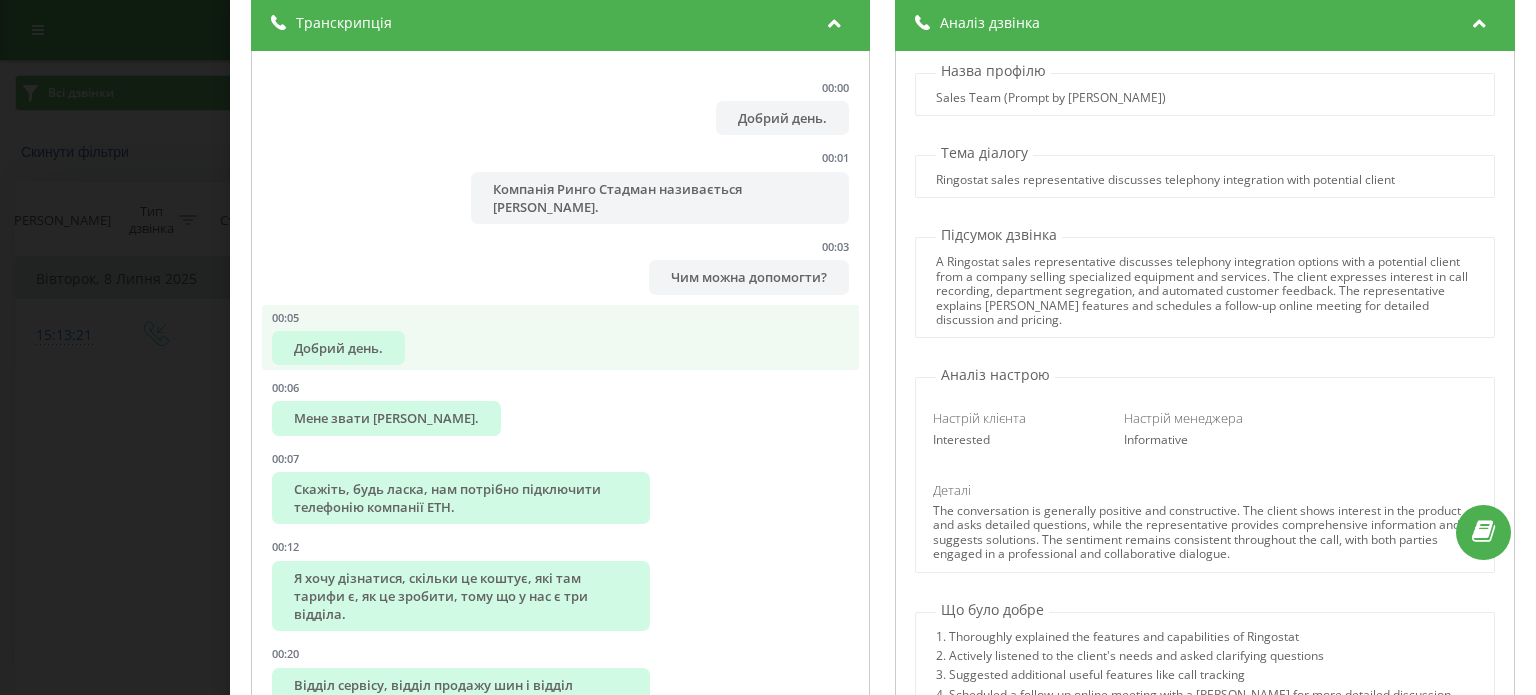 scroll, scrollTop: 200, scrollLeft: 0, axis: vertical 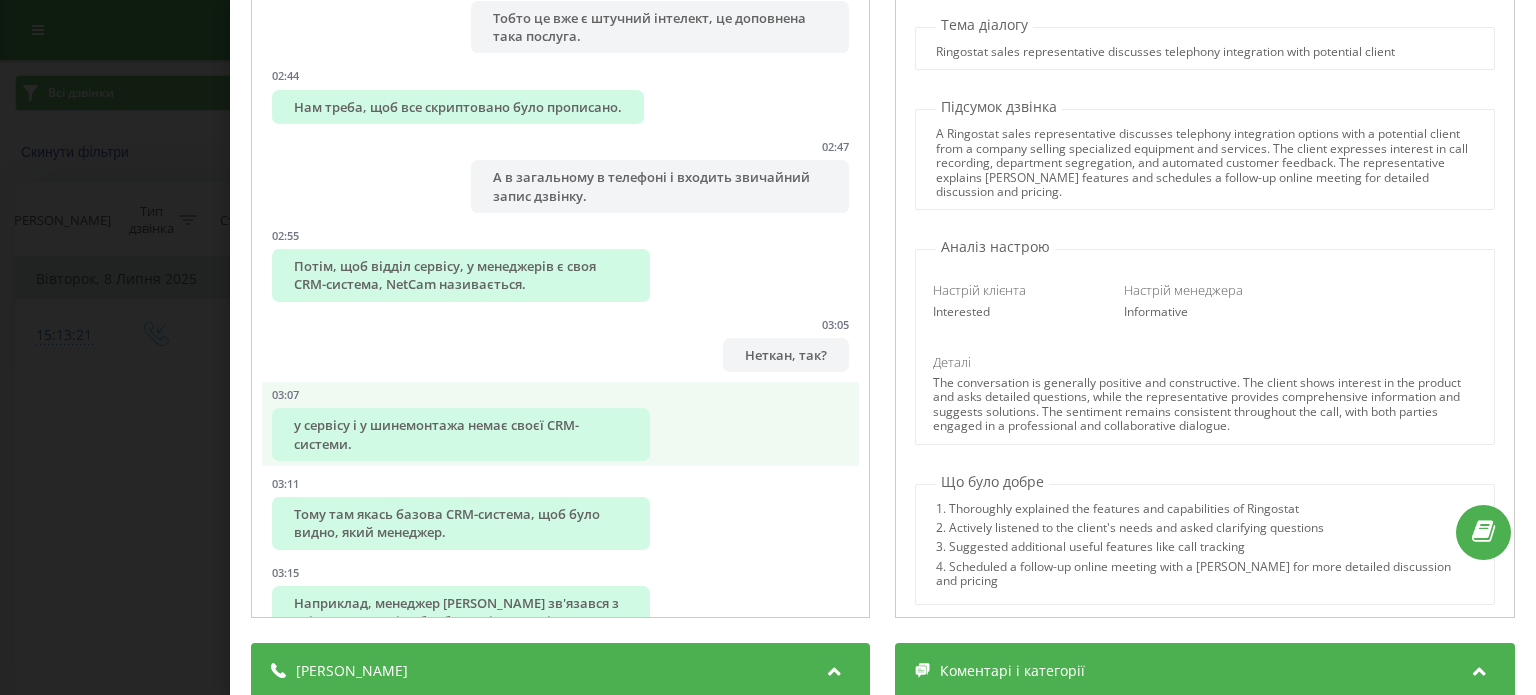click on "у сервісу і у шинемонтажа немає своєї CRM-системи." at bounding box center (461, 434) 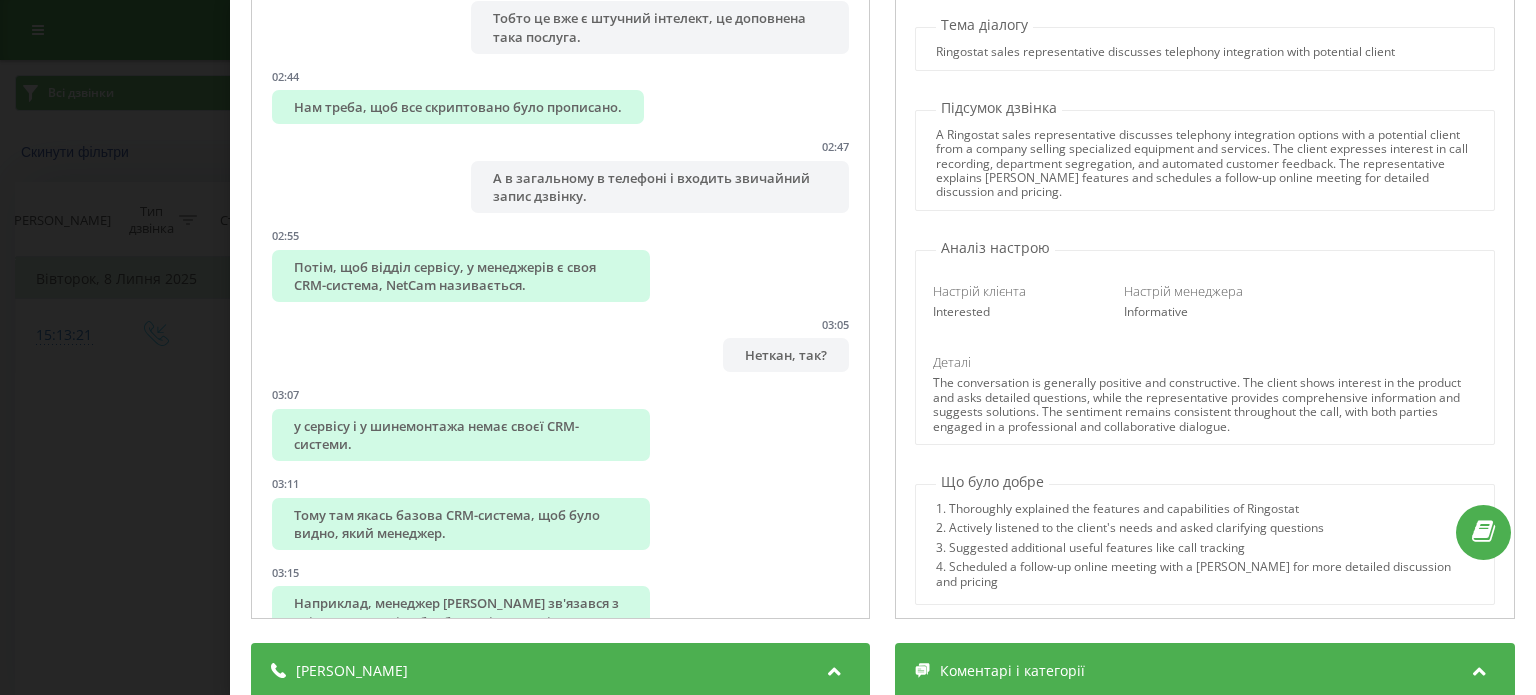 scroll, scrollTop: 300, scrollLeft: 0, axis: vertical 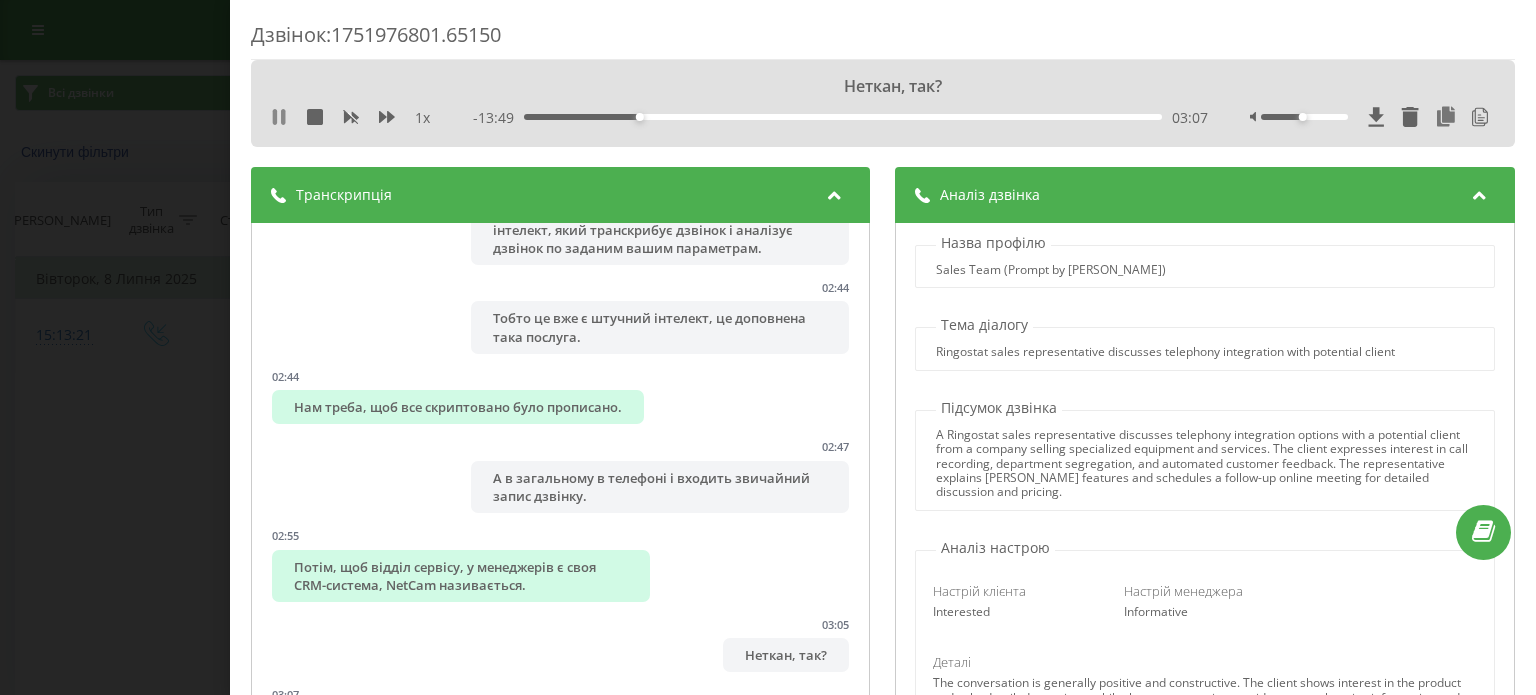click 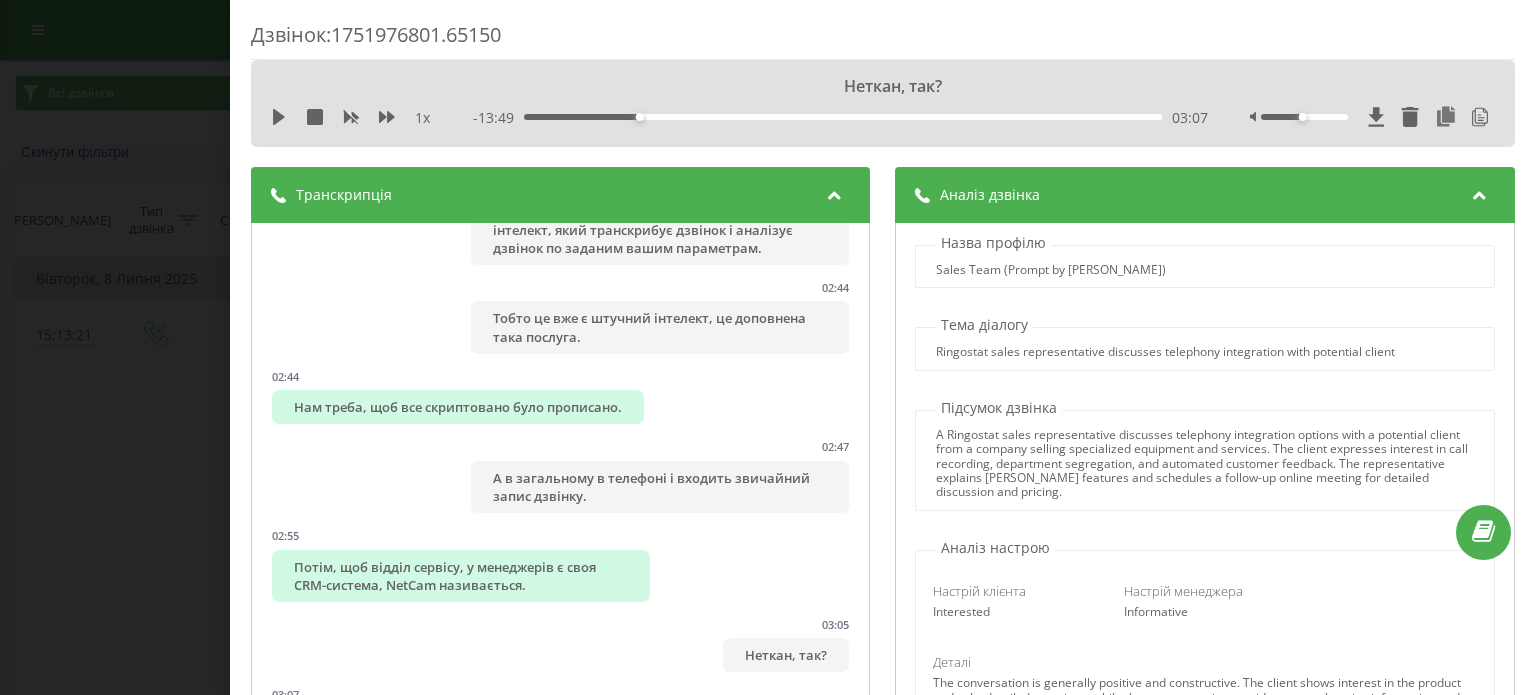 scroll, scrollTop: 100, scrollLeft: 0, axis: vertical 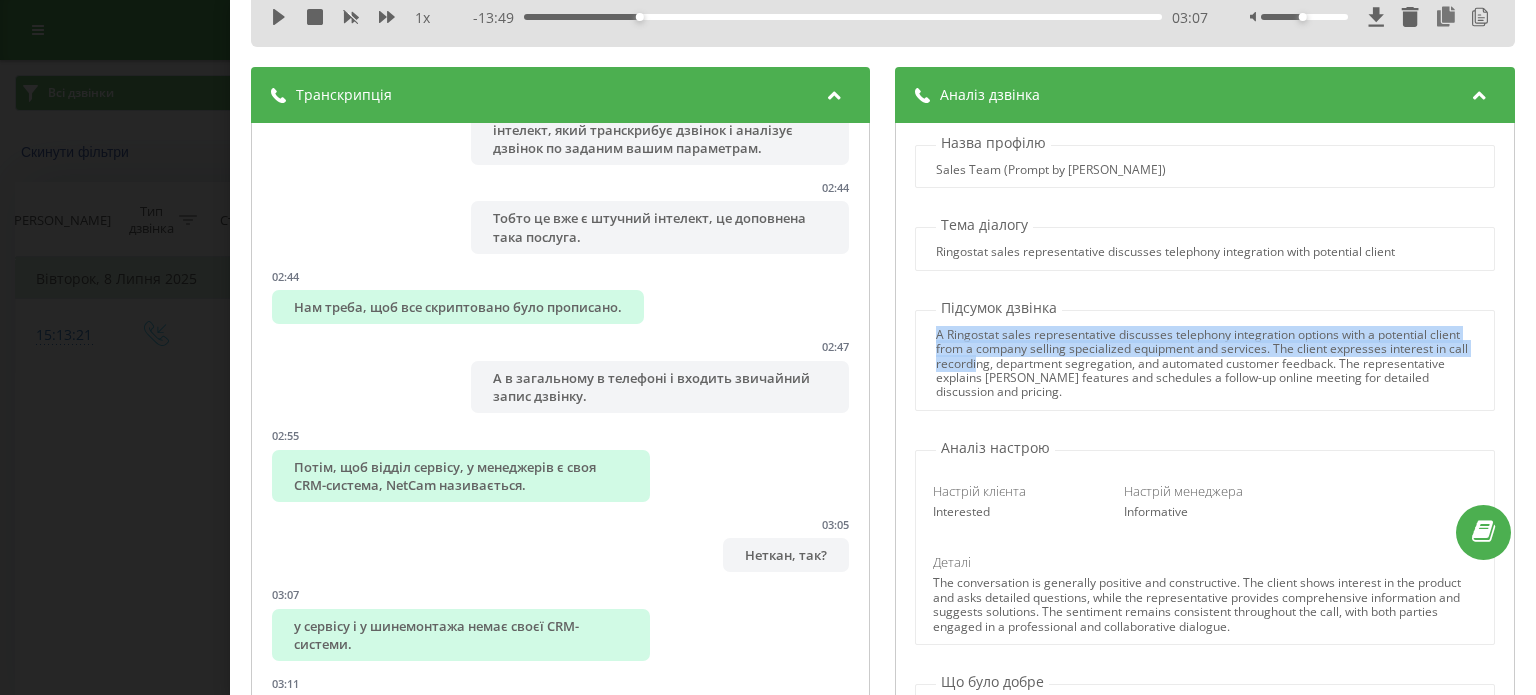 drag, startPoint x: 924, startPoint y: 331, endPoint x: 1050, endPoint y: 363, distance: 130 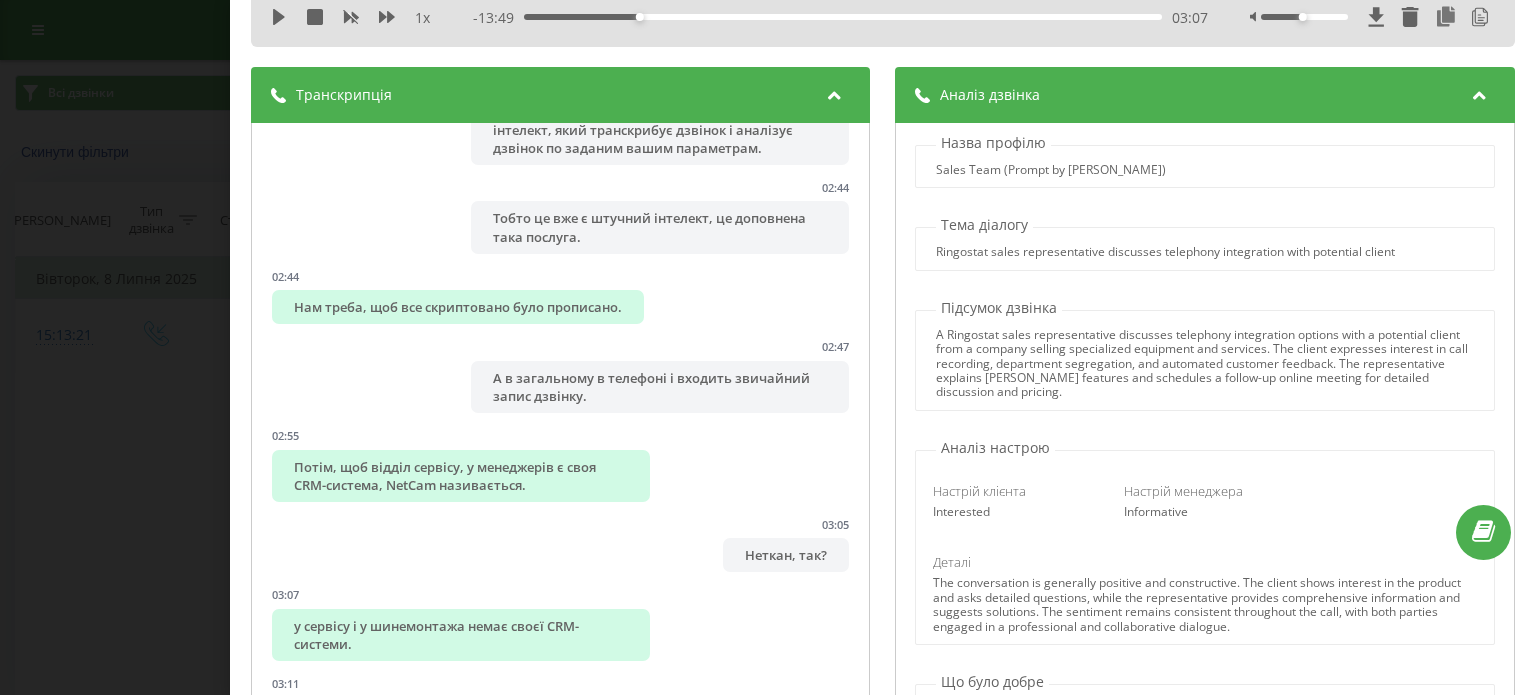 click on "A Ringostat sales representative discusses telephony integration options with a potential client from a company selling specialized equipment and services. The client expresses interest in call recording, department segregation, and automated customer feedback. The representative explains Ringostat's features and schedules a follow-up online meeting for detailed discussion and pricing." at bounding box center (1205, 364) 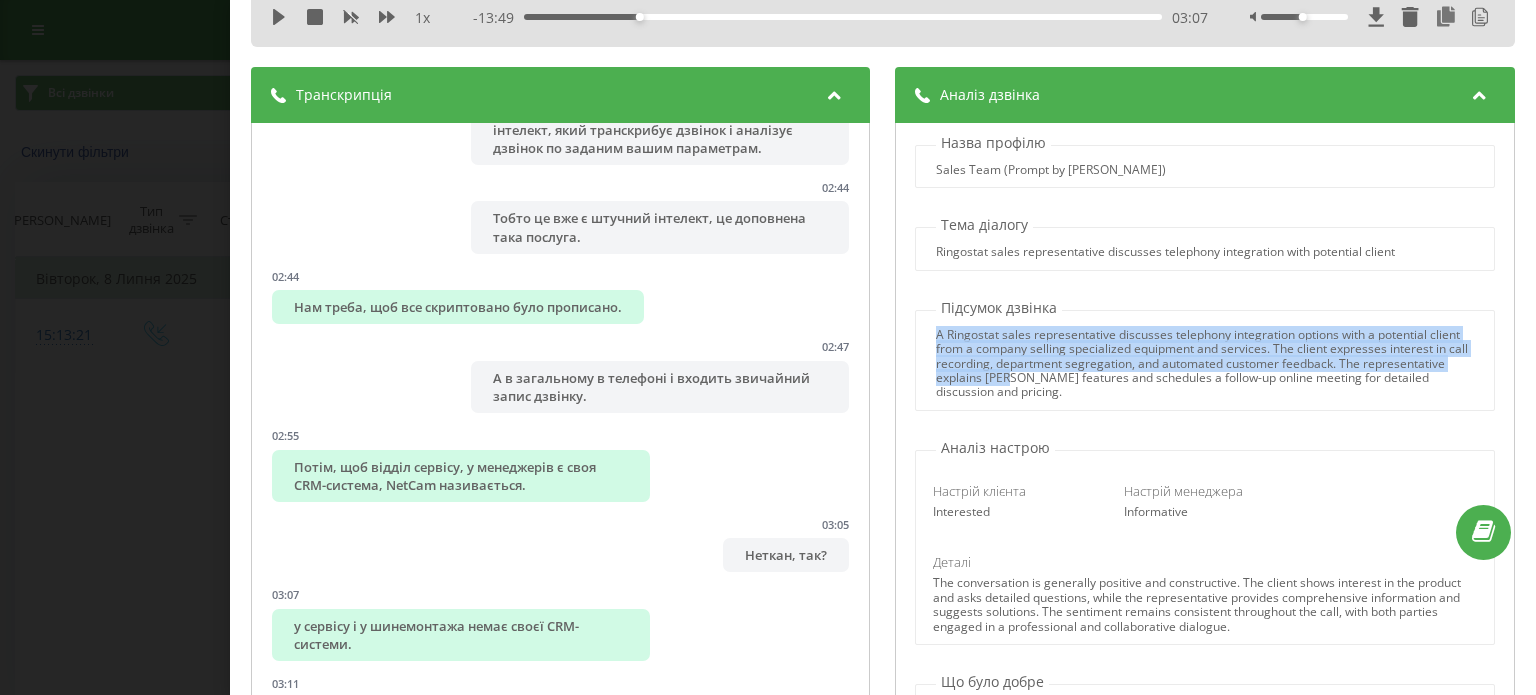drag, startPoint x: 924, startPoint y: 335, endPoint x: 1085, endPoint y: 376, distance: 166.1385 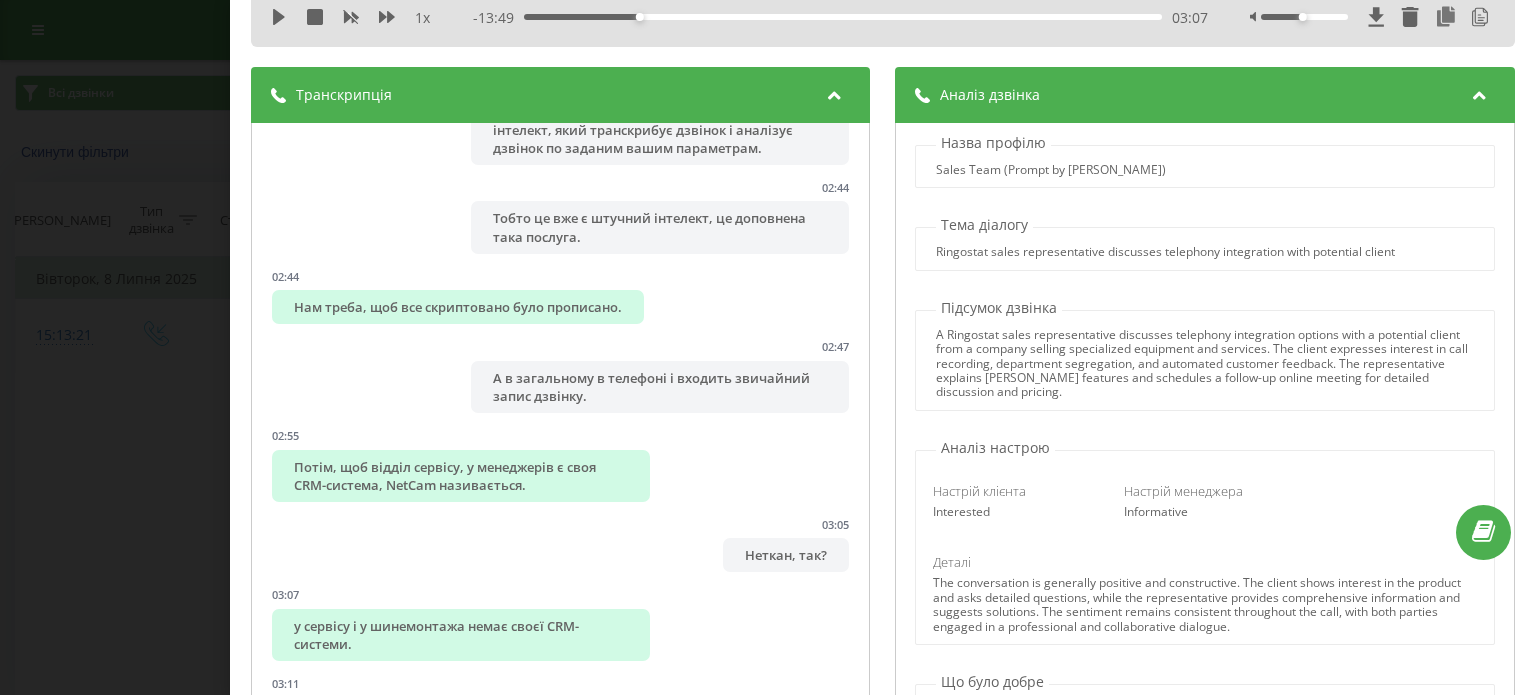 click on "Ringostat sales representative discusses telephony integration with potential client" at bounding box center [1205, 248] 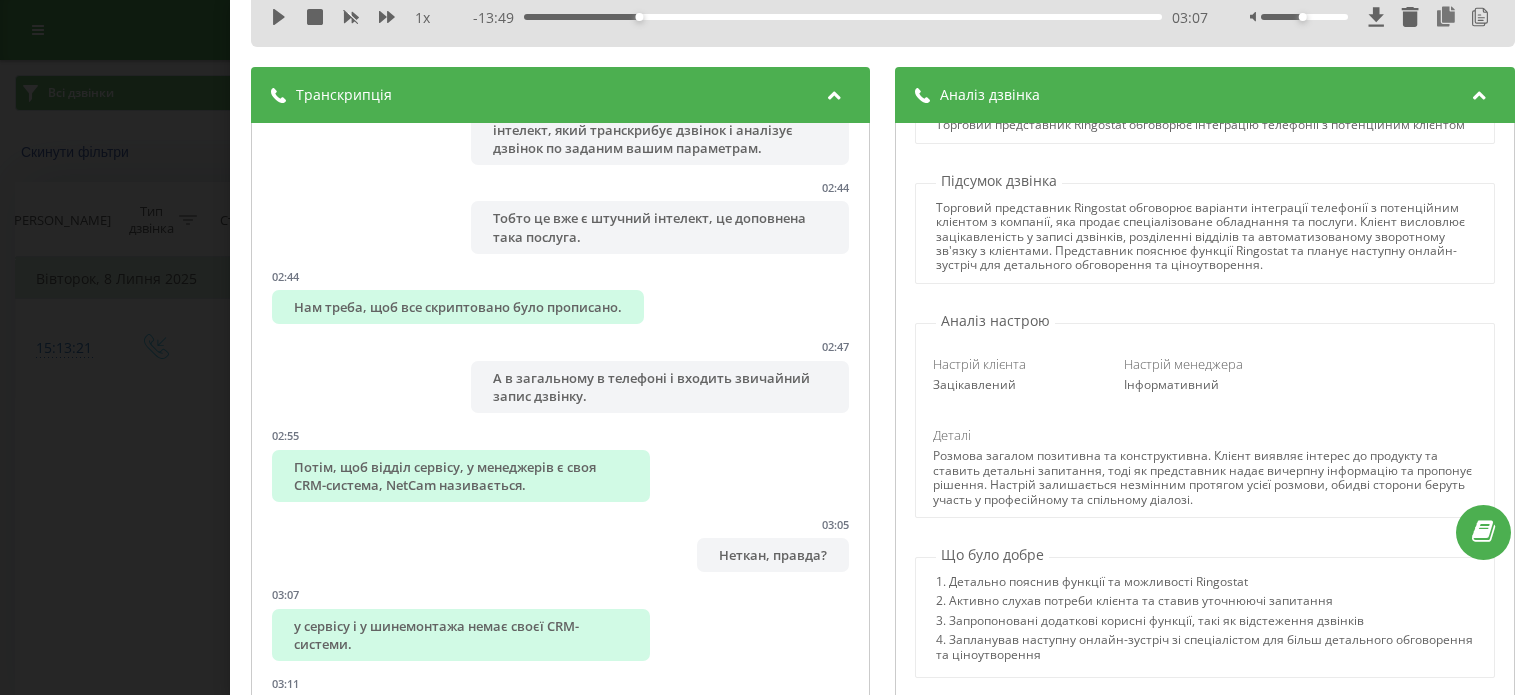 scroll, scrollTop: 100, scrollLeft: 0, axis: vertical 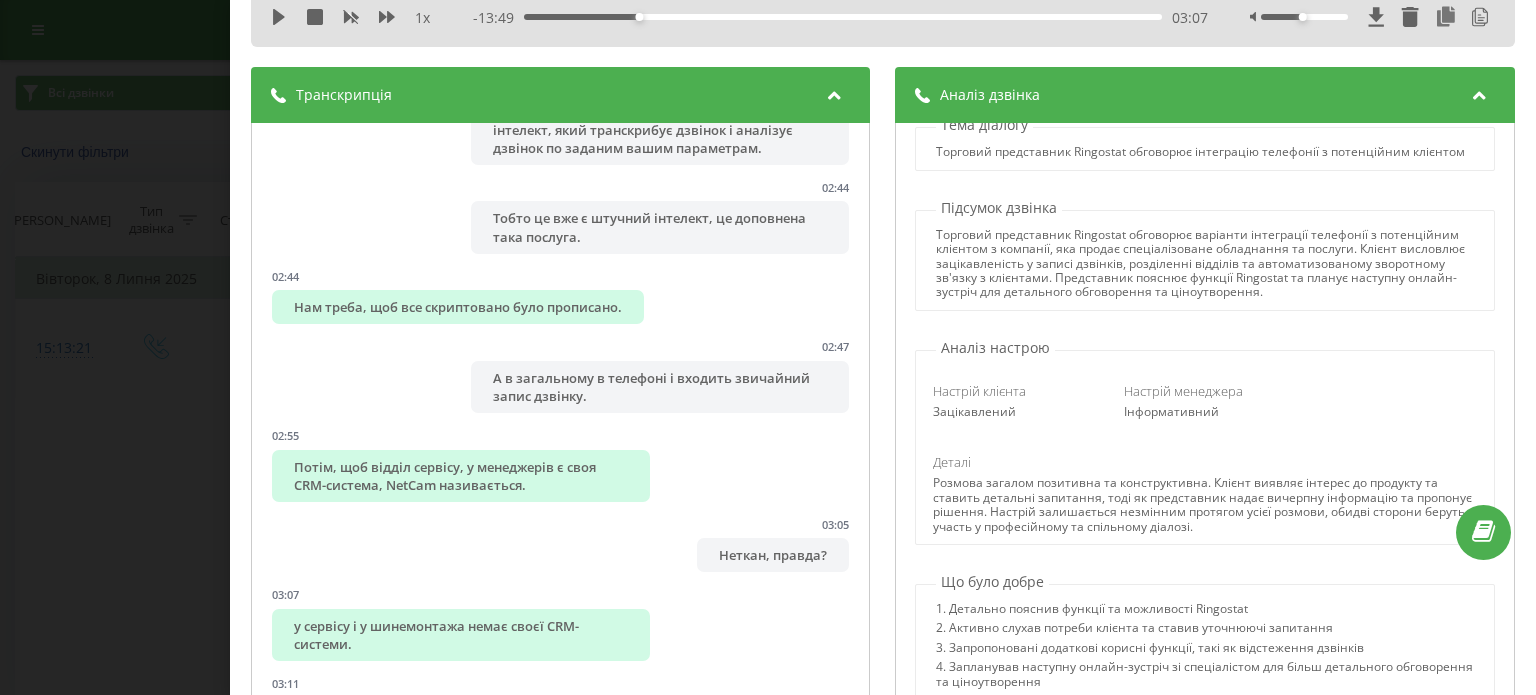 click on "Назва профілю Відділ продажів (підказка від Skyline) Тема діалогу Торговий представник Ringostat обговорює інтеграцію телефонії з потенційним клієнтом Підсумок дзвінка Торговий представник Ringostat обговорює варіанти інтеграції телефонії з потенційним клієнтом з компанії, яка продає спеціалізоване обладнання та послуги. Клієнт висловлює зацікавленість у записі дзвінків, розділенні відділів та автоматизованому зворотному зв'язку з клієнтами. Представник пояснює функції Ringostat та планує наступну онлайн-зустріч для детального обговорення та ціноутворення. 8" at bounding box center (1205, 471) 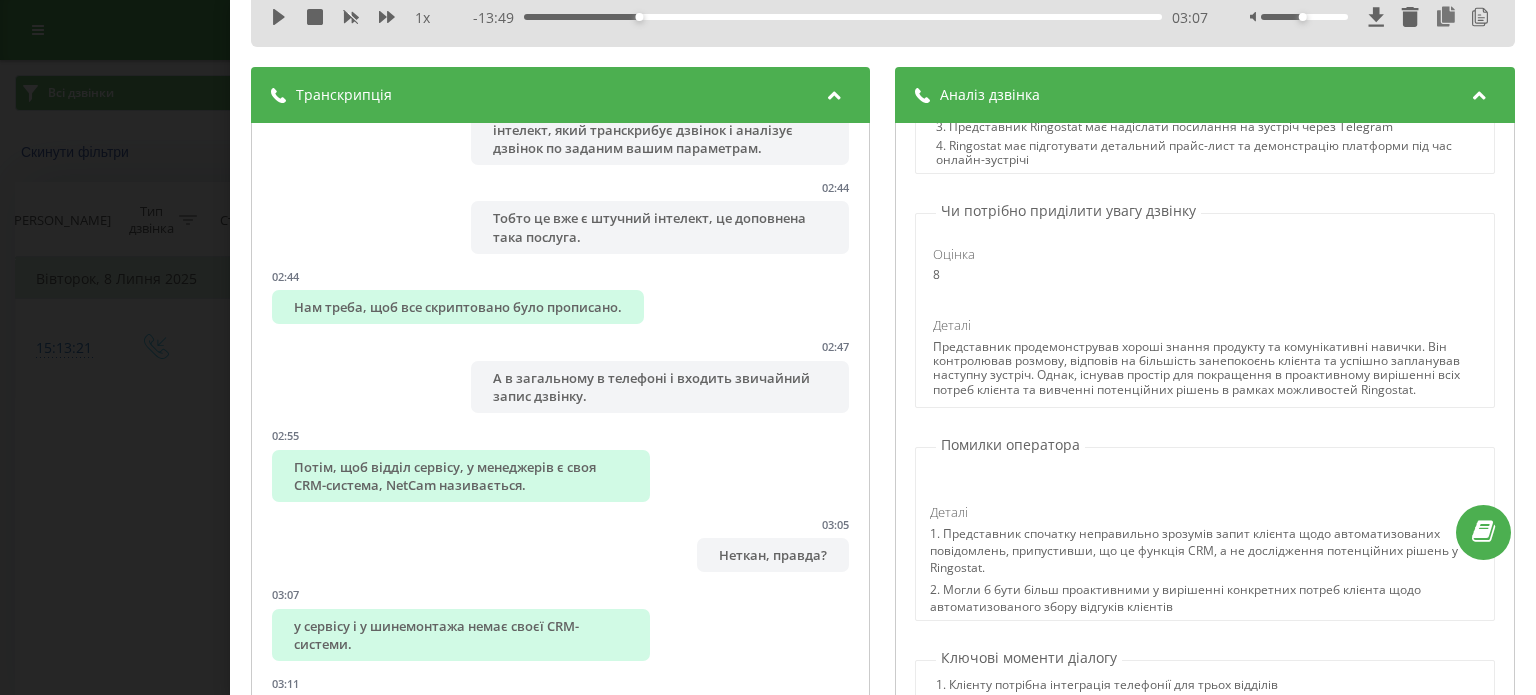 scroll, scrollTop: 1000, scrollLeft: 0, axis: vertical 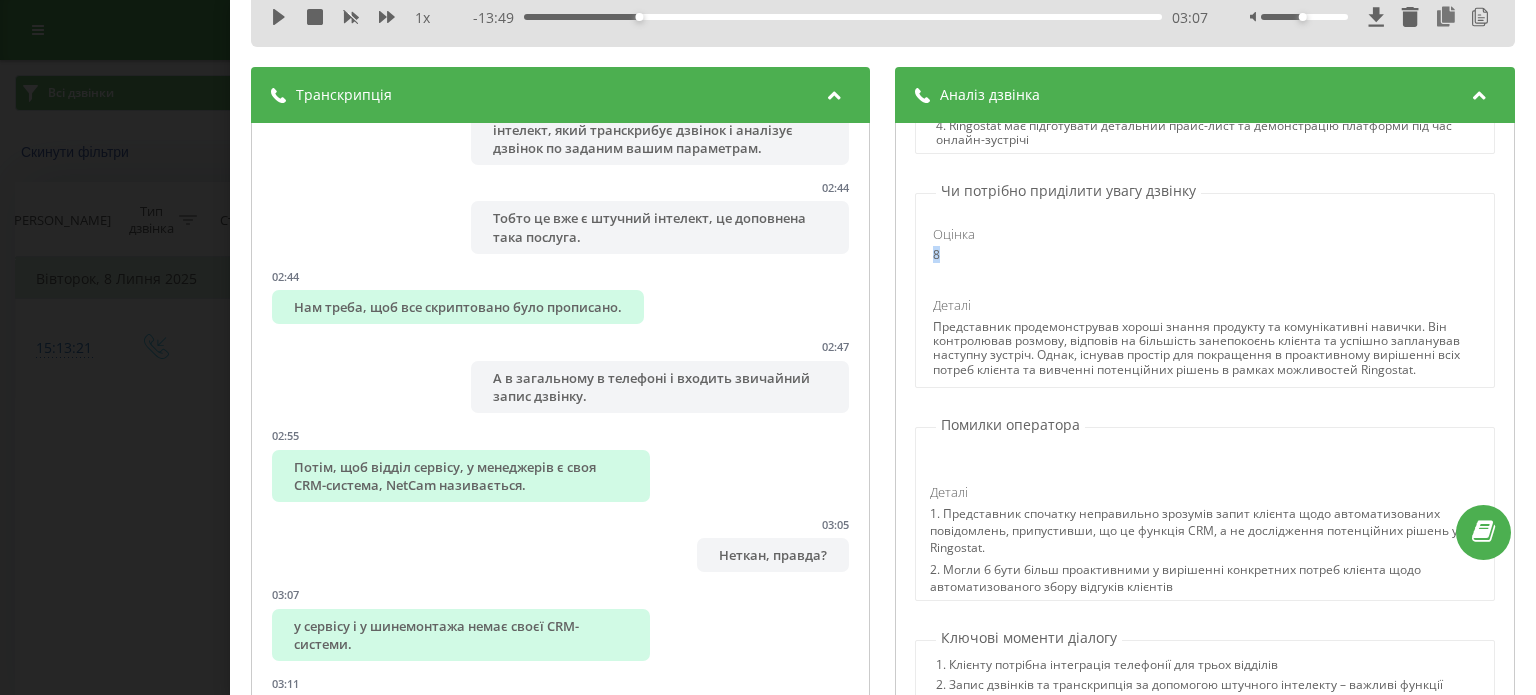 click on "8" at bounding box center (1015, 255) 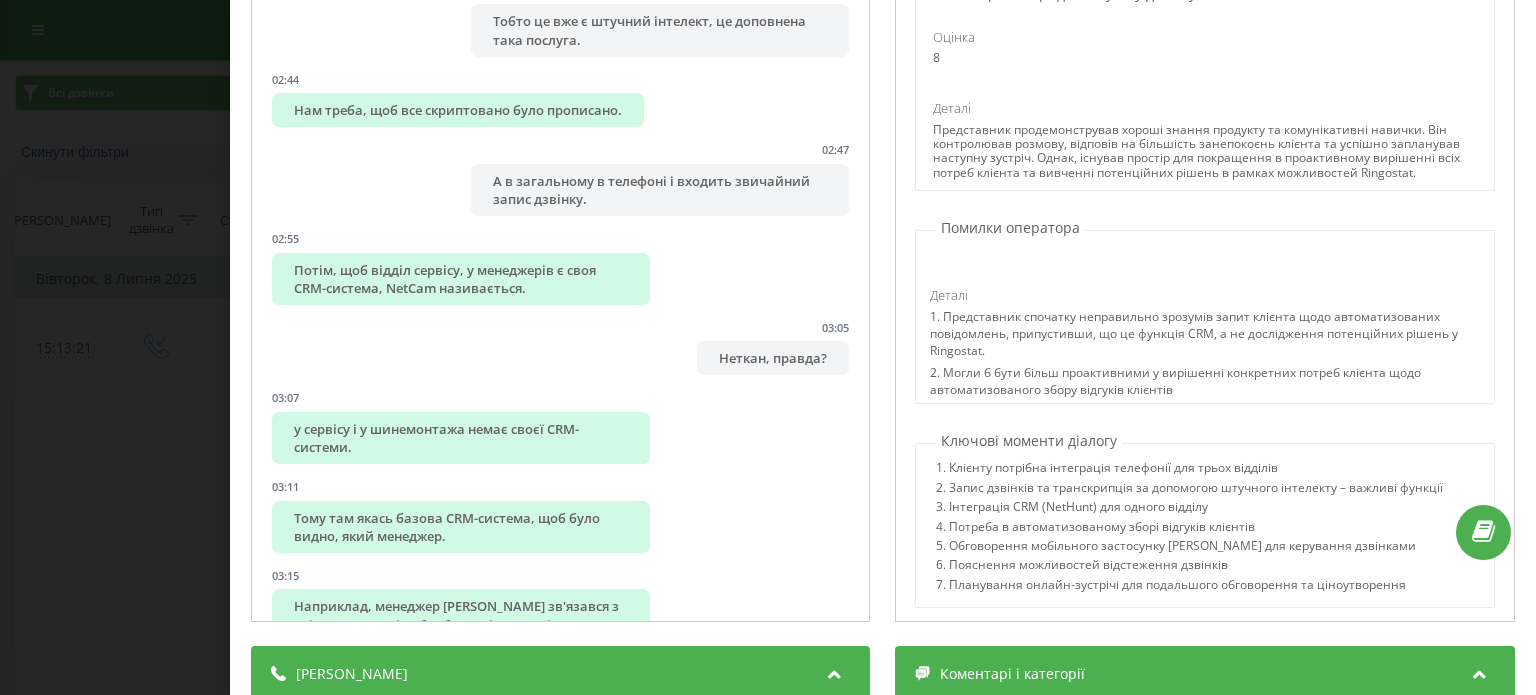 scroll, scrollTop: 300, scrollLeft: 0, axis: vertical 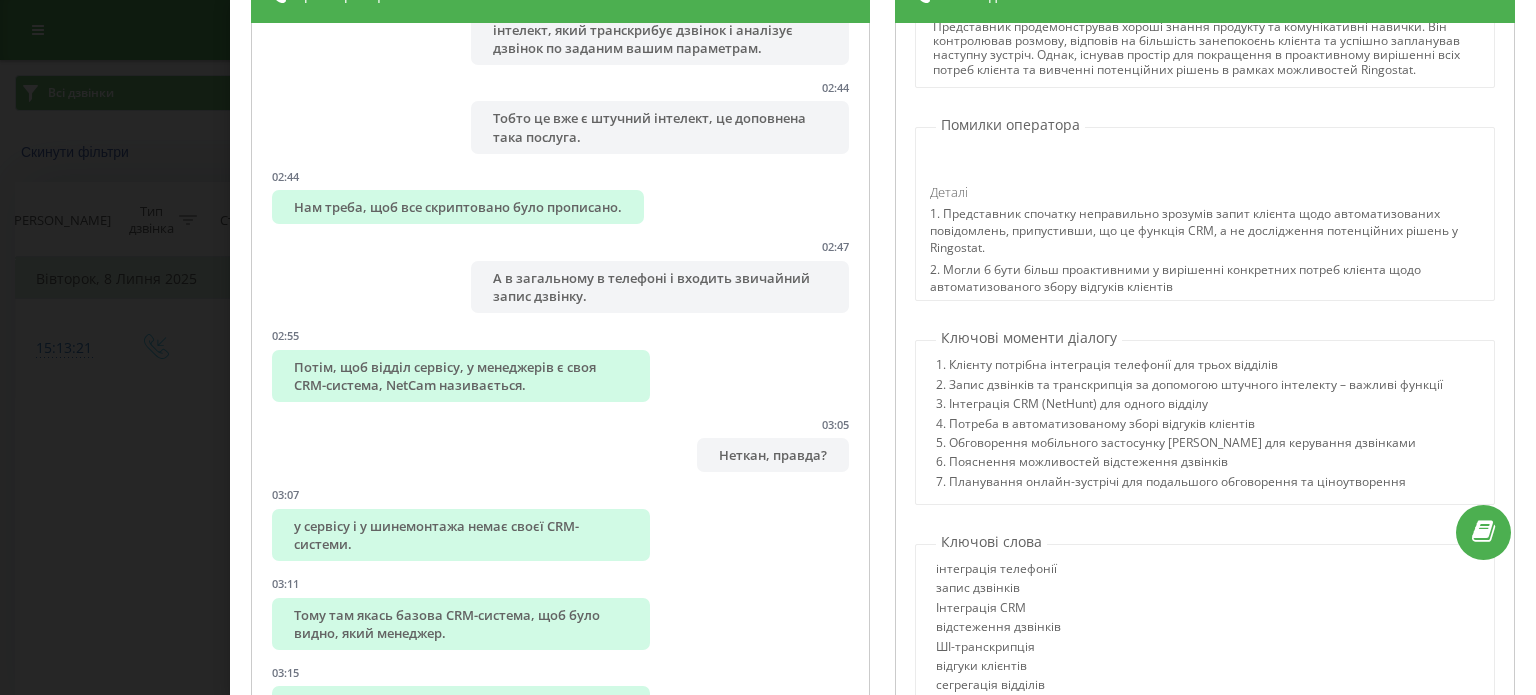 click on "Дзвінок :  1751976801.65150 Неткан, правда?   1  х -  13:49 03:07   03:07   Транскрипція 00:00 Добрий день. 00:01 Компанія Ринго Стадман називається Андріан. 00:03 Чим можна допомогти? 00:05 Добрий день. 00:06 Мене звати Поліна. 00:07 Скажіть, будь ласка, нам потрібно підключити телефонію компанії ETH. 00:12 Я хочу дізнатися, скільки це коштує, які там тарифи є, як це зробити, тому що у нас є три відділа. 00:20 Відділ сервісу, відділ продажу шин і відділ продажу спецтехніки. 00:26 Ось, і треба якось підключити, щоб кожен відділ не тачив дзвінків кожного відділу. 00:33 00:39 Це ми зможемо зробити. 00:41 00:45 00:48 00:49 00:51 8" at bounding box center [768, 347] 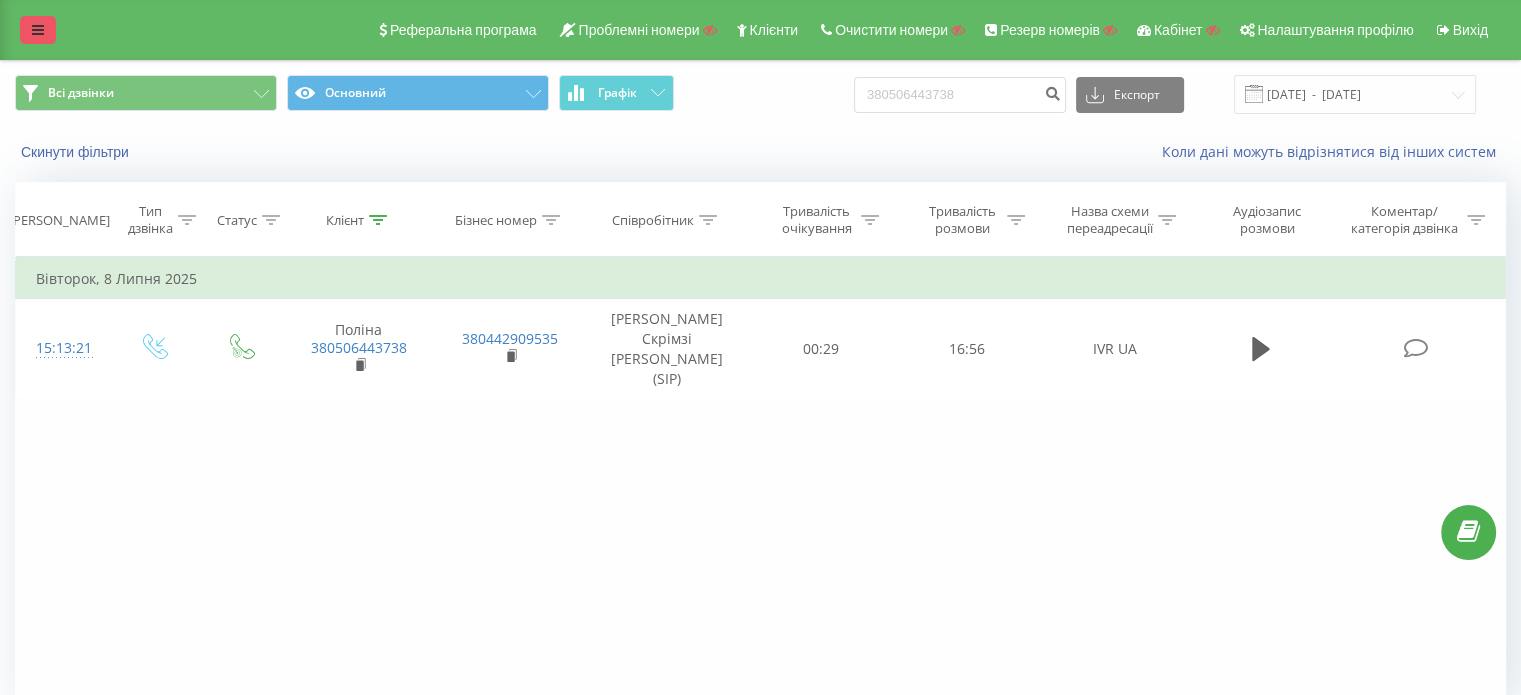 click at bounding box center [38, 30] 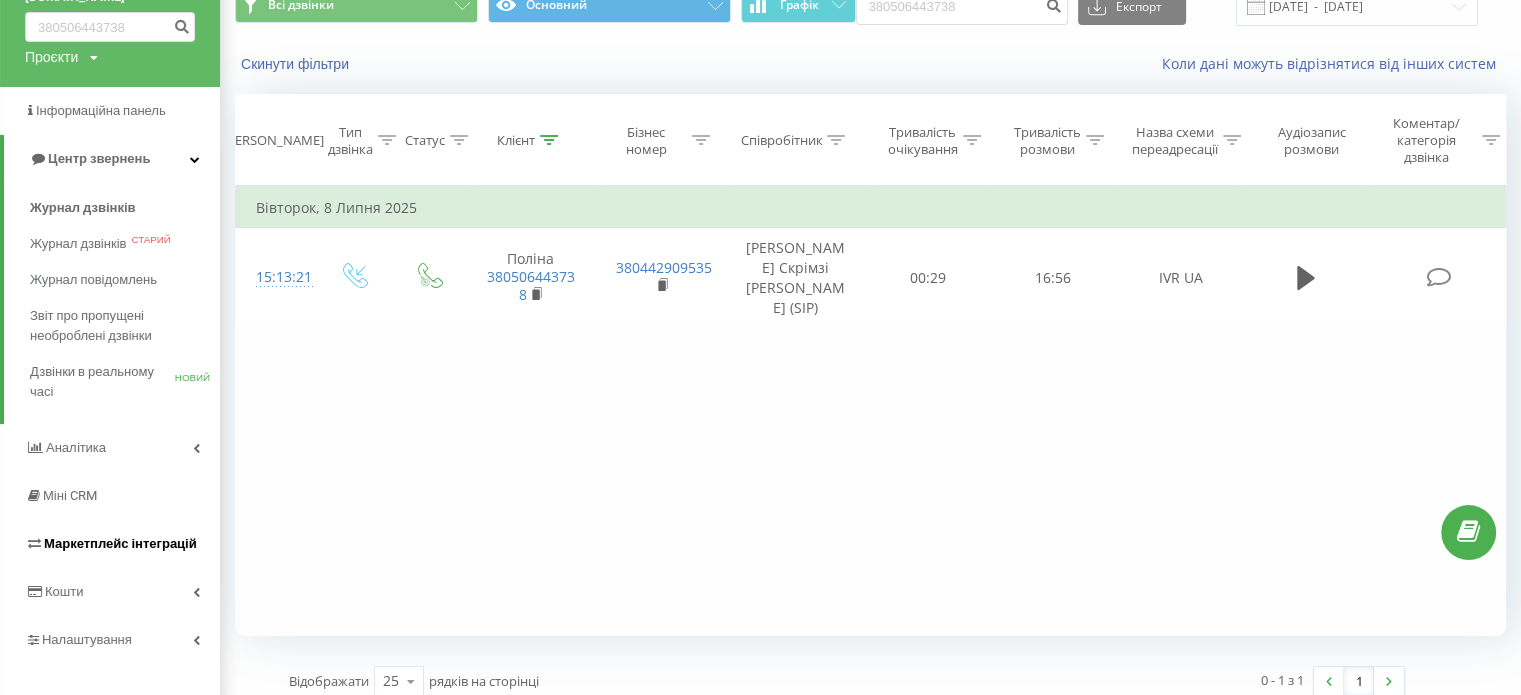 scroll, scrollTop: 107, scrollLeft: 0, axis: vertical 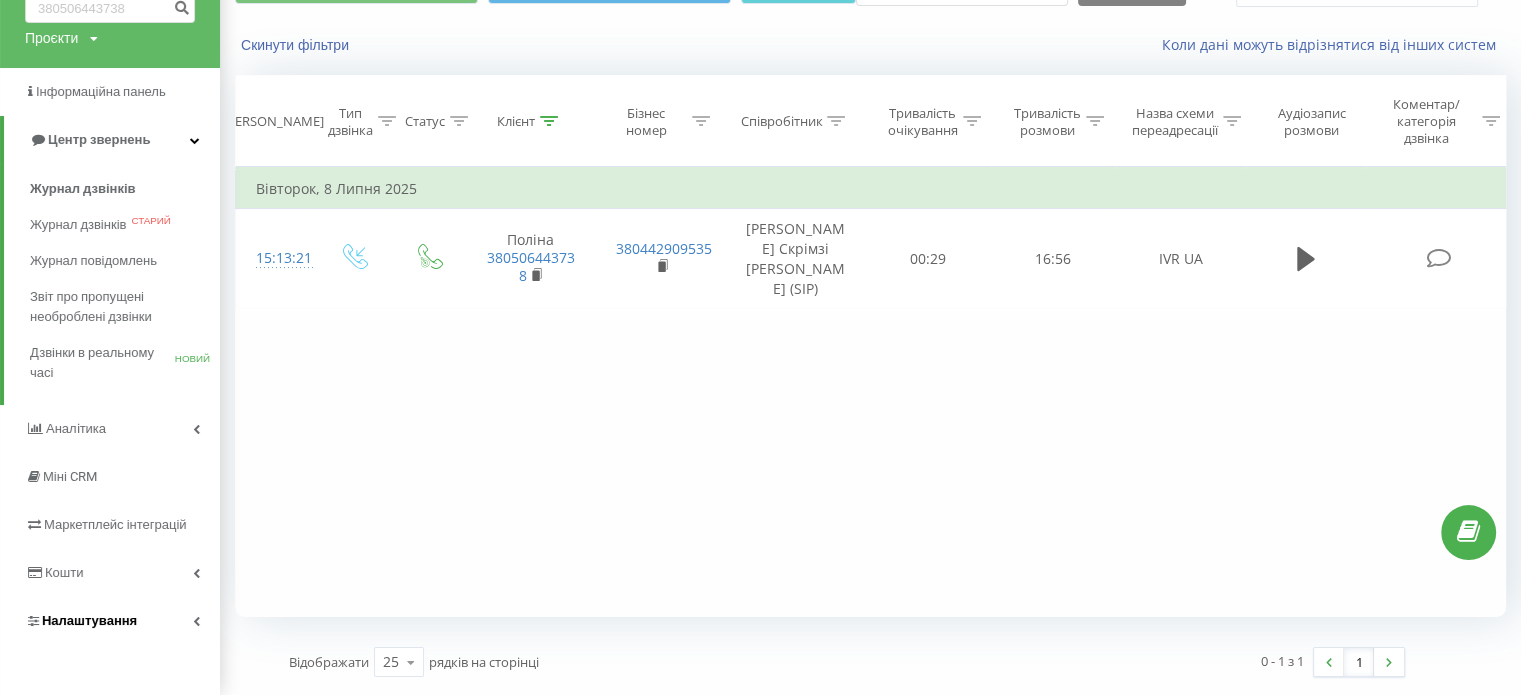 click on "Налаштування" at bounding box center (89, 620) 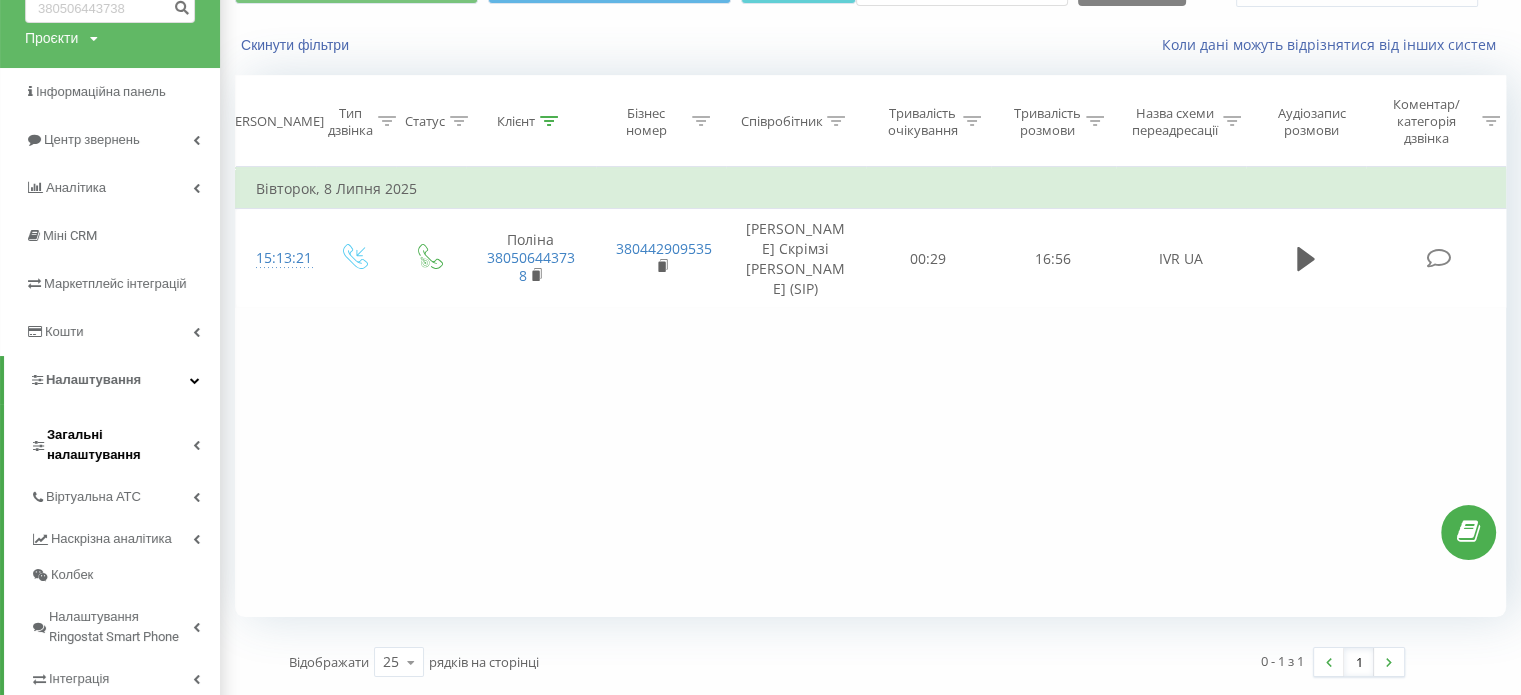 click on "Загальні налаштування" at bounding box center [120, 445] 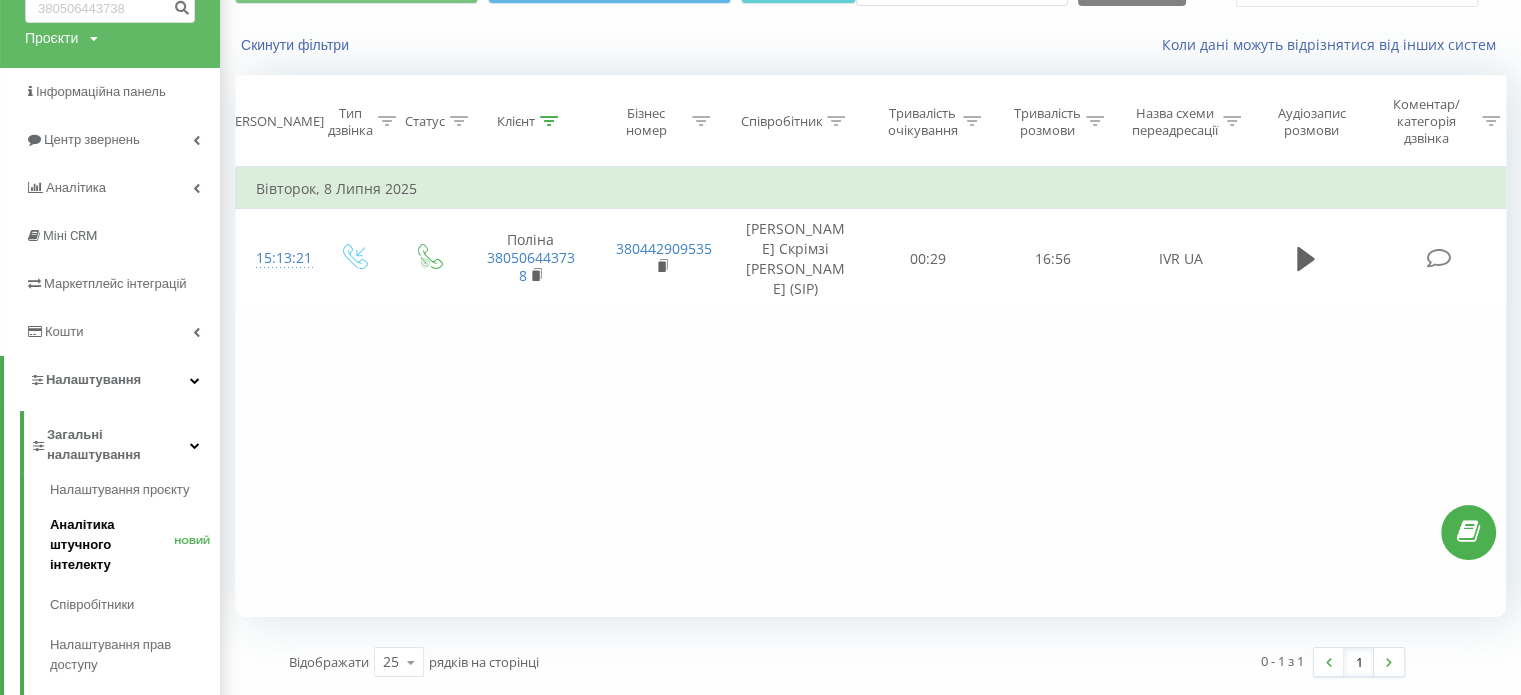 click on "Аналітика штучного інтелекту" at bounding box center (82, 544) 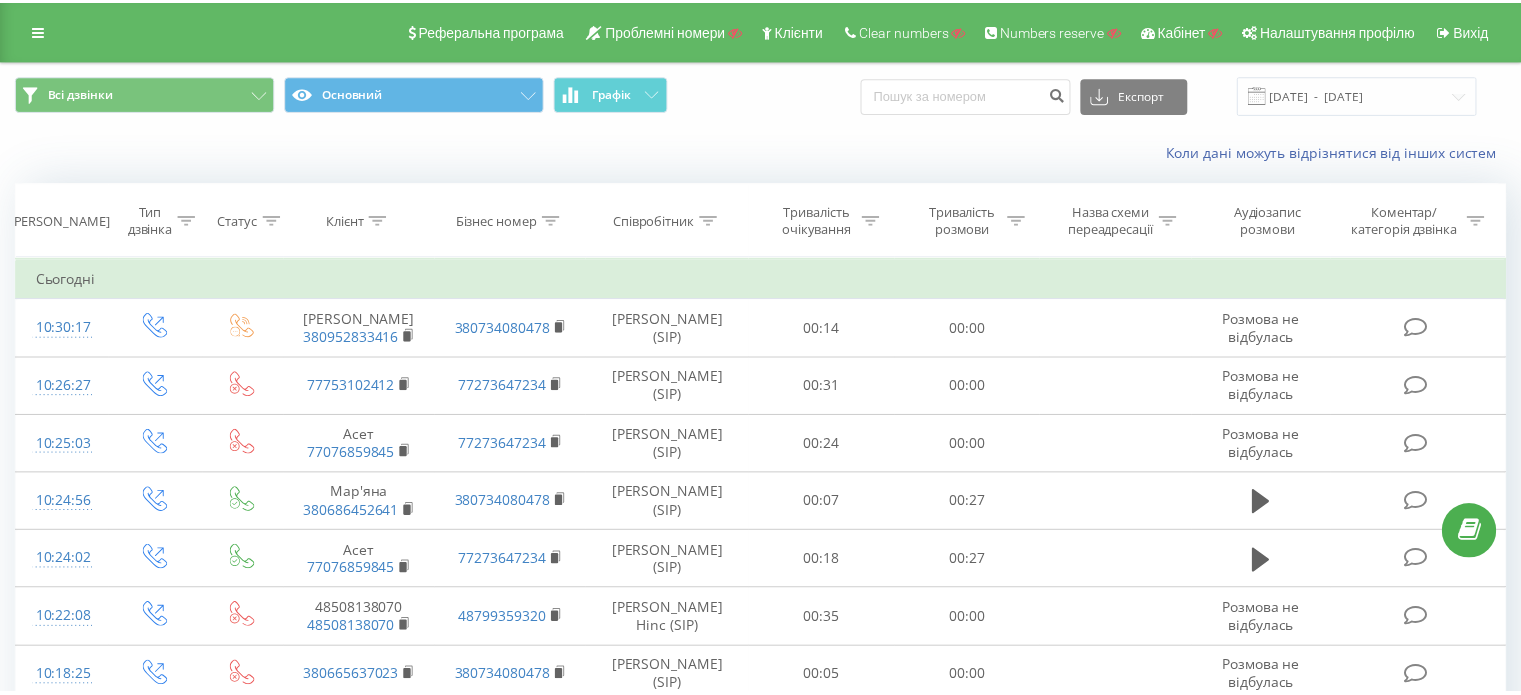 scroll, scrollTop: 0, scrollLeft: 0, axis: both 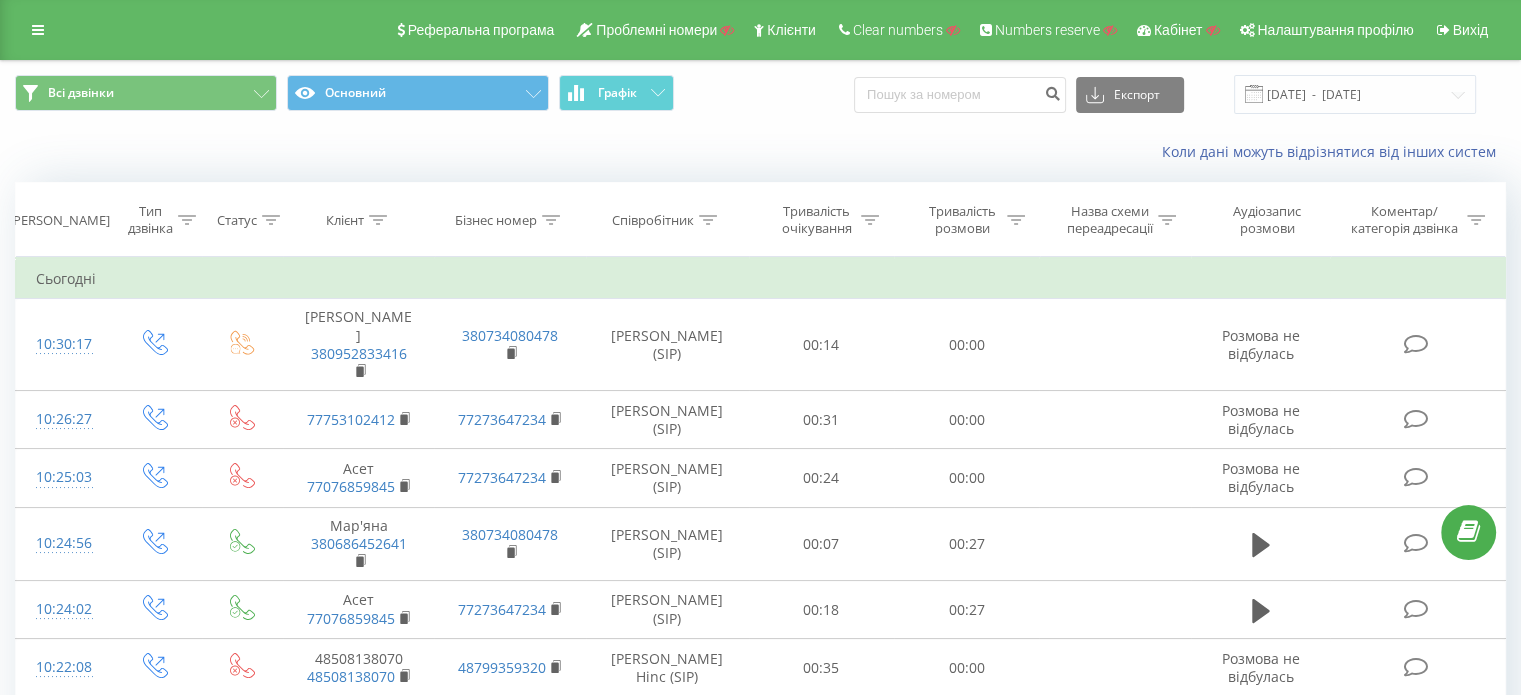 click on "Коли дані можуть відрізнятися вiд інших систем" at bounding box center [760, 152] 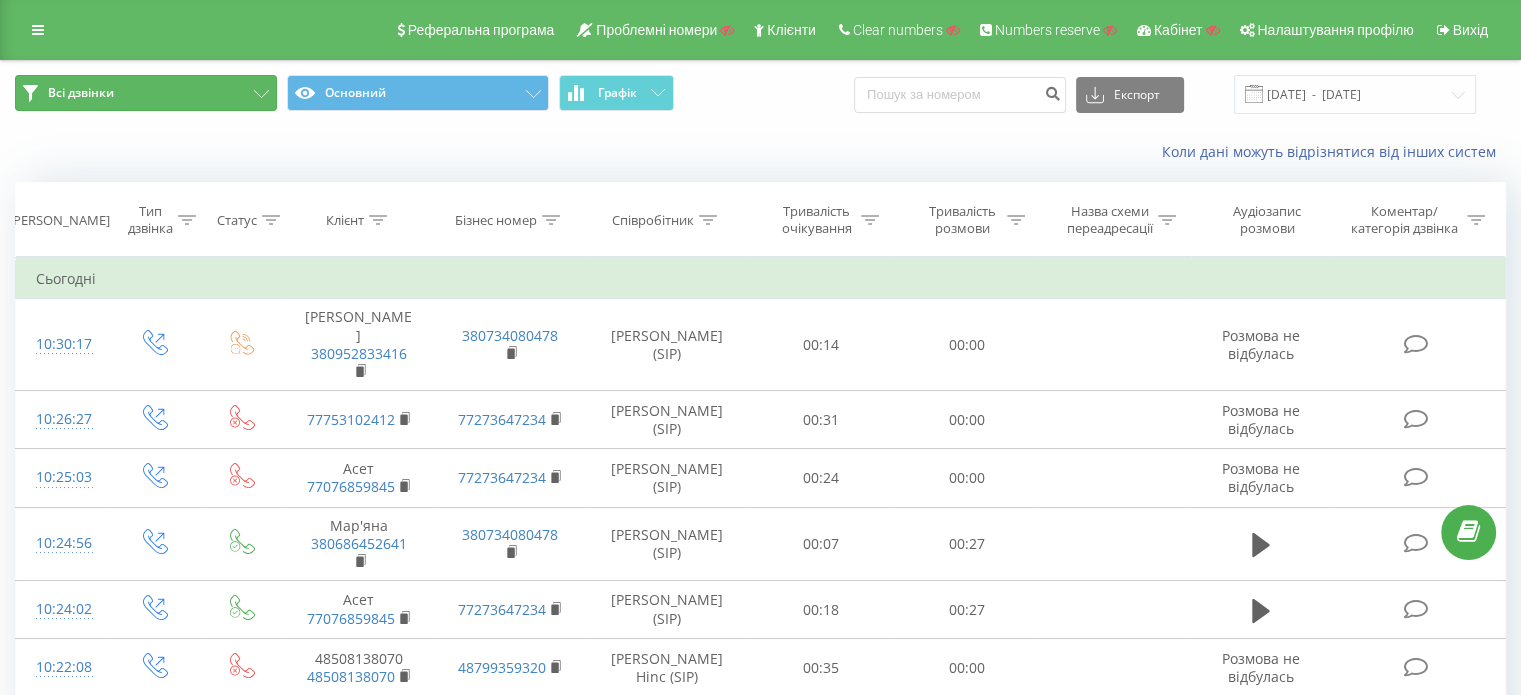 click on "Всі дзвінки" at bounding box center (146, 93) 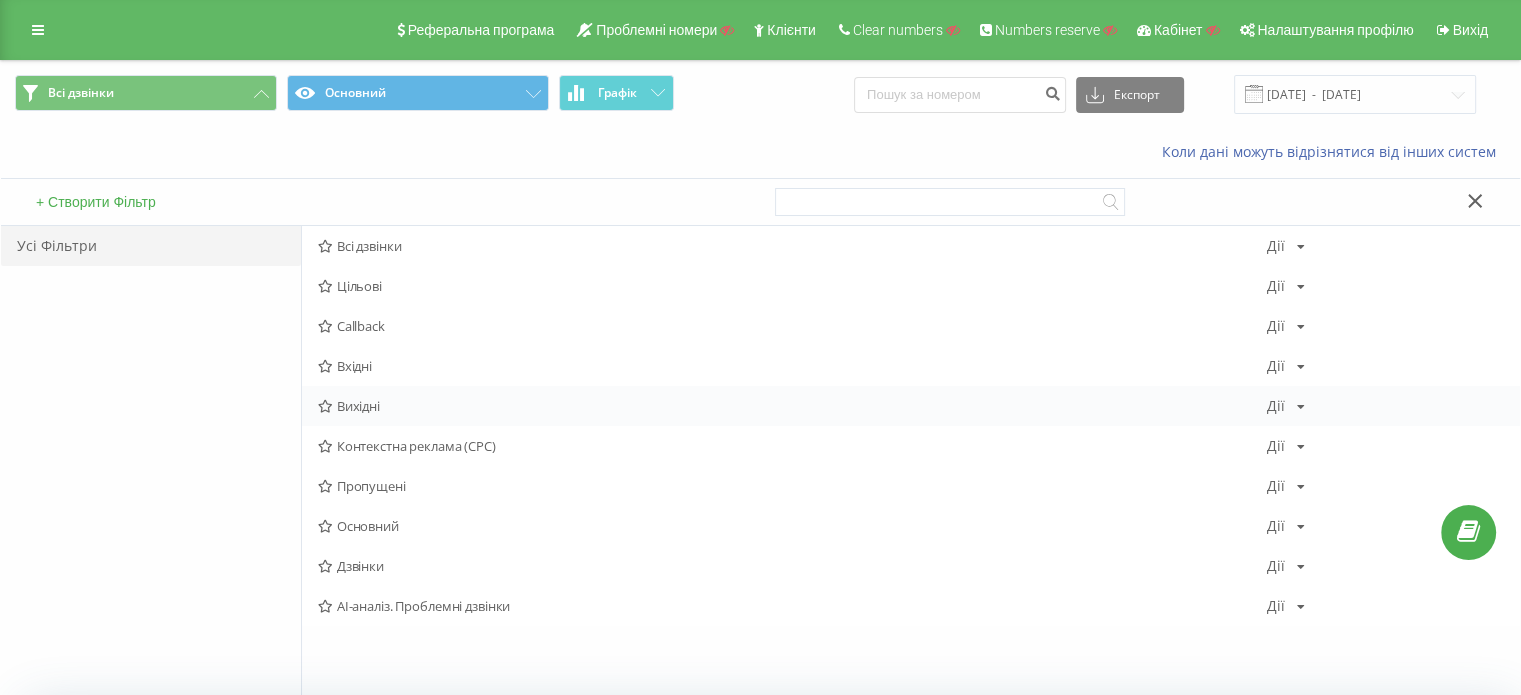 click on "Вихідні [PERSON_NAME] Копіювати Видалити За замовчуванням Поділитися" at bounding box center [911, 406] 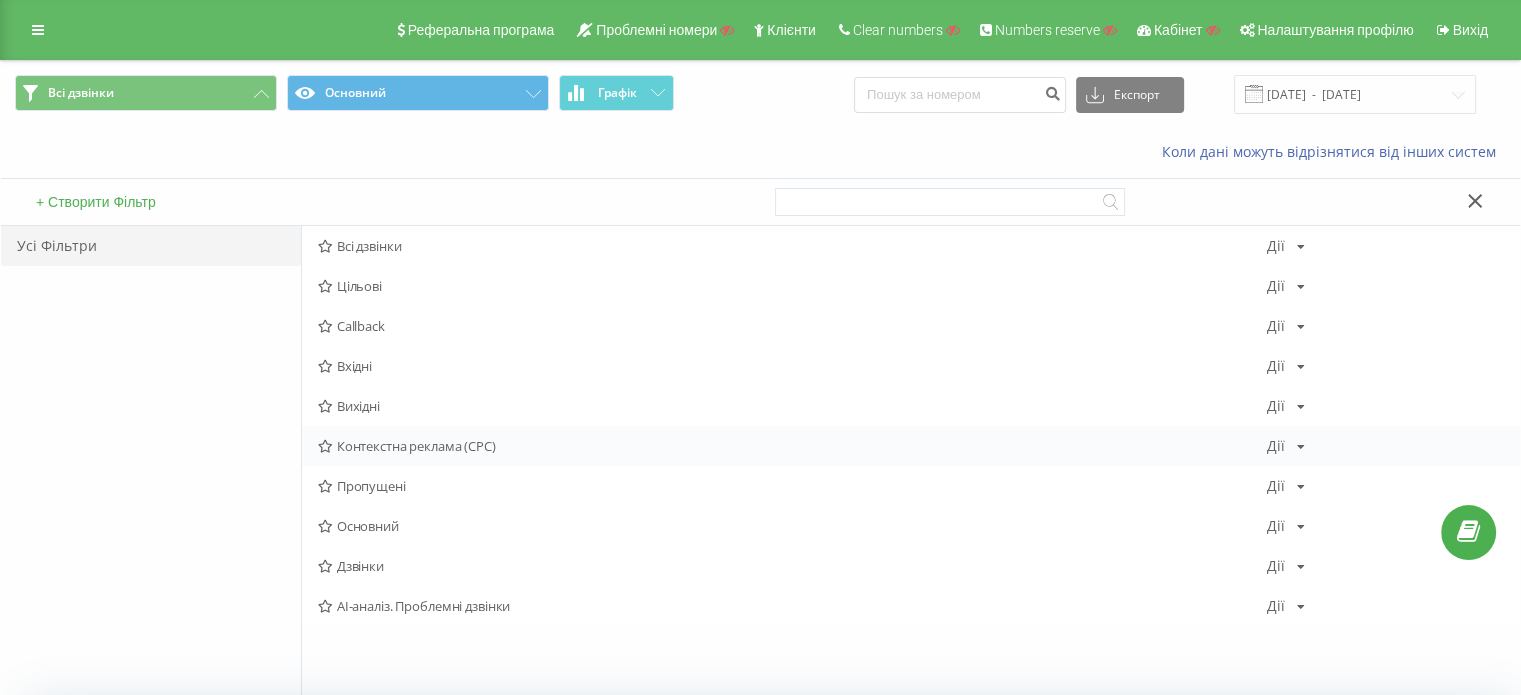 click on "Контекстна реклама (CPC) Дії Редагувати Копіювати Видалити За замовчуванням Поділитися" at bounding box center (911, 446) 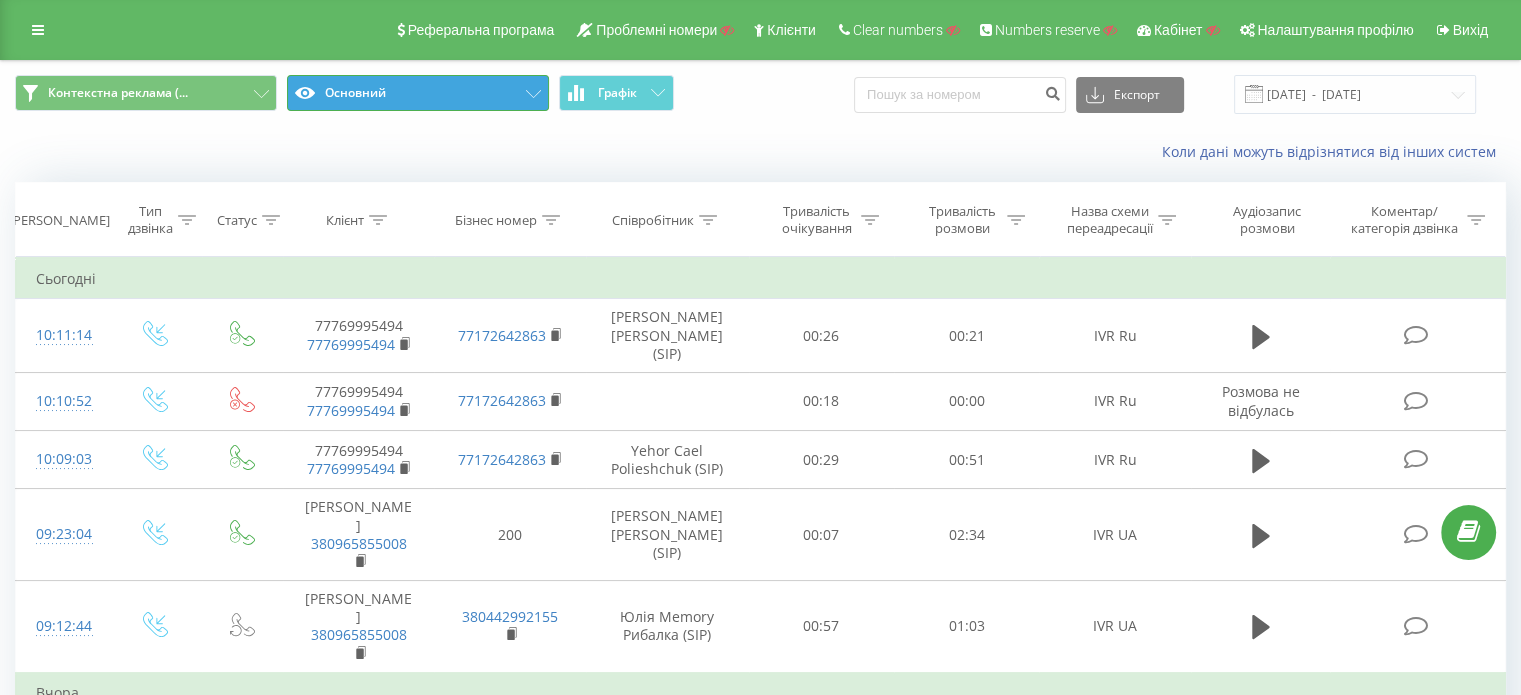 click on "Основний" at bounding box center (418, 93) 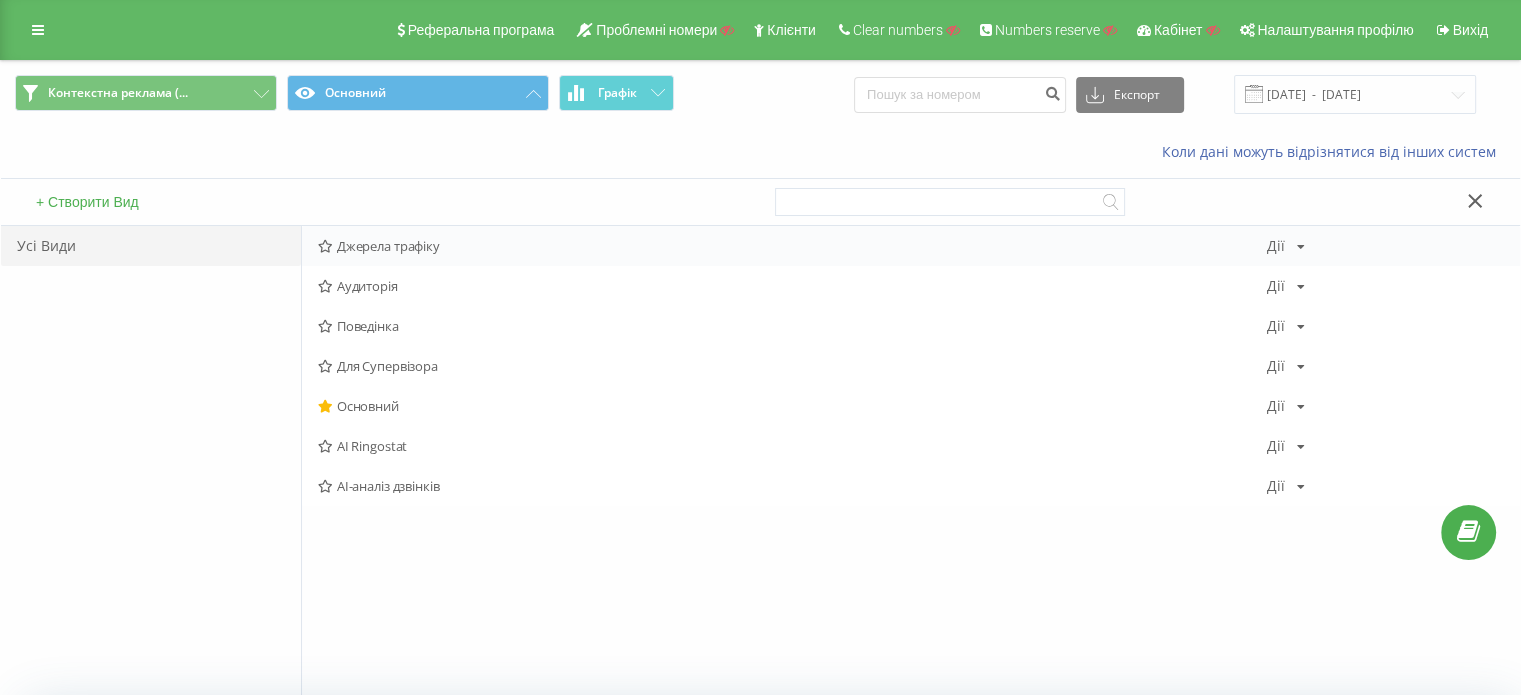 click on "Джерела трафіку" at bounding box center [792, 246] 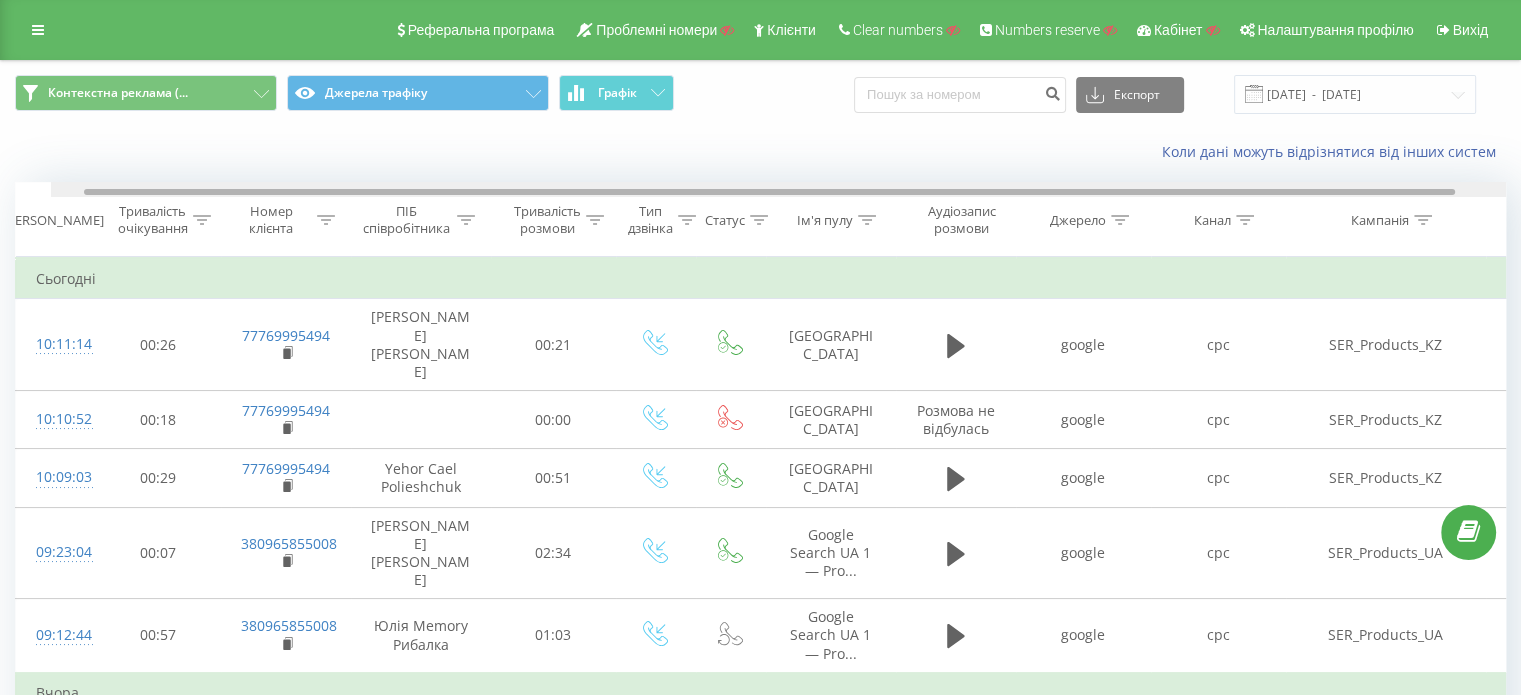scroll, scrollTop: 0, scrollLeft: 36, axis: horizontal 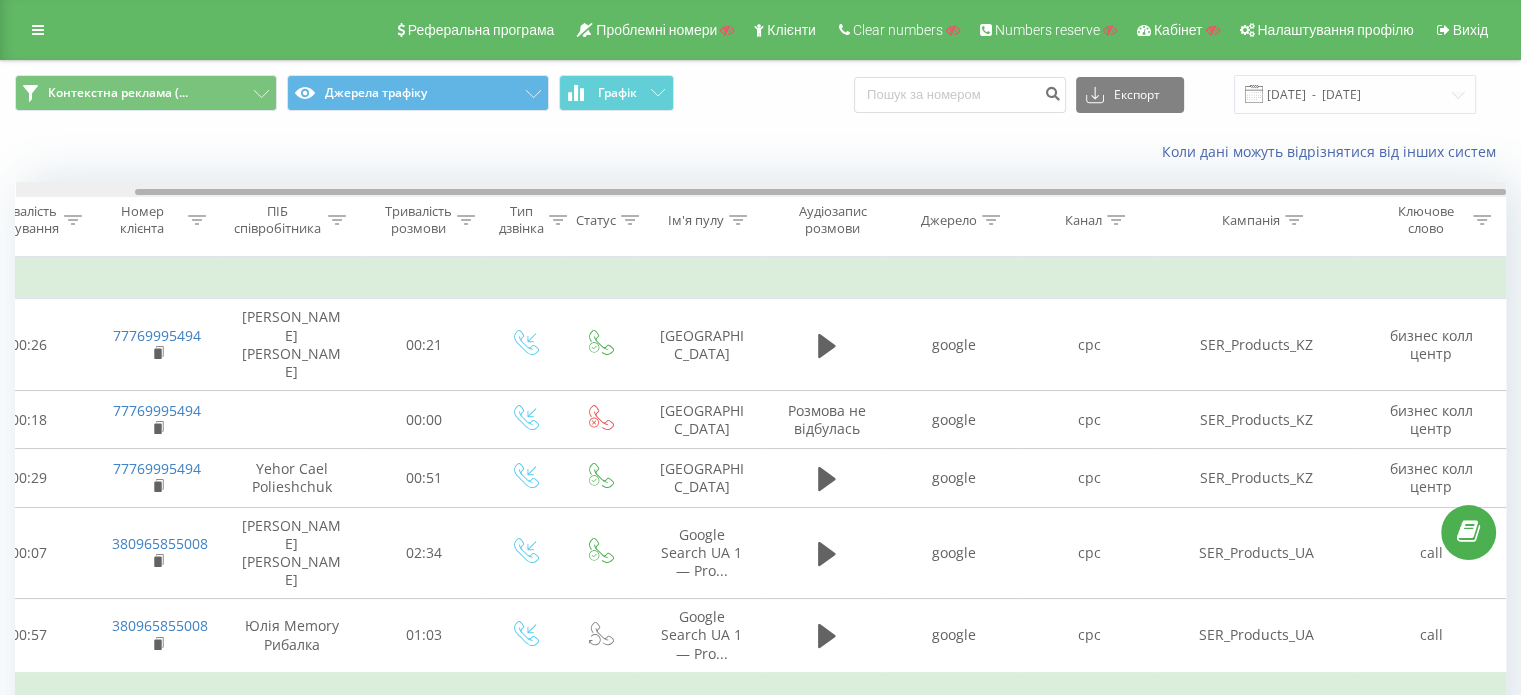 drag, startPoint x: 428, startPoint y: 190, endPoint x: 977, endPoint y: 188, distance: 549.00366 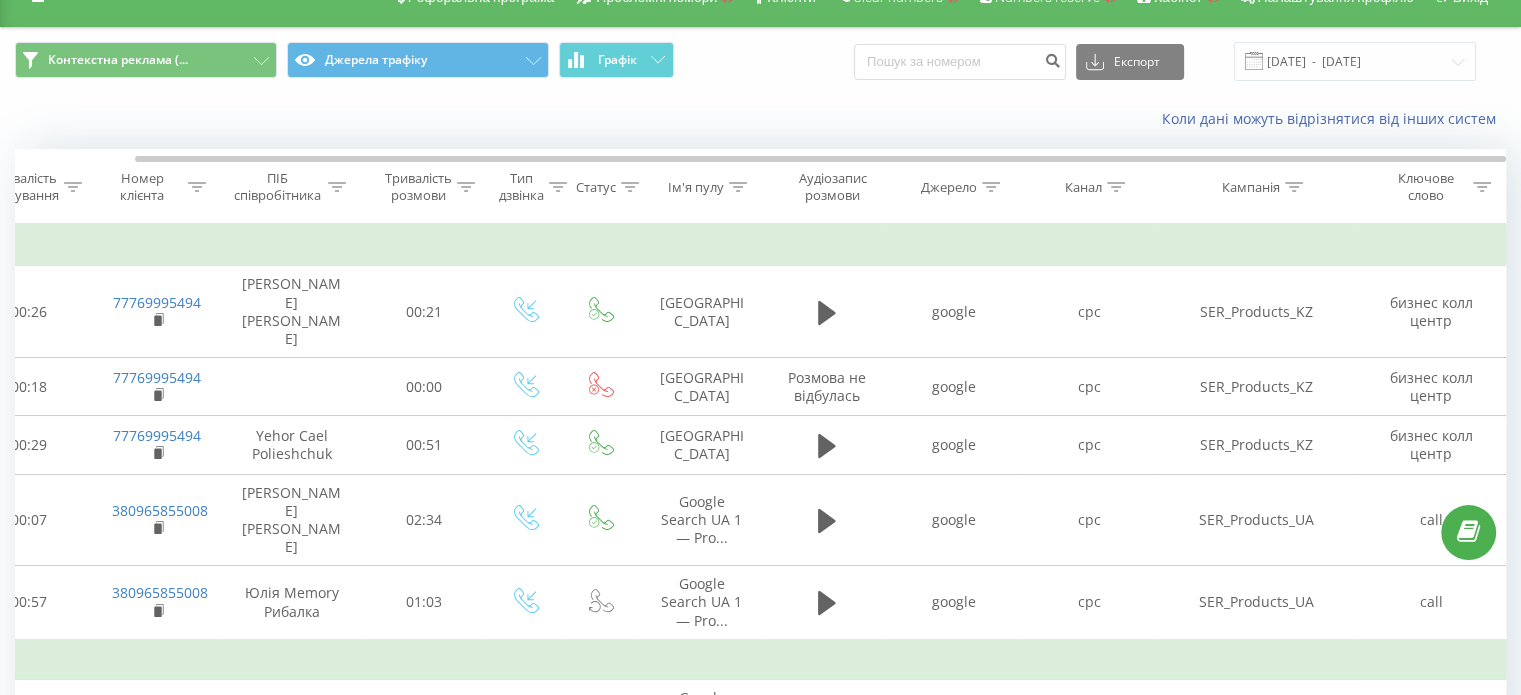 scroll, scrollTop: 0, scrollLeft: 0, axis: both 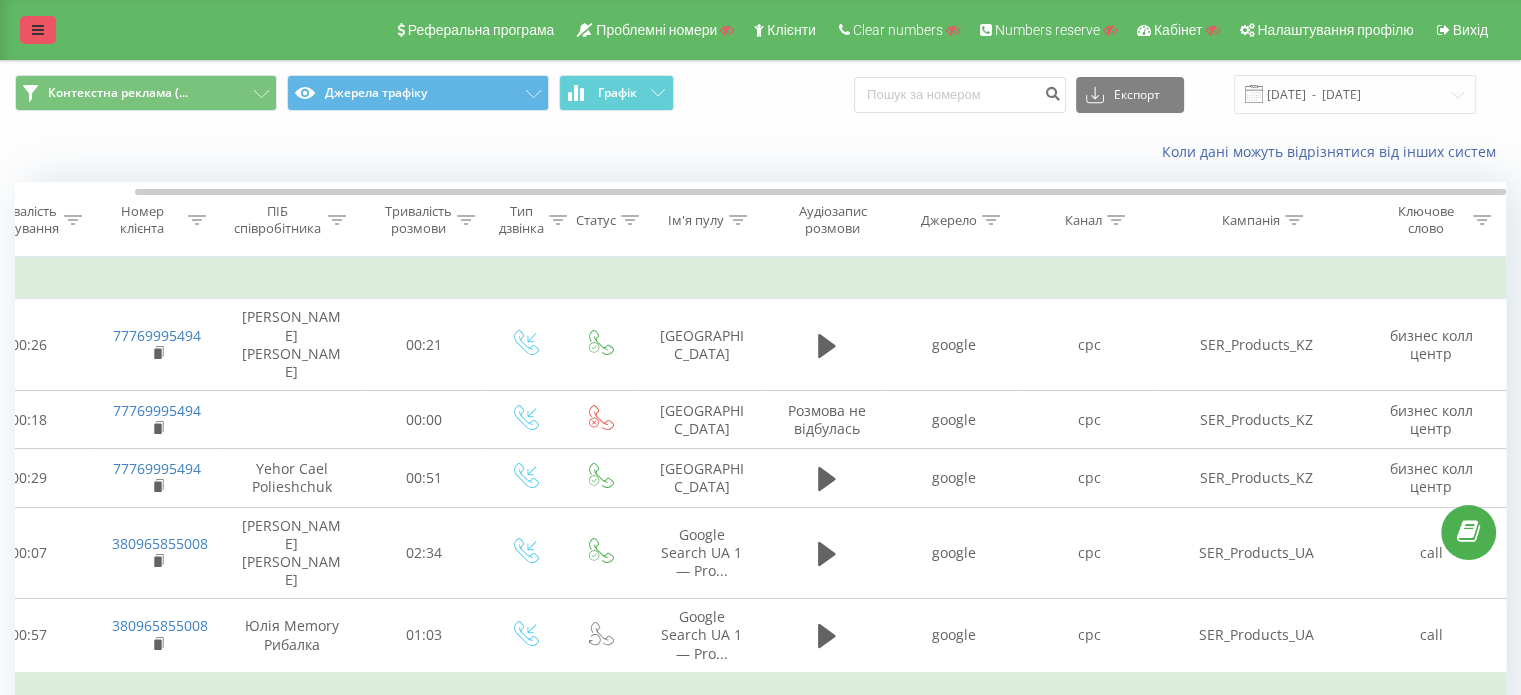 click at bounding box center [38, 30] 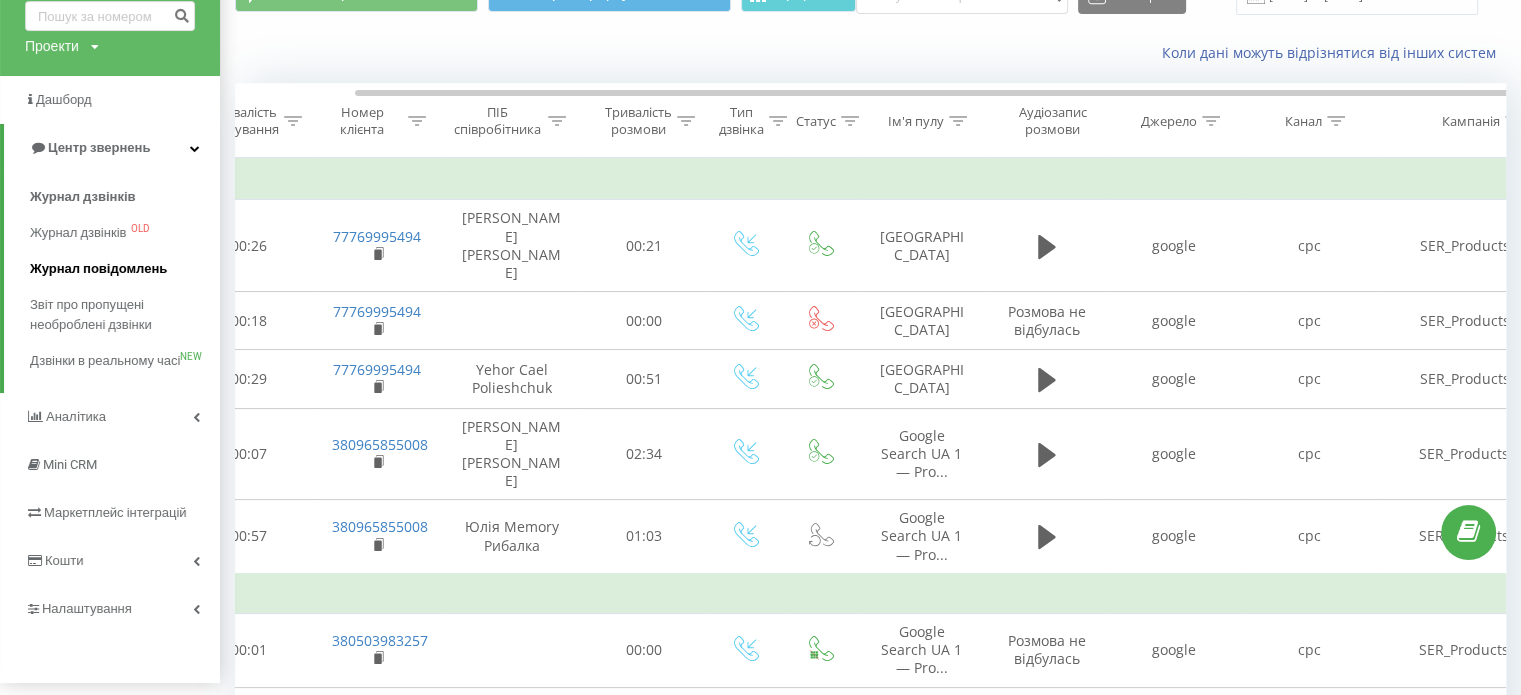 scroll, scrollTop: 100, scrollLeft: 0, axis: vertical 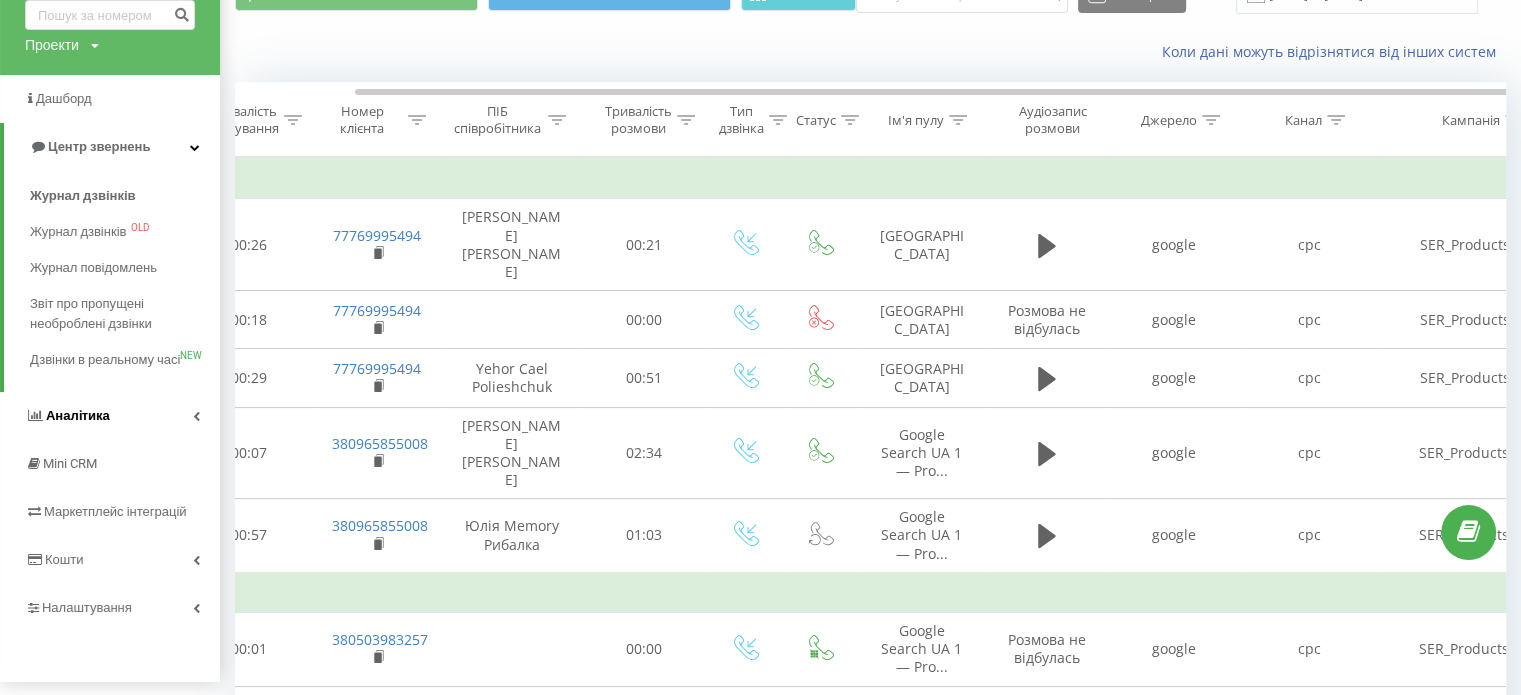 click on "Аналiтика" at bounding box center [78, 415] 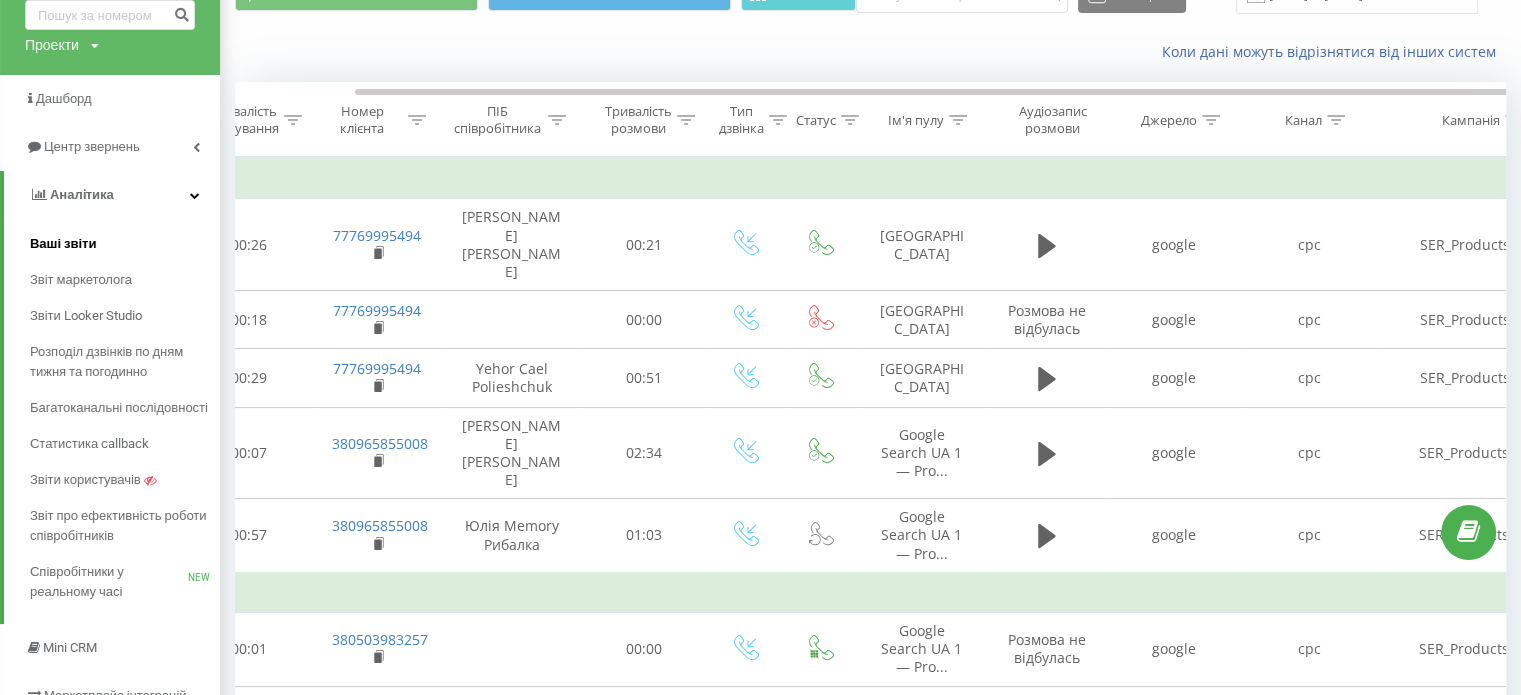 click on "Ваші звіти" at bounding box center [63, 244] 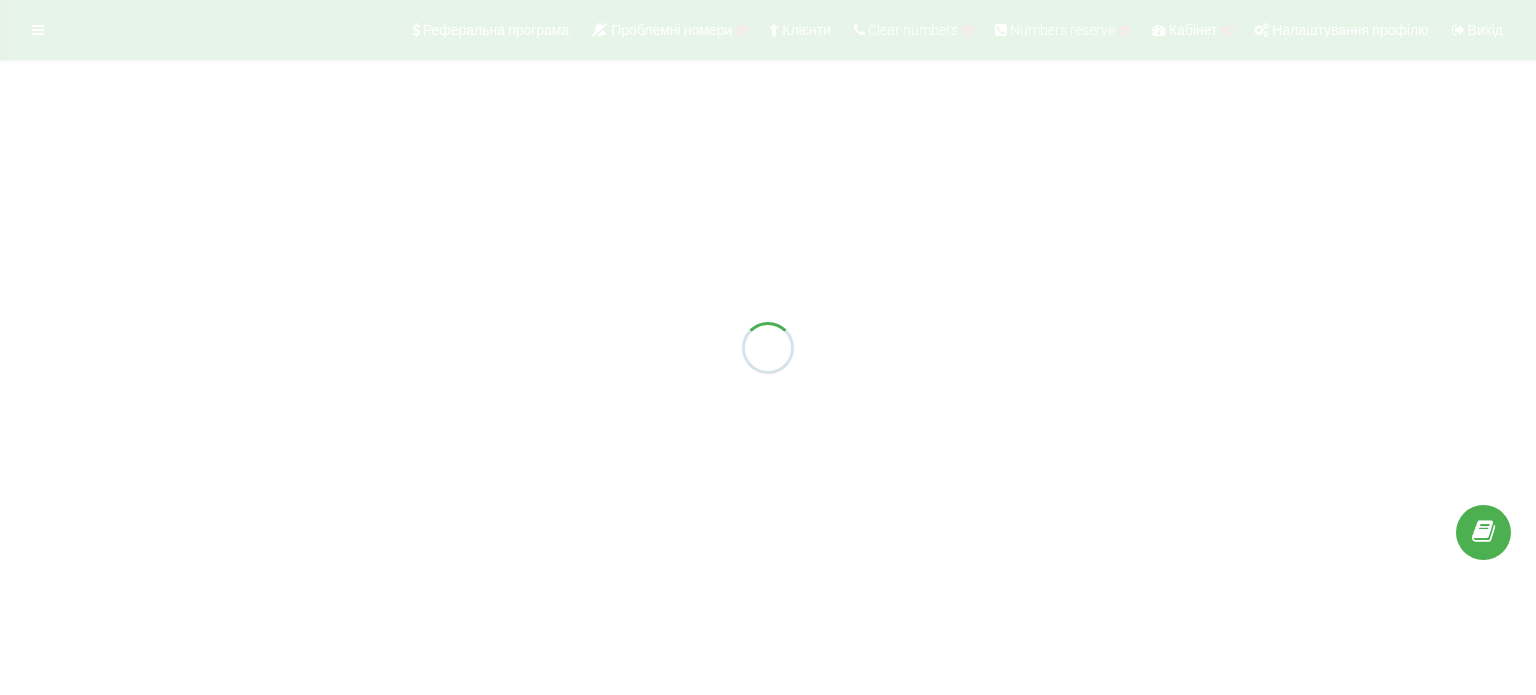 scroll, scrollTop: 0, scrollLeft: 0, axis: both 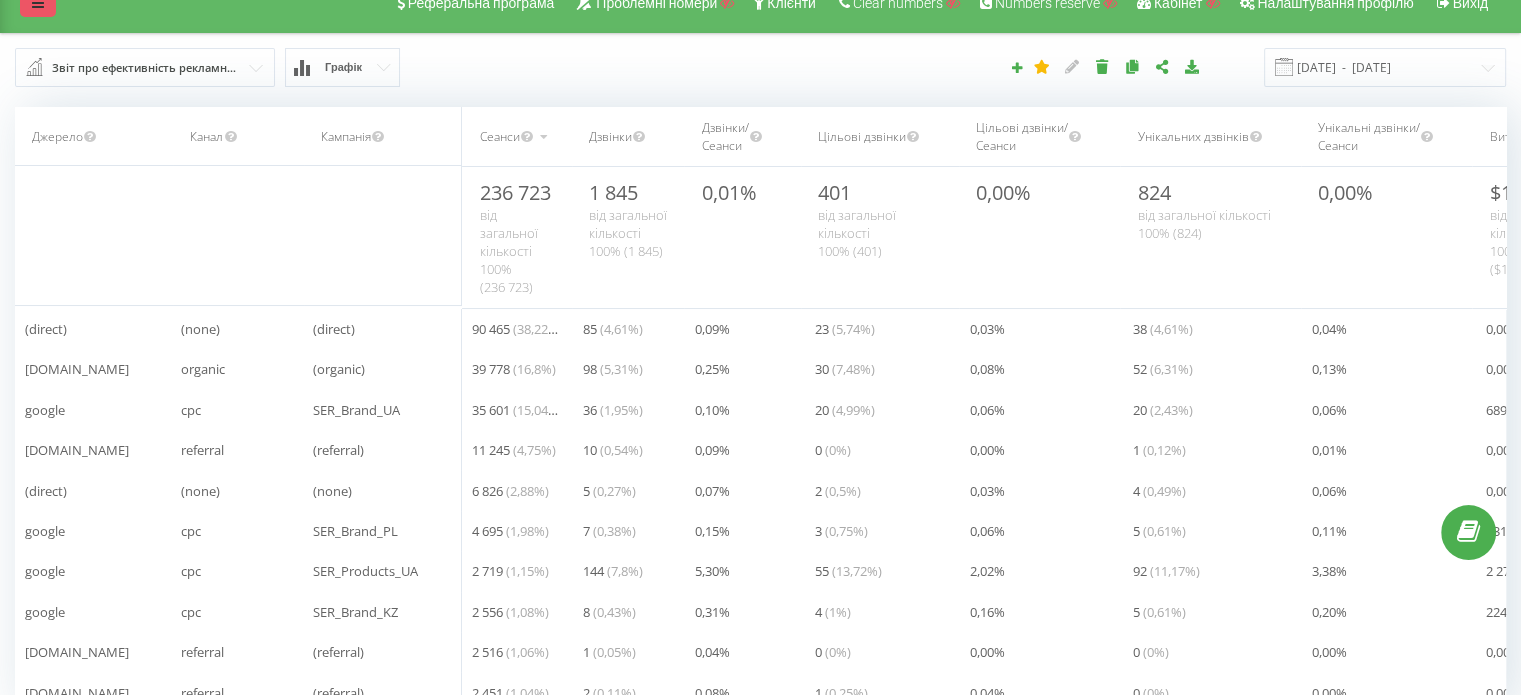 click at bounding box center (38, 3) 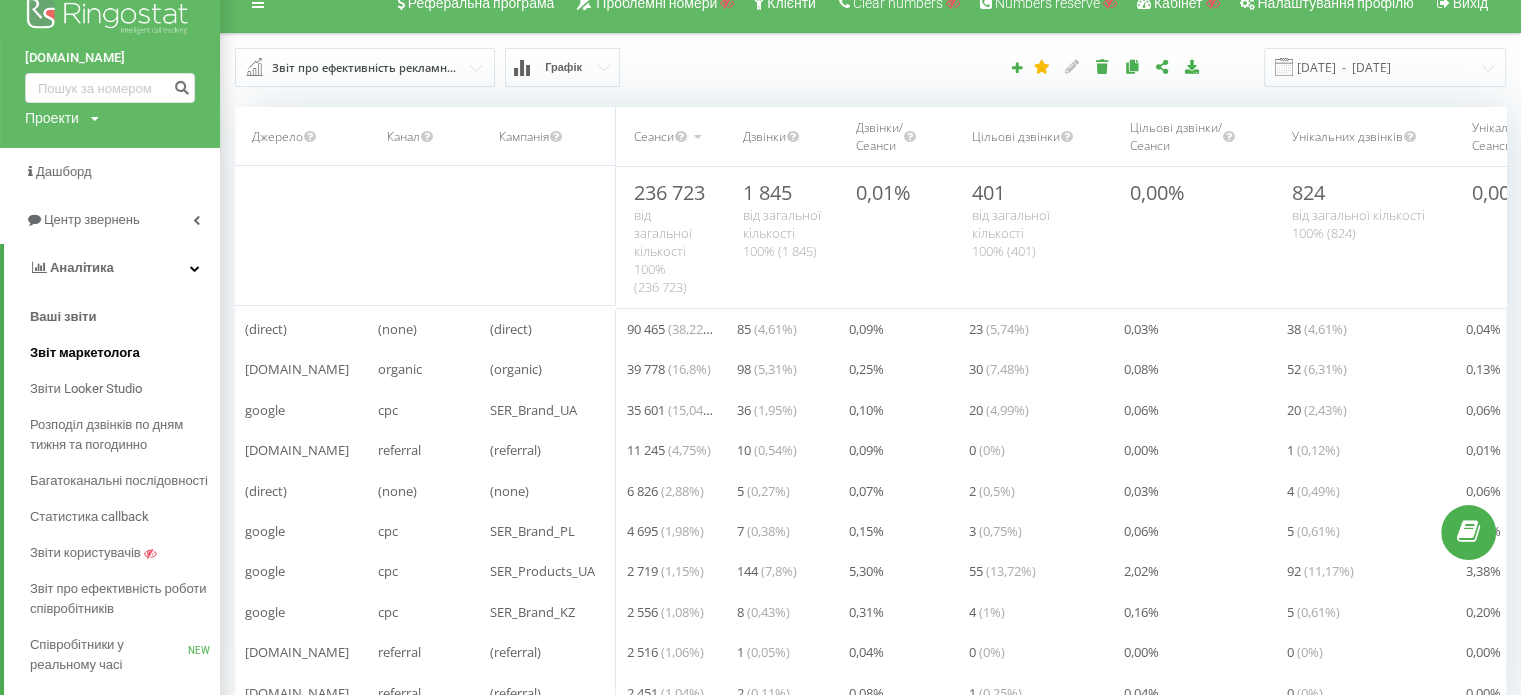 click on "Звіт маркетолога" at bounding box center (125, 353) 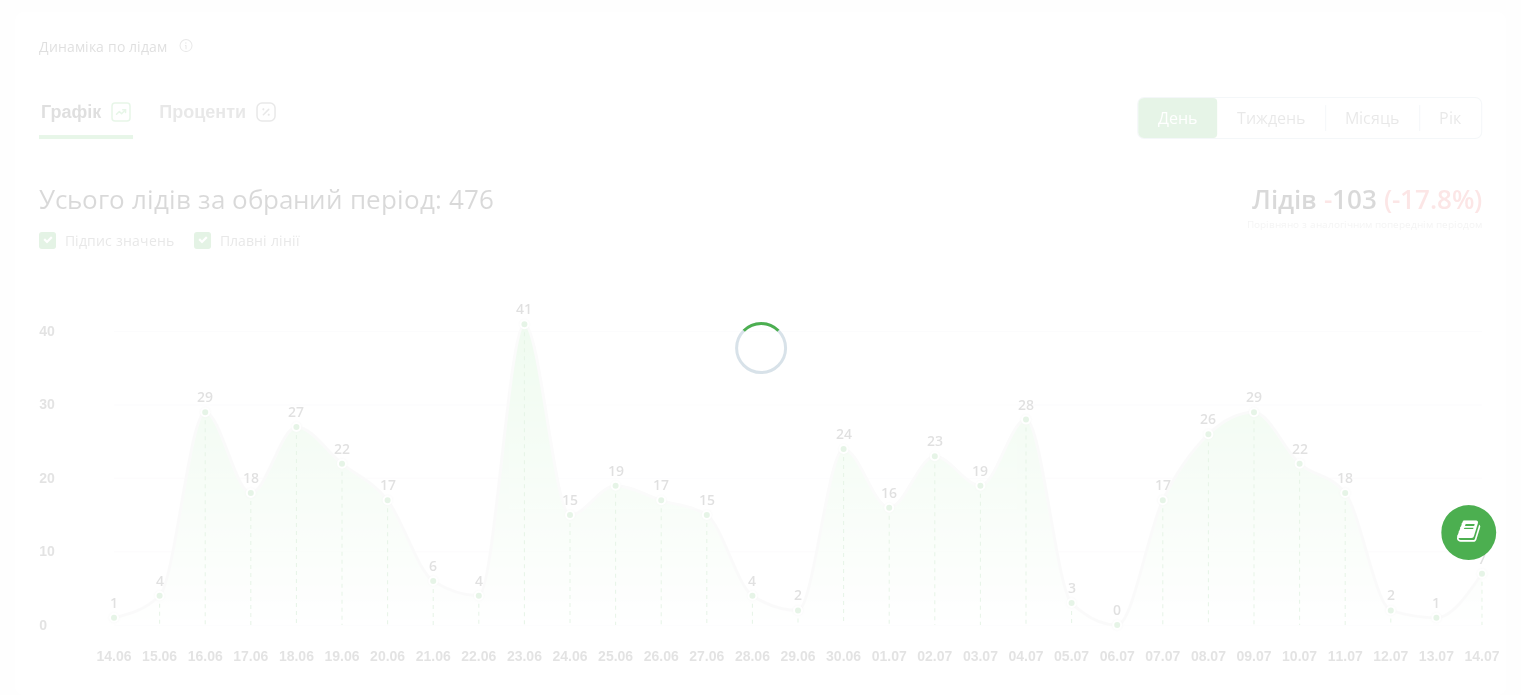scroll, scrollTop: 0, scrollLeft: 0, axis: both 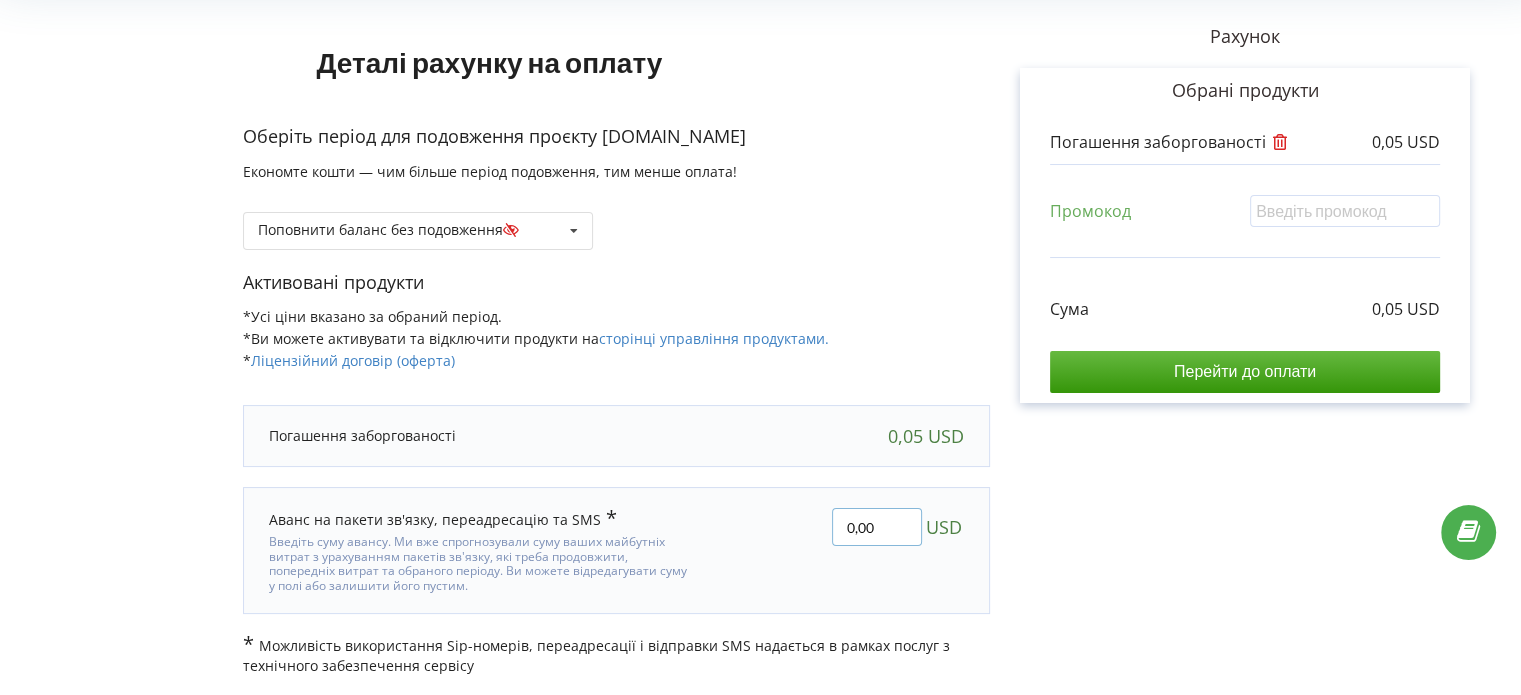 click on "0,00" at bounding box center [877, 527] 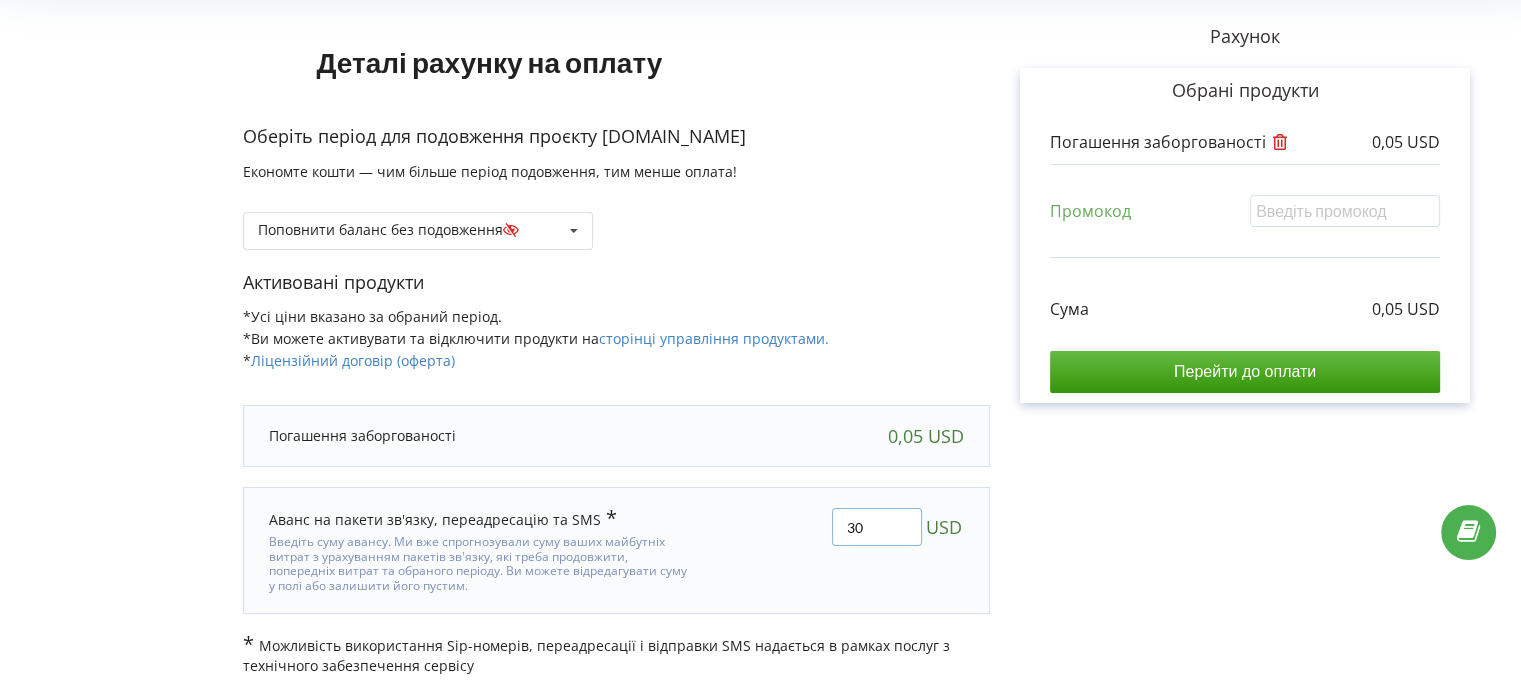 type on "30" 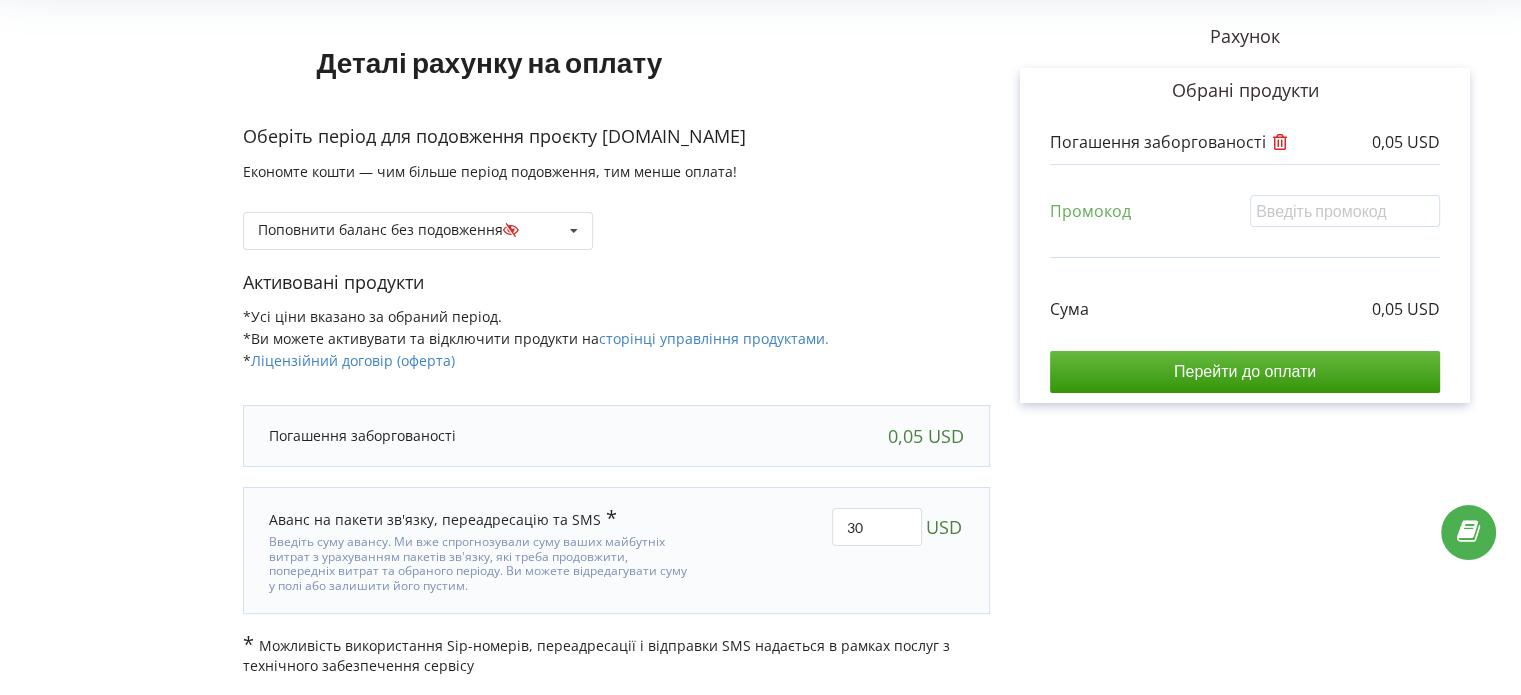 click on "Деталі рахунку на оплату
Оберіть період для подовження проєкту  heart.kyiv.ua
Економте кошти — чим більше період подовження, тим менше оплата!
30" at bounding box center [760, 335] 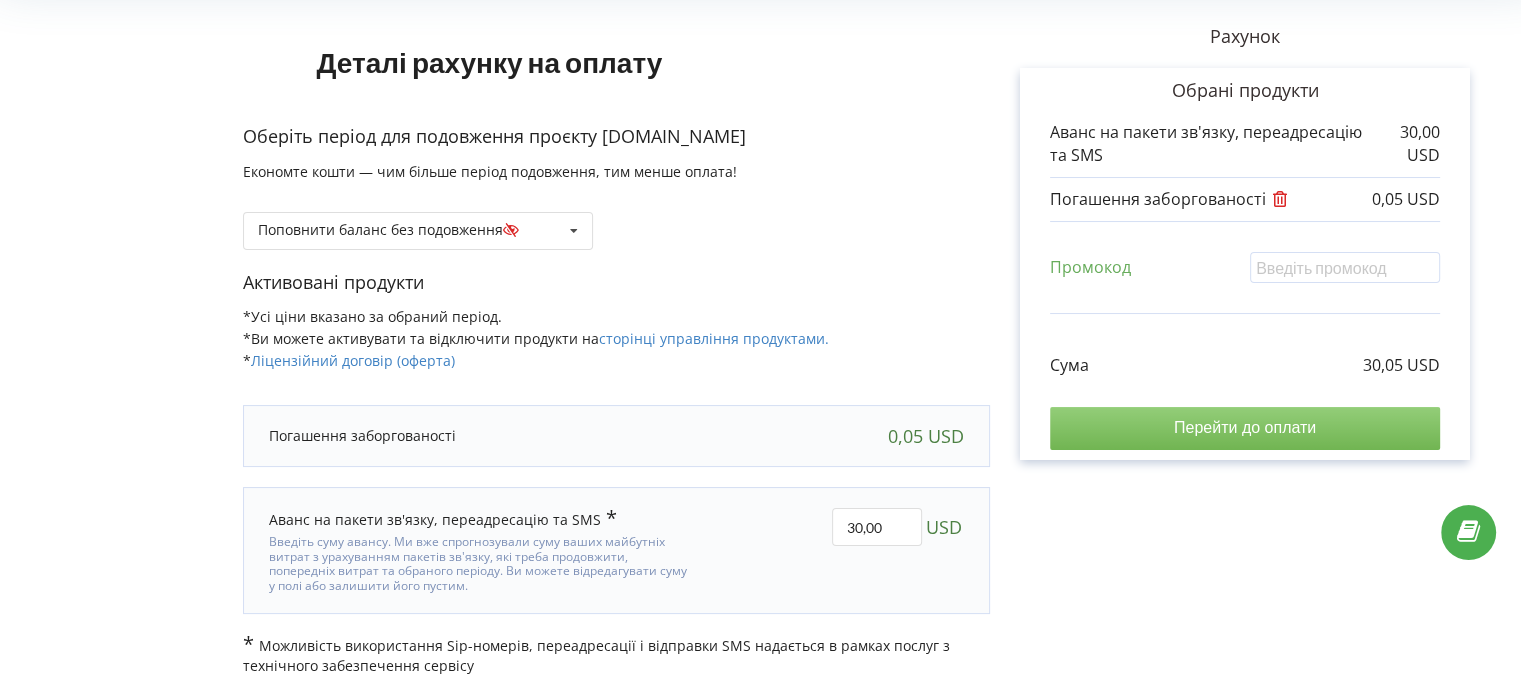 click on "Перейти до оплати" at bounding box center [1245, 428] 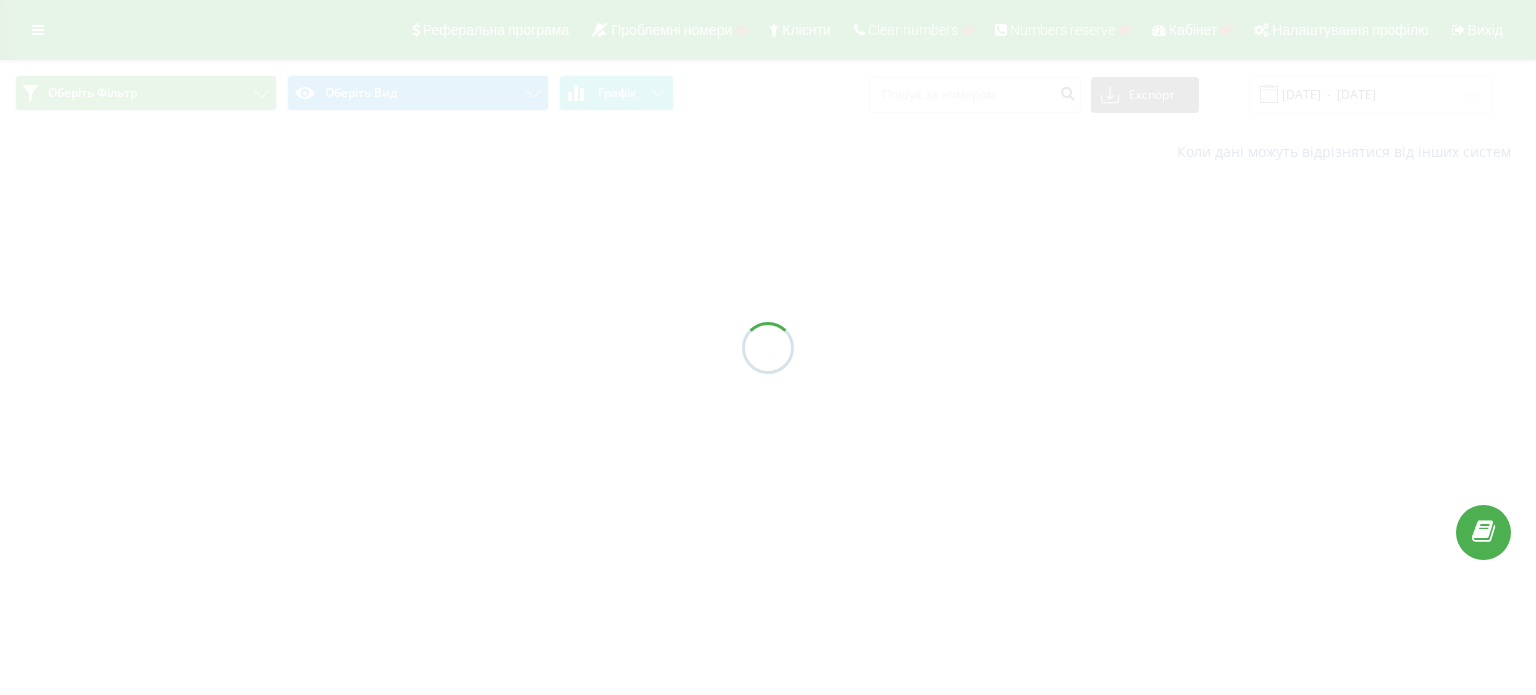 scroll, scrollTop: 0, scrollLeft: 0, axis: both 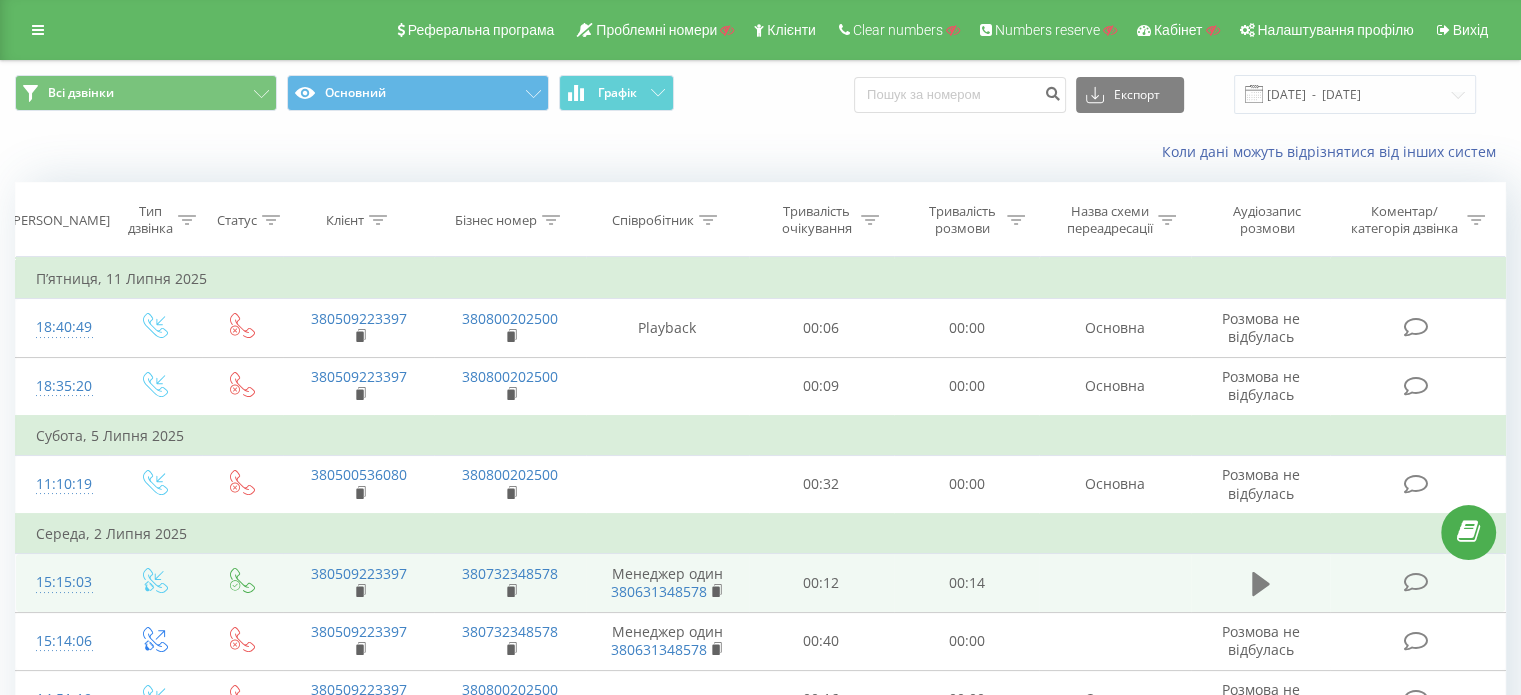 click 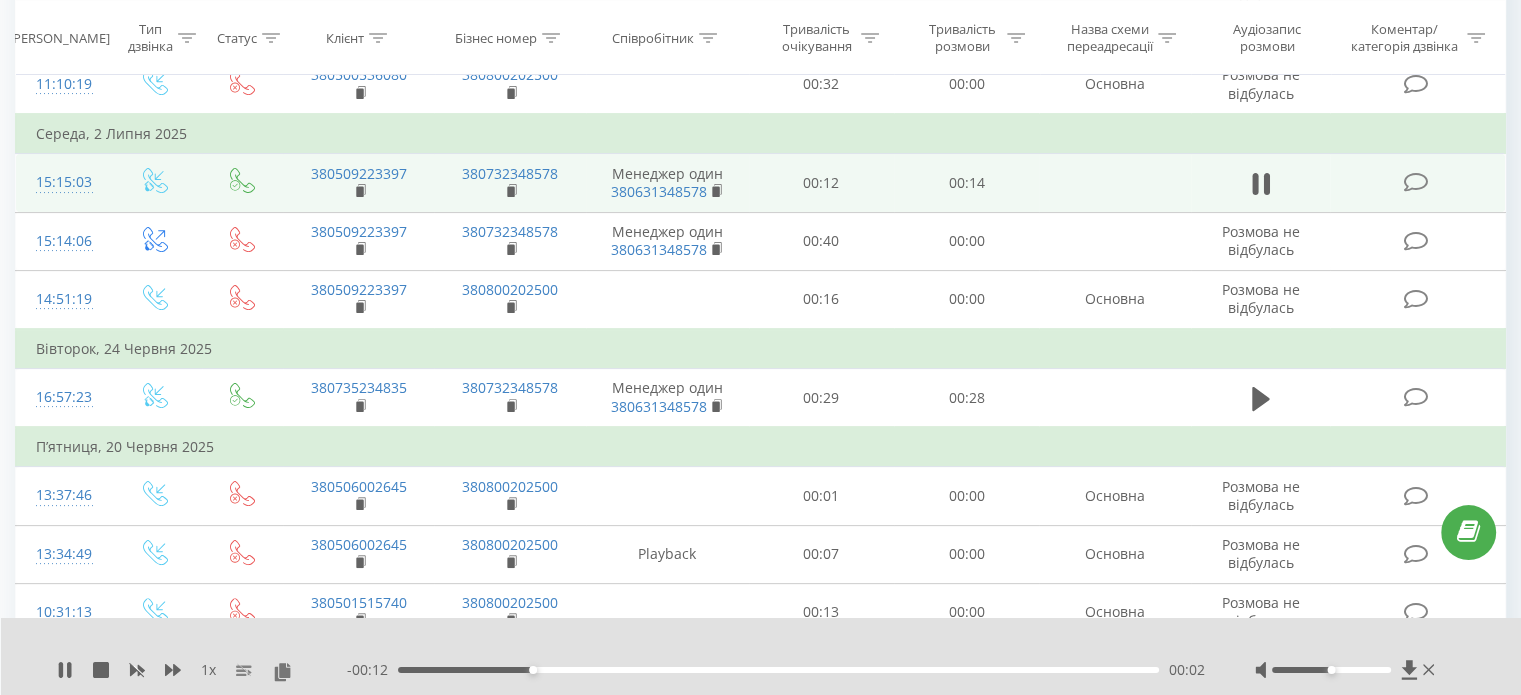 scroll, scrollTop: 600, scrollLeft: 0, axis: vertical 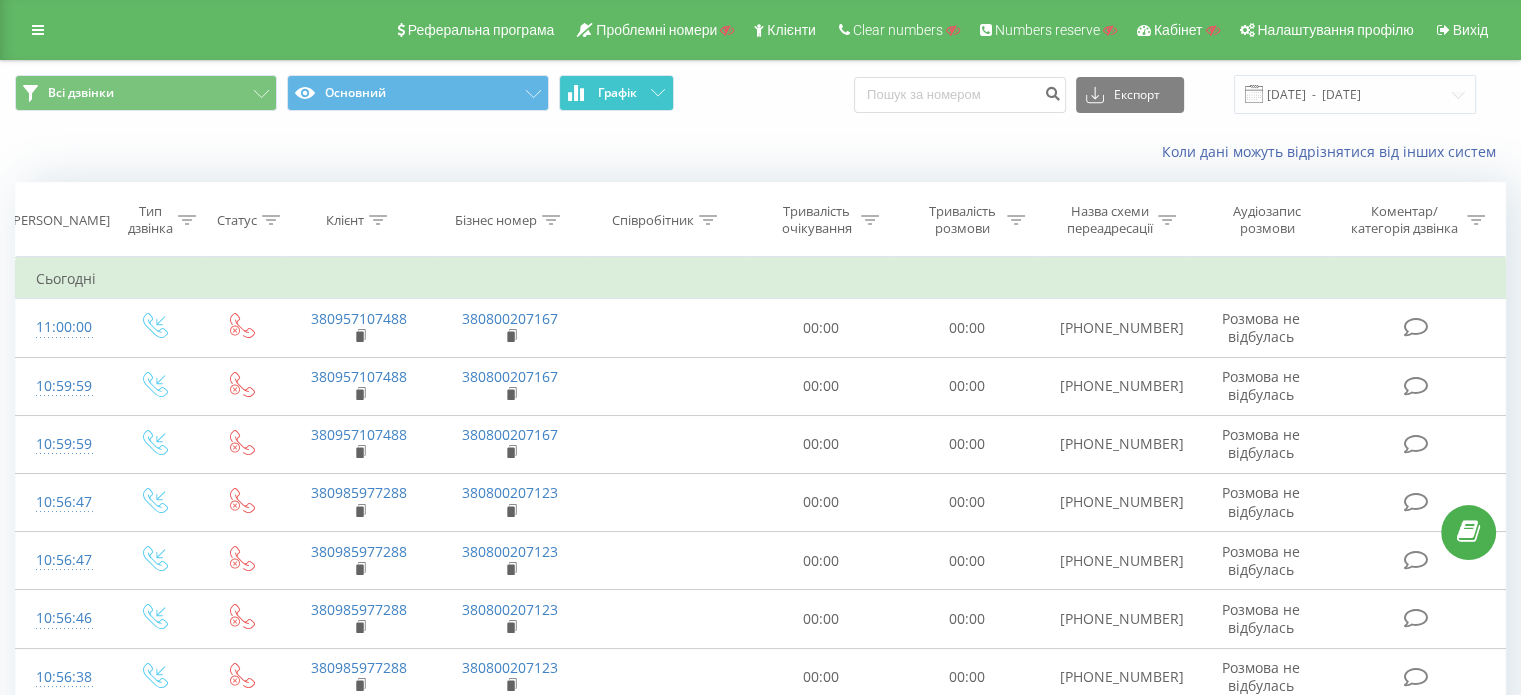 click on "Графік" at bounding box center (617, 93) 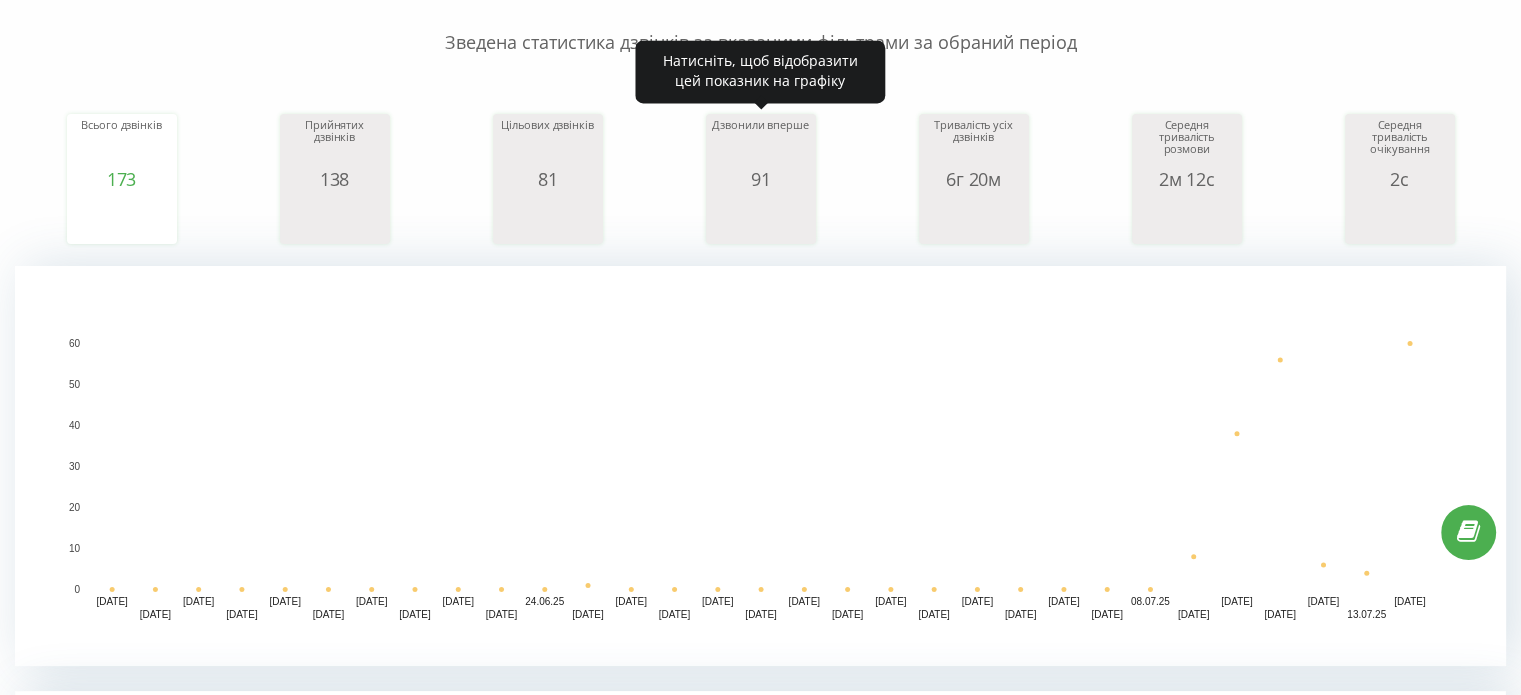 scroll, scrollTop: 400, scrollLeft: 0, axis: vertical 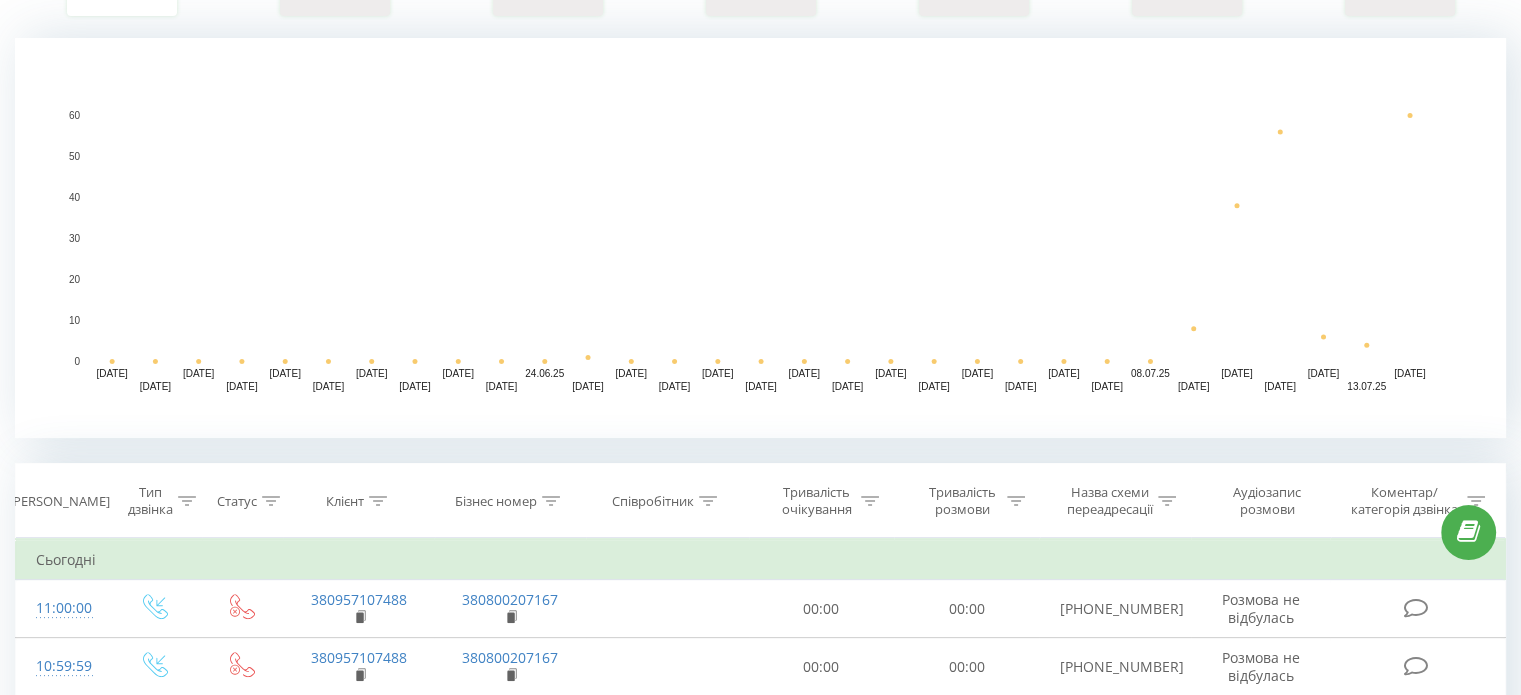 drag, startPoint x: 1074, startPoint y: 442, endPoint x: 1069, endPoint y: 468, distance: 26.476404 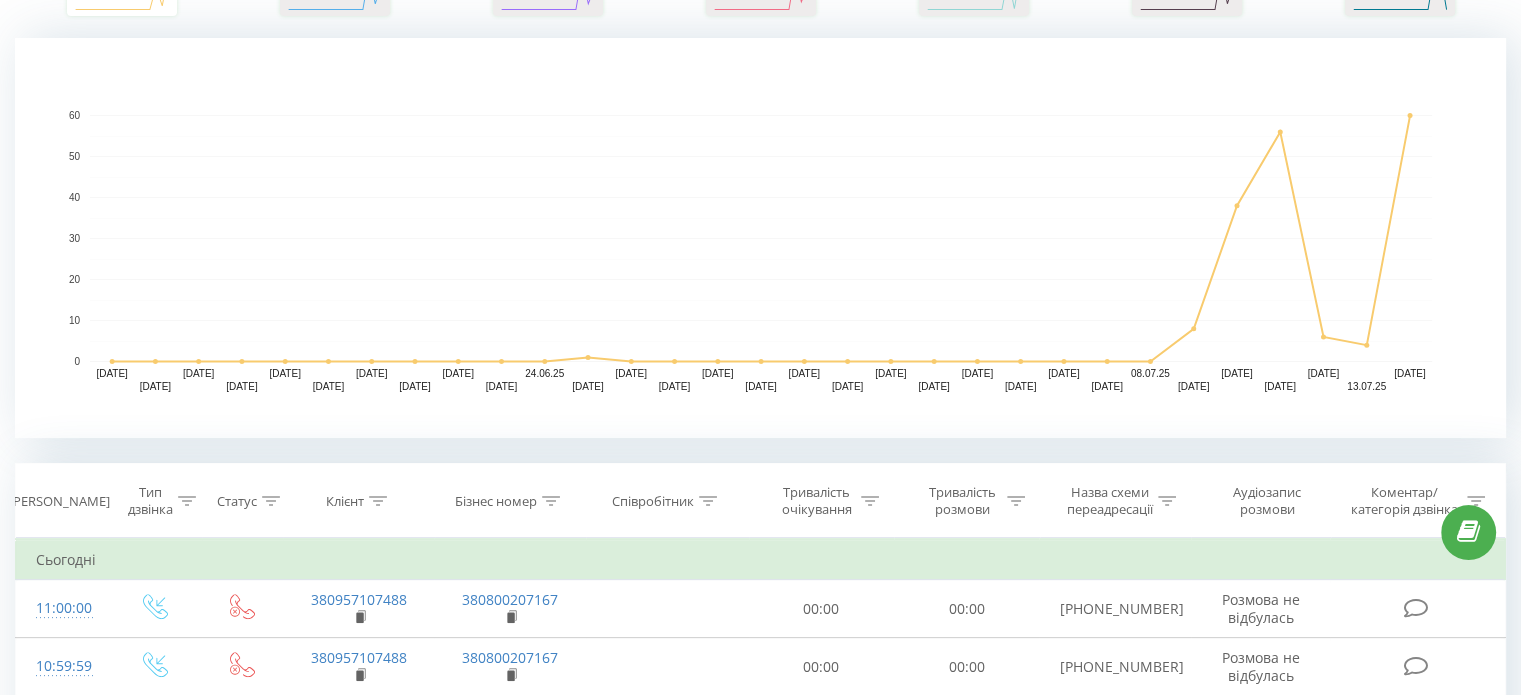 click on "Всі дзвінки Основний Графік Експорт .csv .xls .xlsx 14.06.2025  -  14.07.2025 Коли дані можуть відрізнятися вiд інших систем Зведена статистика дзвінків за вказаними фільтрами за обраний період Всього дзвінків 173 date totalCalls 14.06.25 0 16.06.25 0 18.06.25 0 20.06.25 0 22.06.25 0 24.06.25 0 26.06.25 0 28.06.25 0 30.06.25 0 02.07.25 0 04.07.25 0 06.07.25 0 08.07.25 0 10.07.25 38 12.07.25 6 14.07.25 60 04.0… Прийнятих дзвінків 138 date answeredCalls 14.06.25 0 16.06.25 0 18.06.25 0 20.06.25 0 22.06.25 0 24.06.25 0 26.06.25 0 28.06.25 0 30.06.25 0 02.07.25 0 04.07.25 0 06.07.25 0 08.07.25 0 10.07.25 38 12.07.25 6 14.07.25 27 04.07.25 Цільових дзвінків 81 date properCalls 14.06.25 0 16.06.25 0 18.06.25 0 20.06.25 0 22.06.25 0 24.06.25 0 26.06.25 0 28.06.25 0 30.06.25 0 02.07.25 0 04.07.25 0 06.07.25 0 08.07.25 0 10.07.25 25 12.07.25" at bounding box center [760, 885] 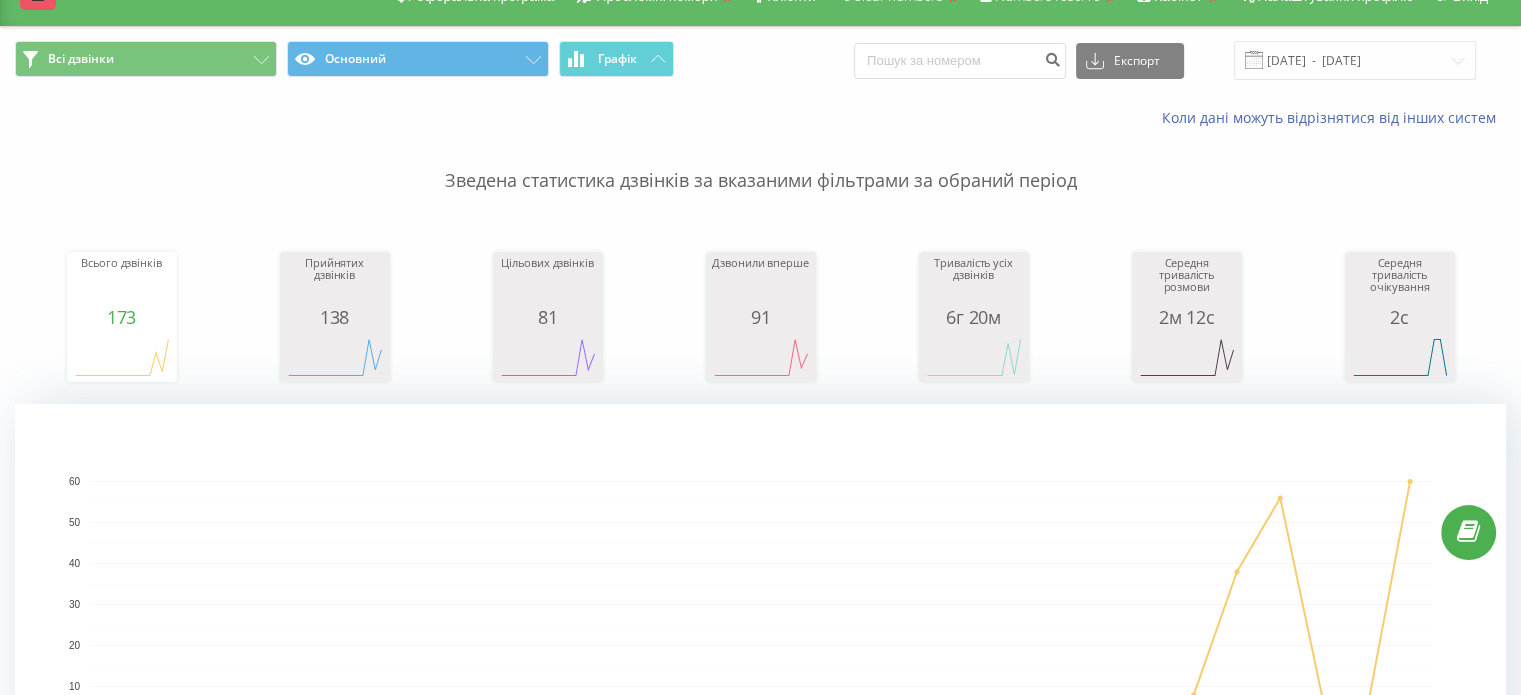 scroll, scrollTop: 0, scrollLeft: 0, axis: both 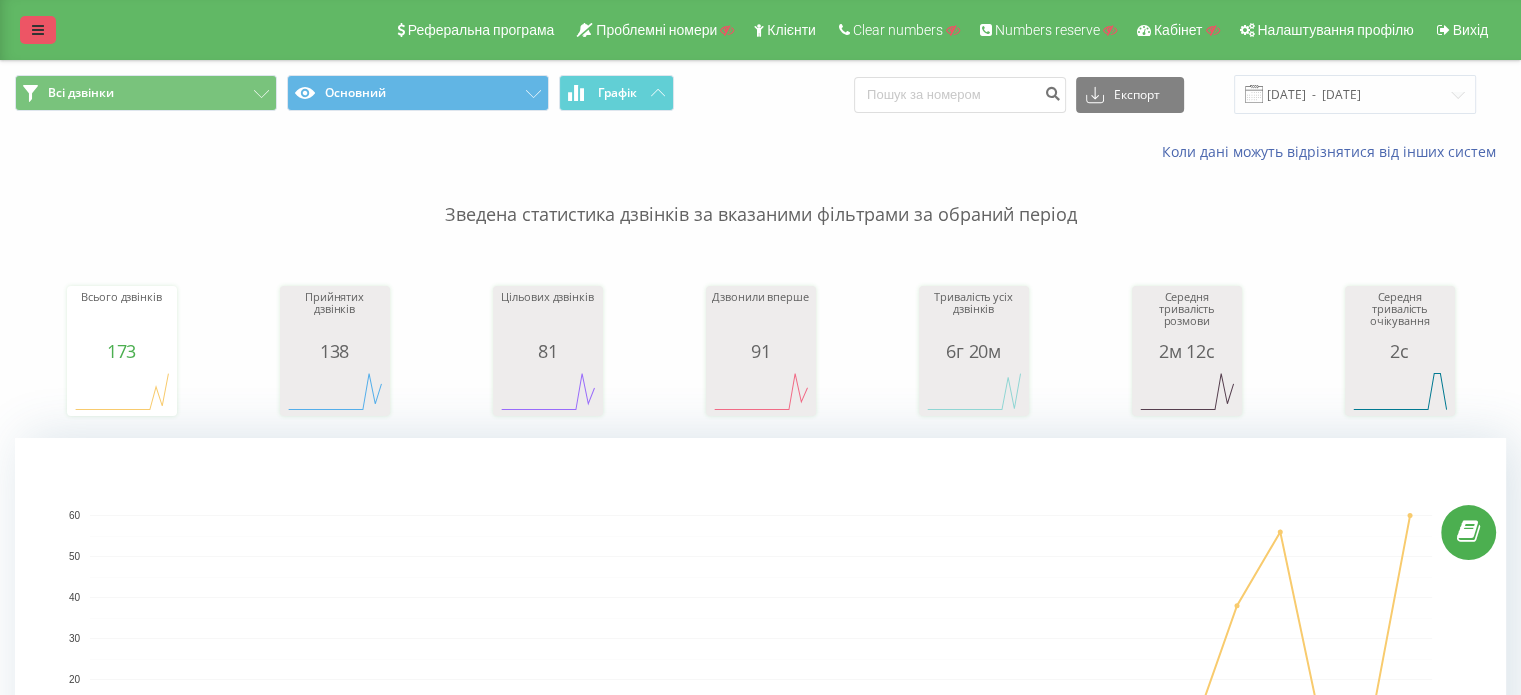 click at bounding box center (38, 30) 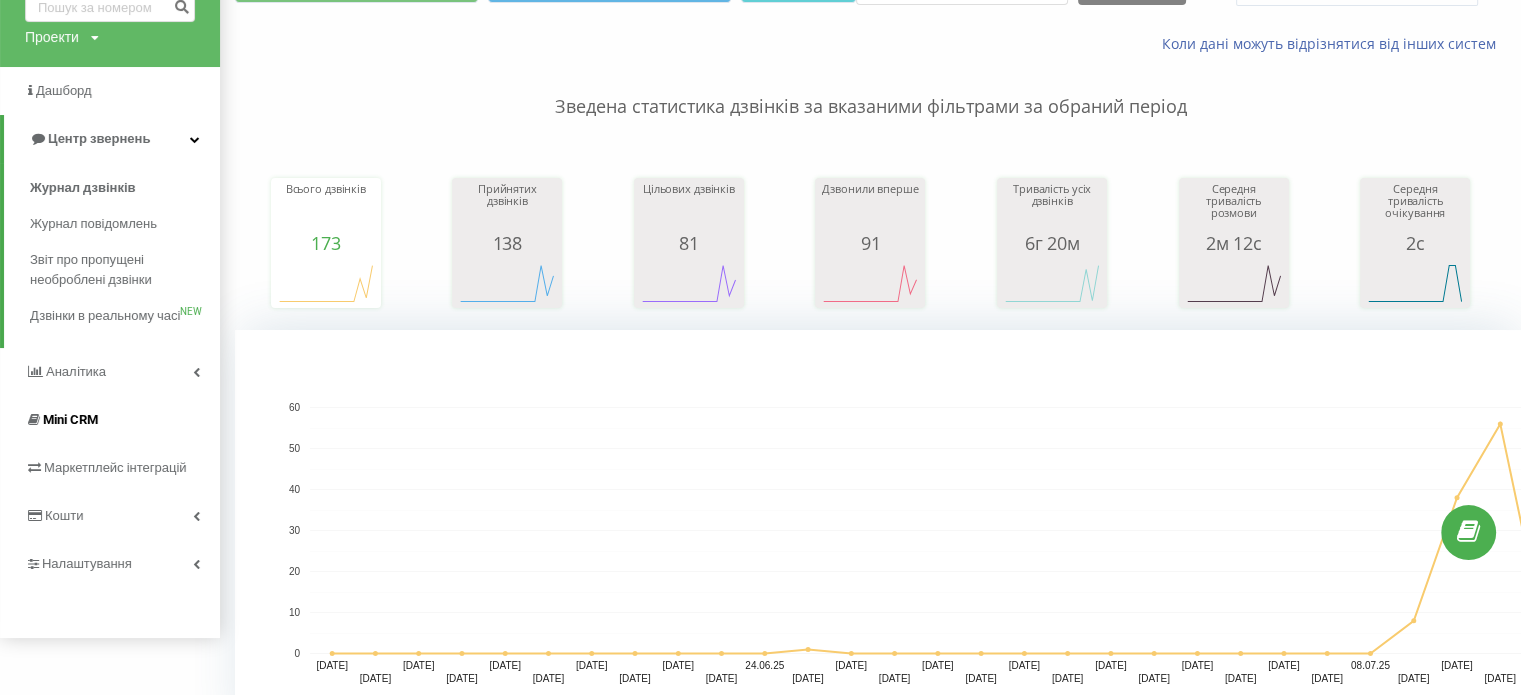 scroll, scrollTop: 200, scrollLeft: 0, axis: vertical 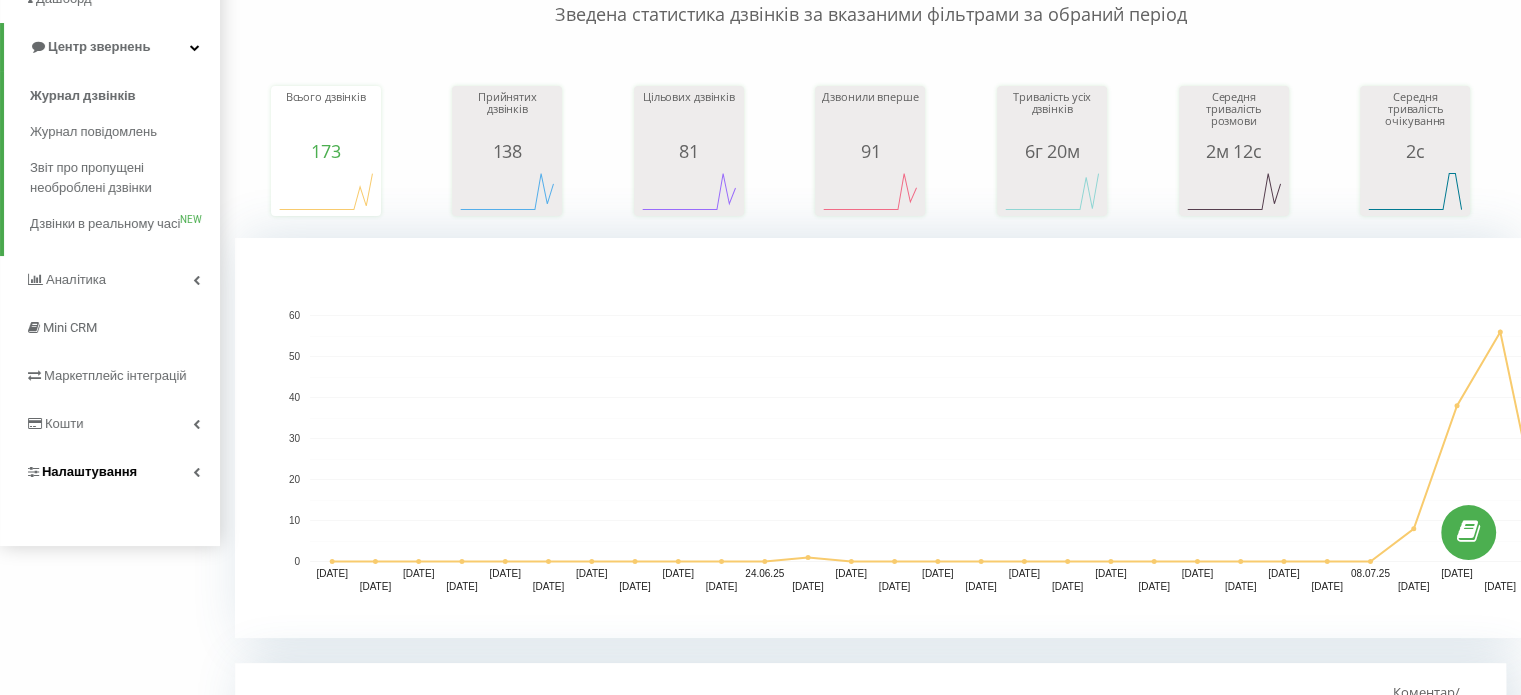 click on "Налаштування" at bounding box center (110, 472) 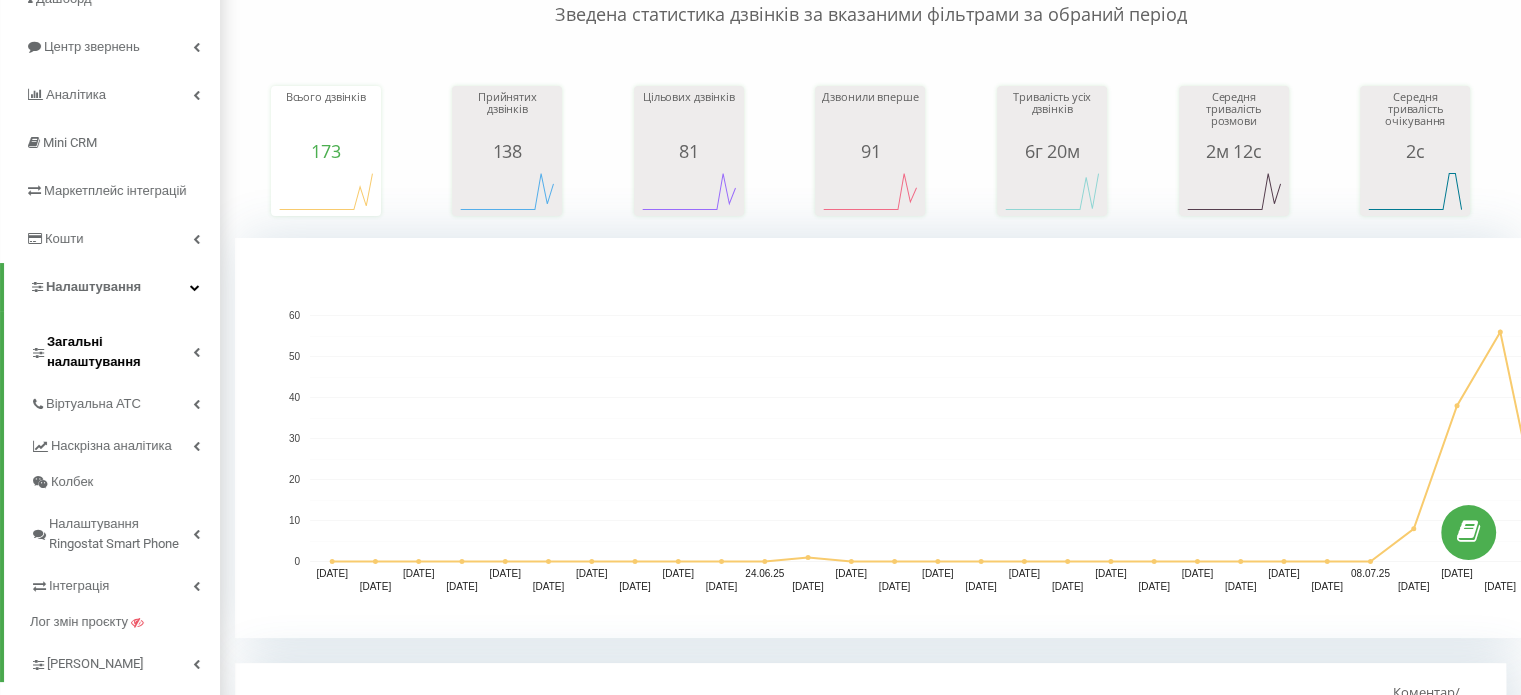click on "Загальні налаштування" at bounding box center [125, 349] 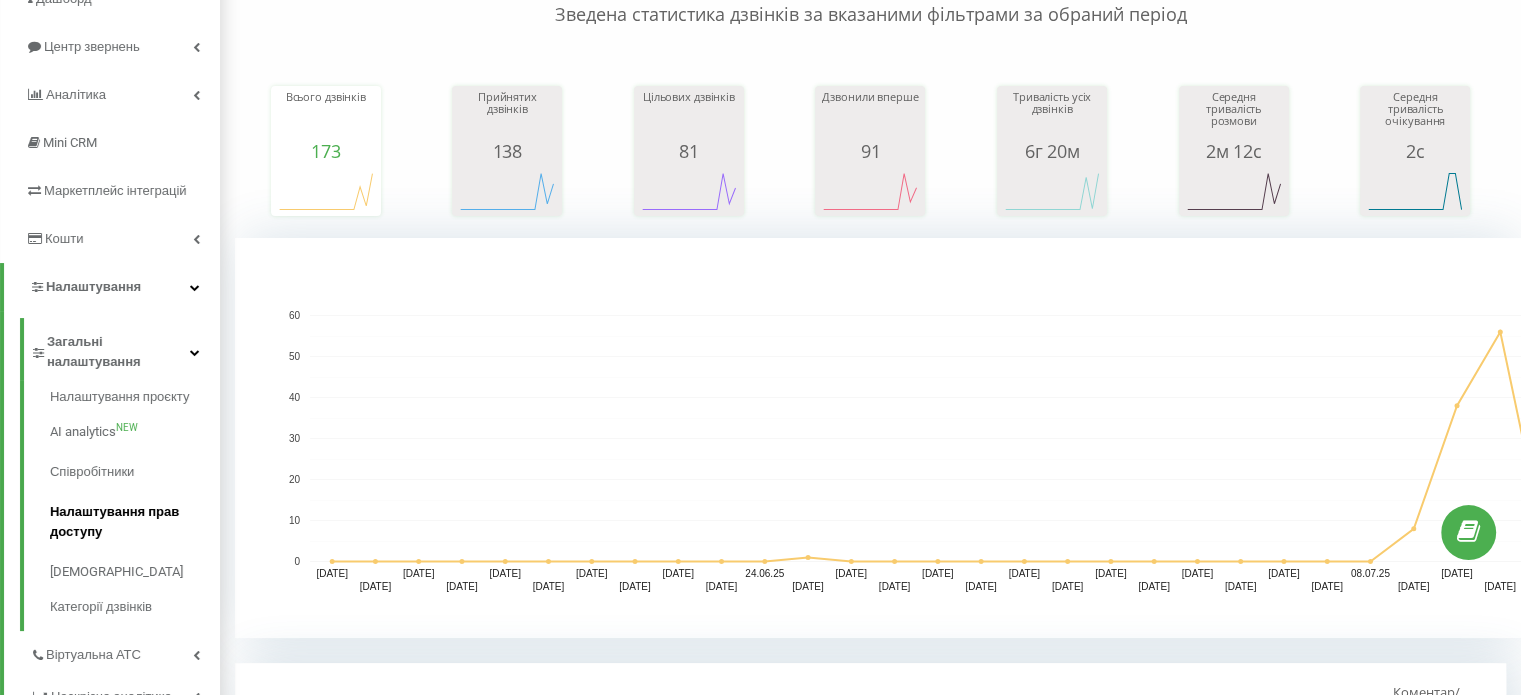 click on "Налаштування прав доступу" at bounding box center (135, 522) 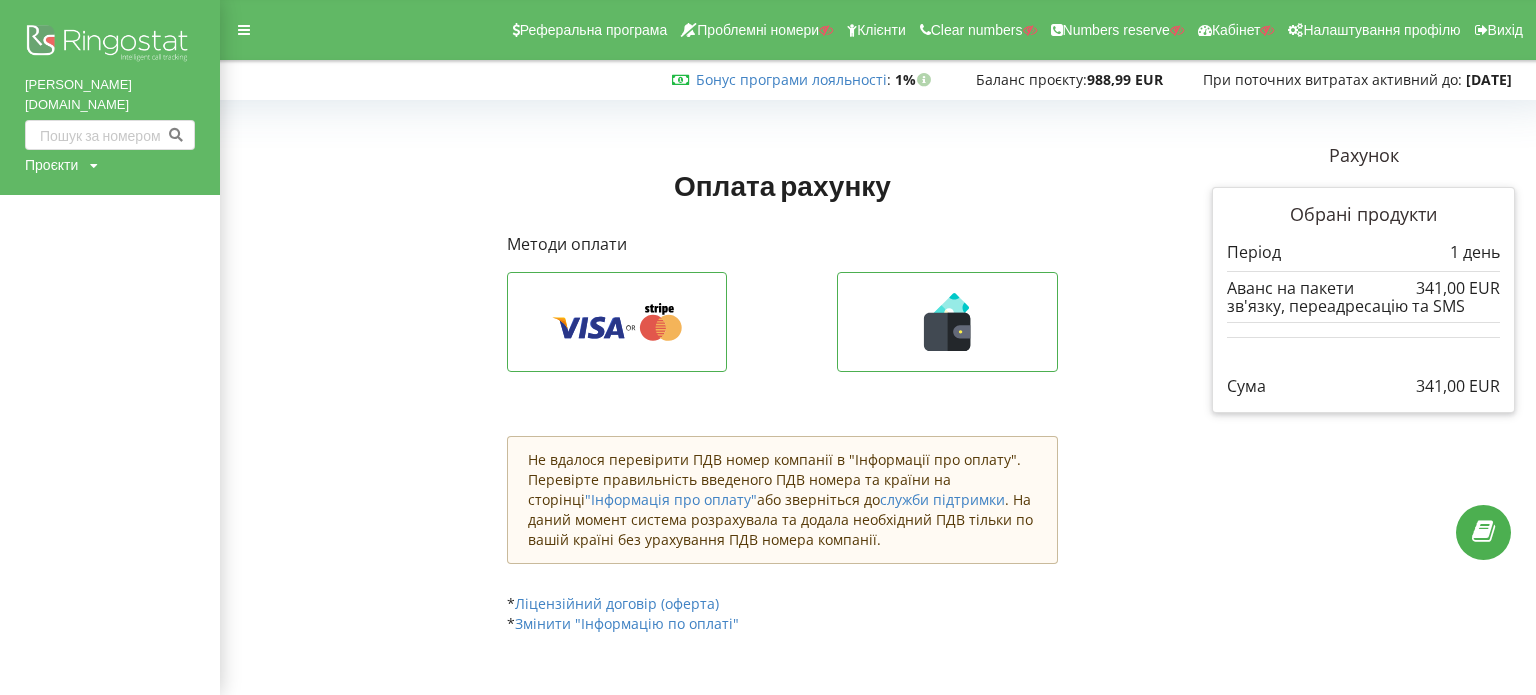 scroll, scrollTop: 0, scrollLeft: 0, axis: both 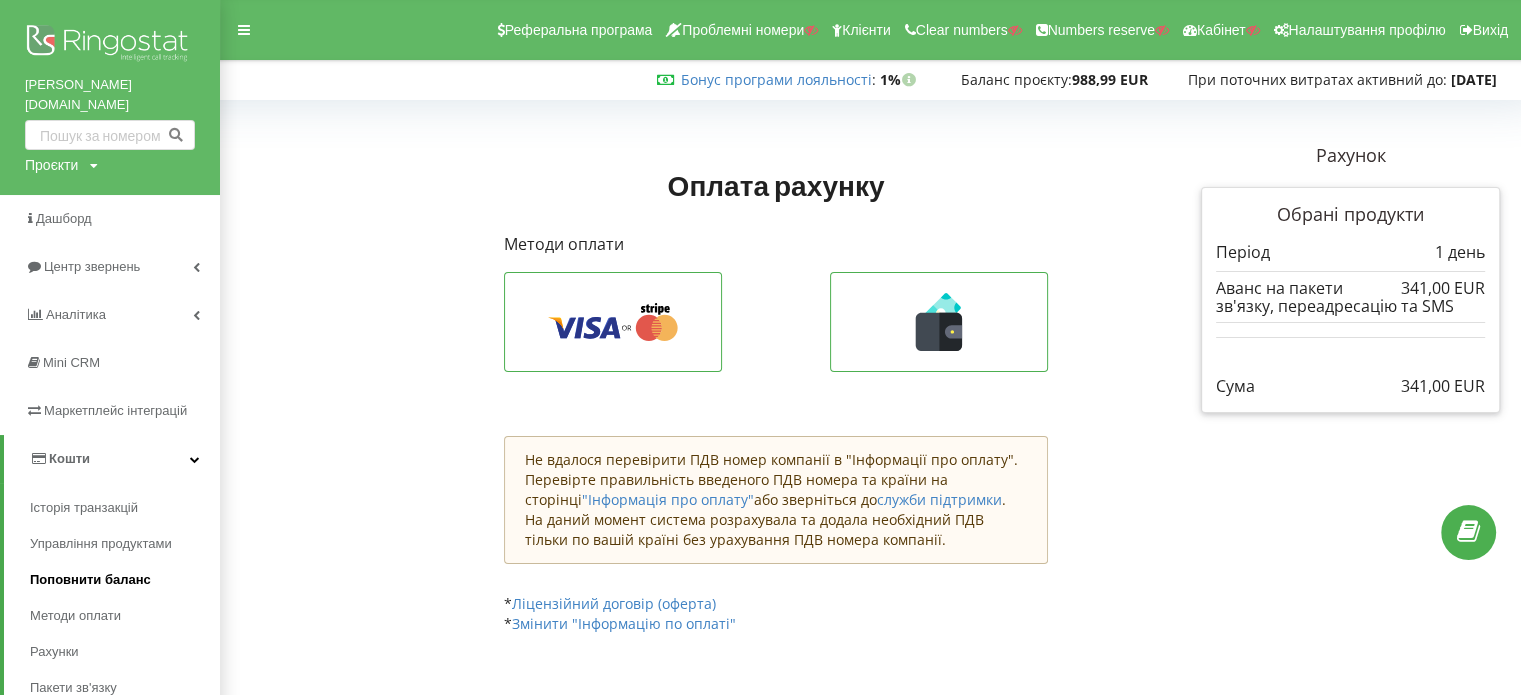 click on "Поповнити баланс" at bounding box center [125, 580] 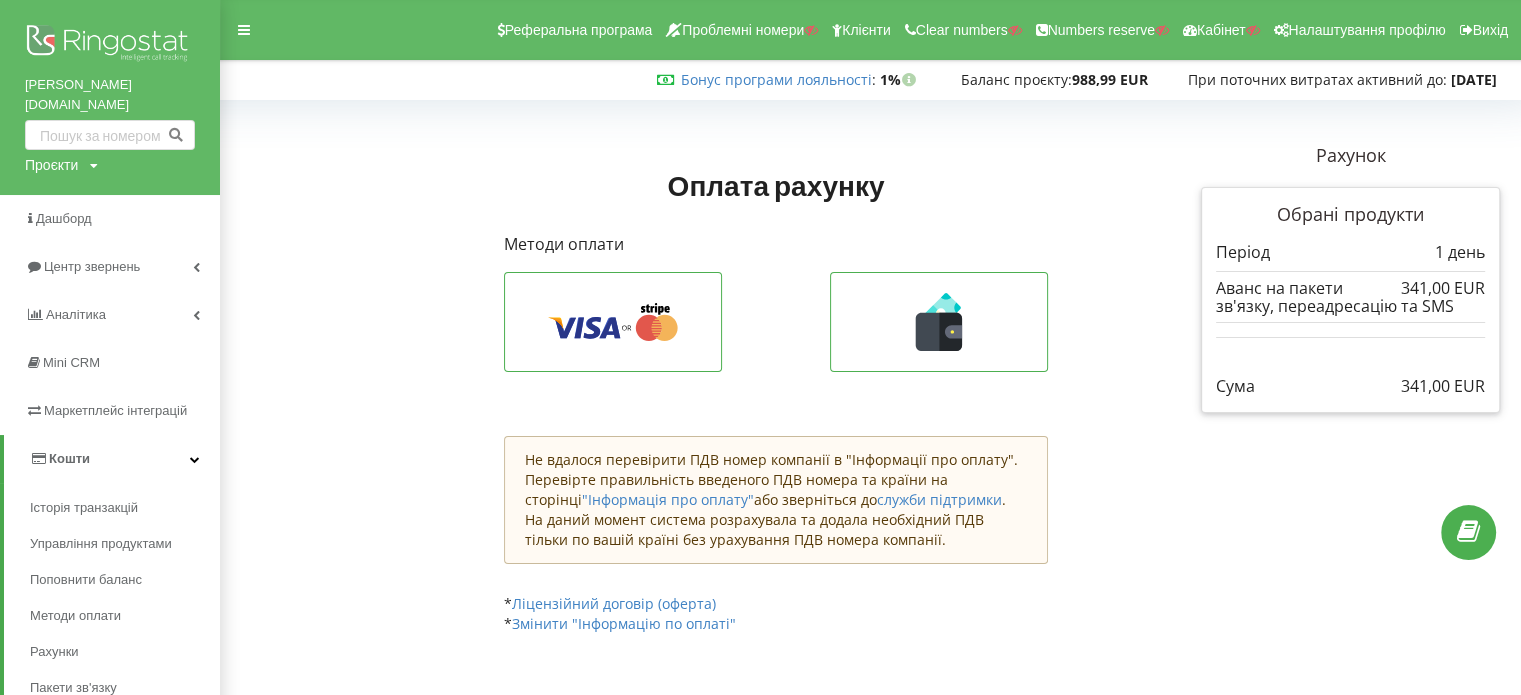 click on "Оплата рахунку" at bounding box center (776, 185) 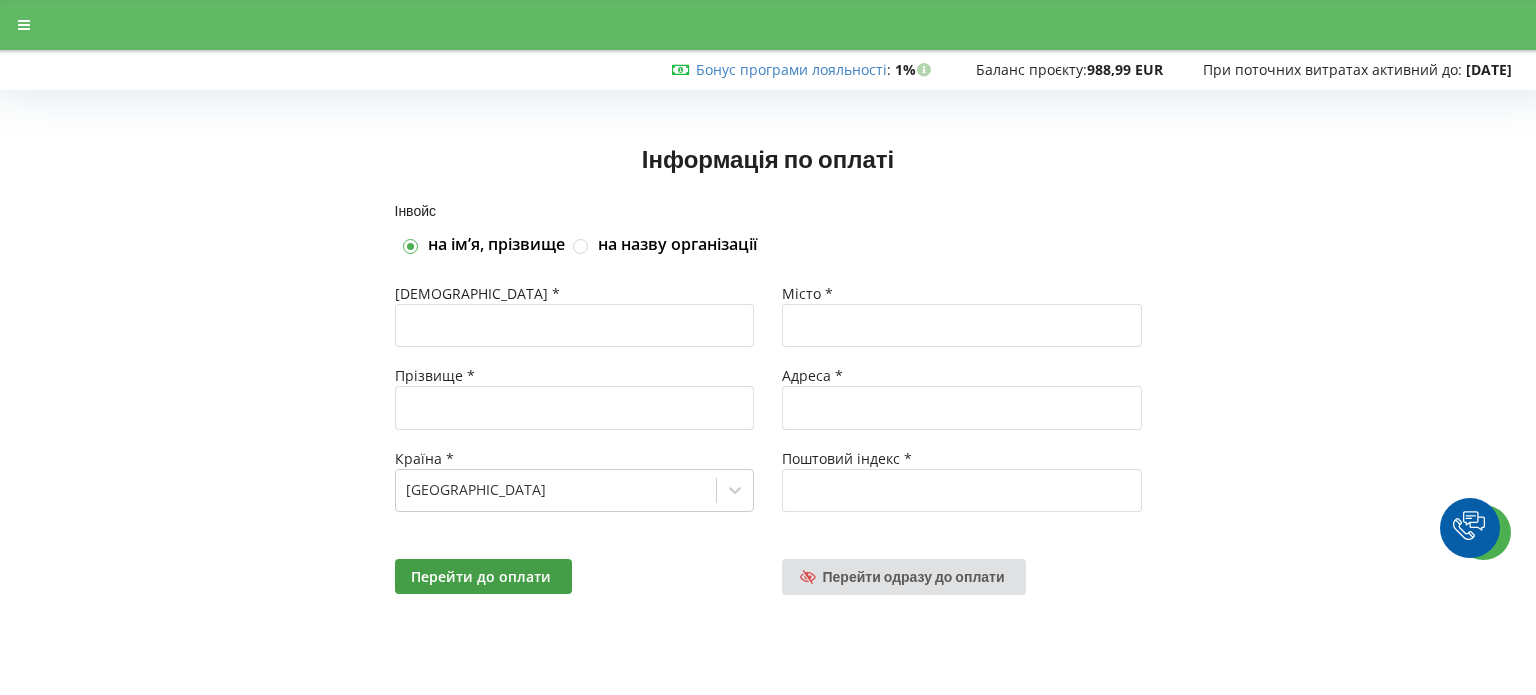 scroll, scrollTop: 0, scrollLeft: 0, axis: both 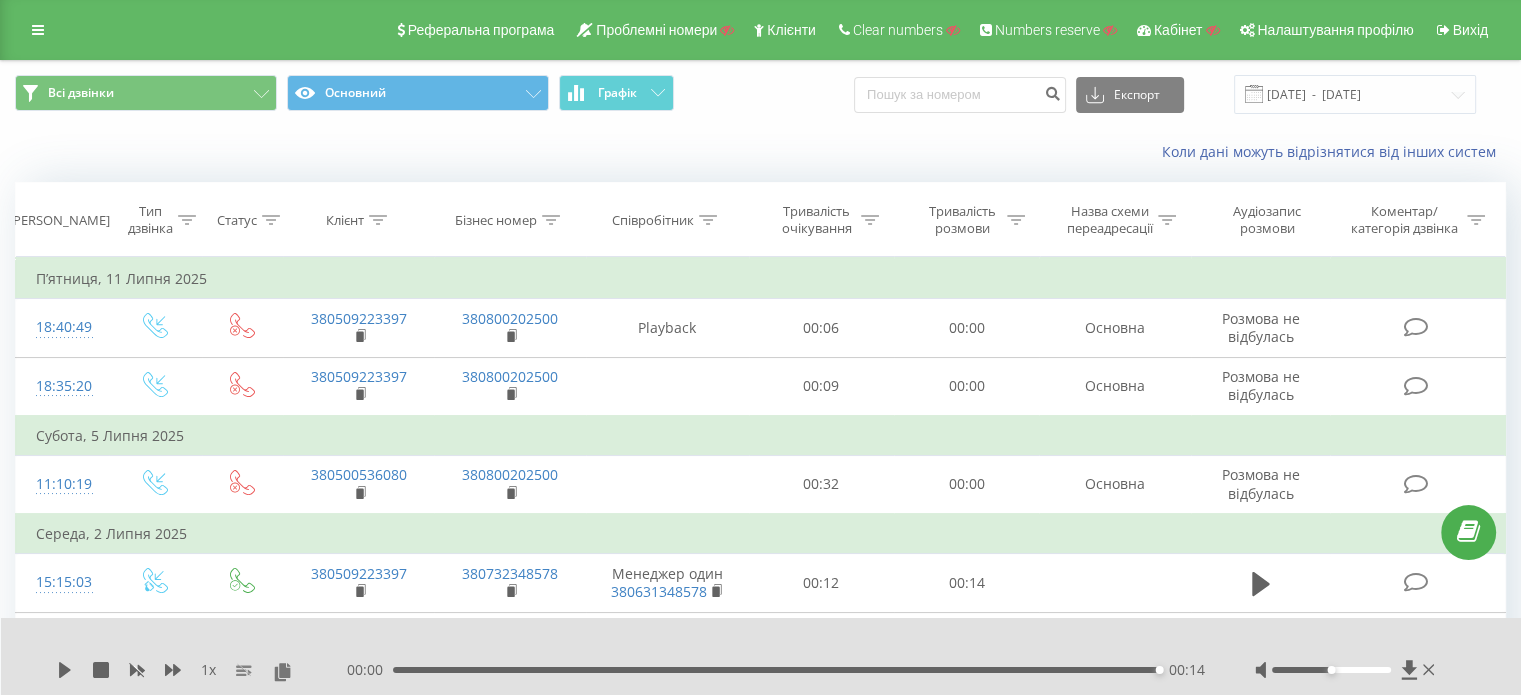 click on "Реферальна програма Проблемні номери Клієнти Clear numbers Numbers reserve Кабінет Налаштування профілю Вихід" at bounding box center (760, 30) 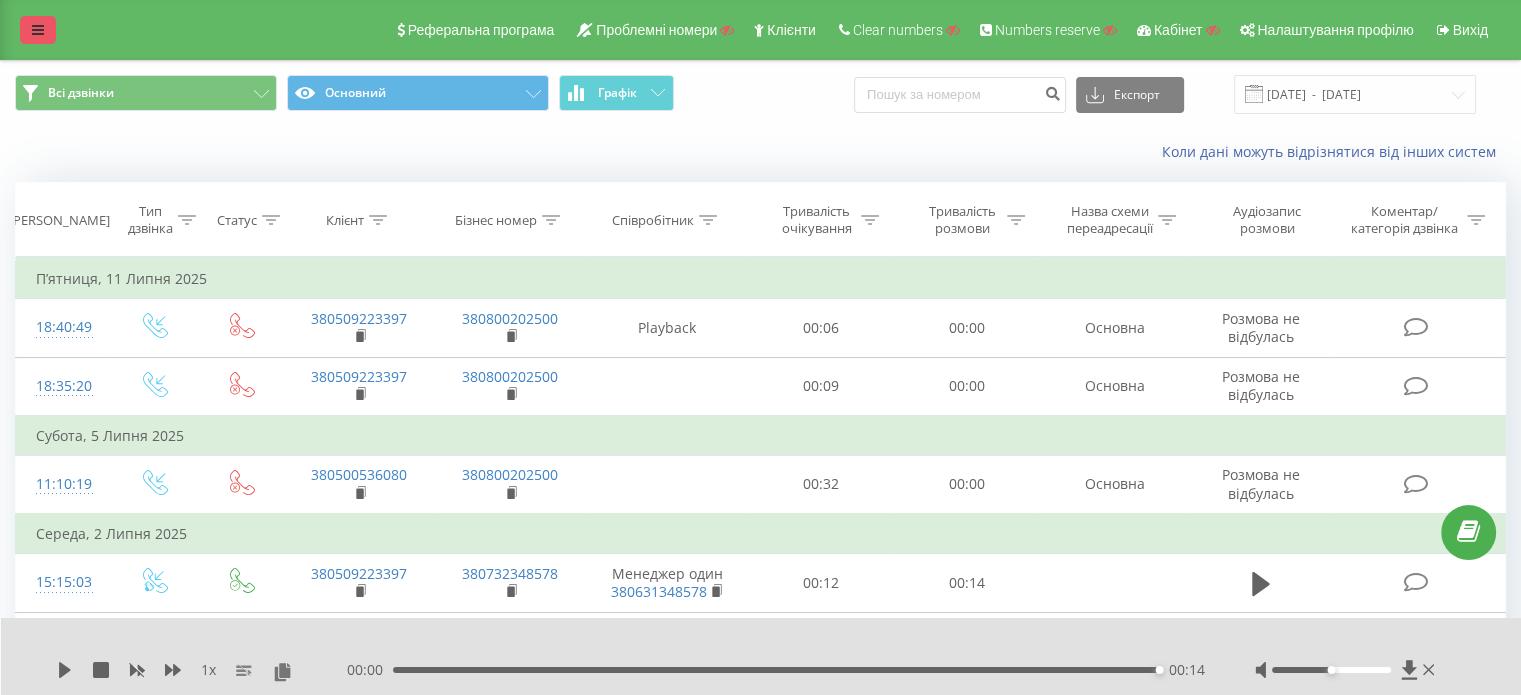 click at bounding box center [38, 30] 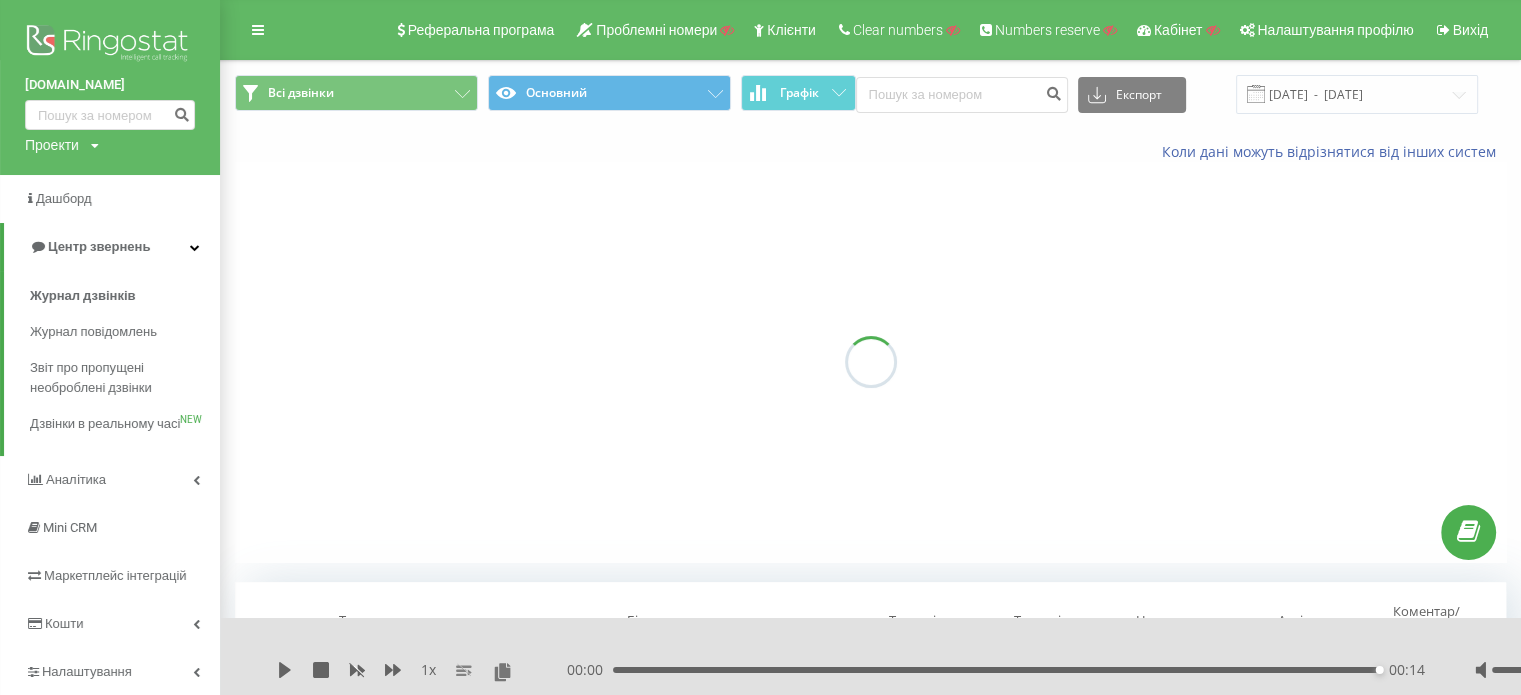 click on "Проекти" at bounding box center (52, 145) 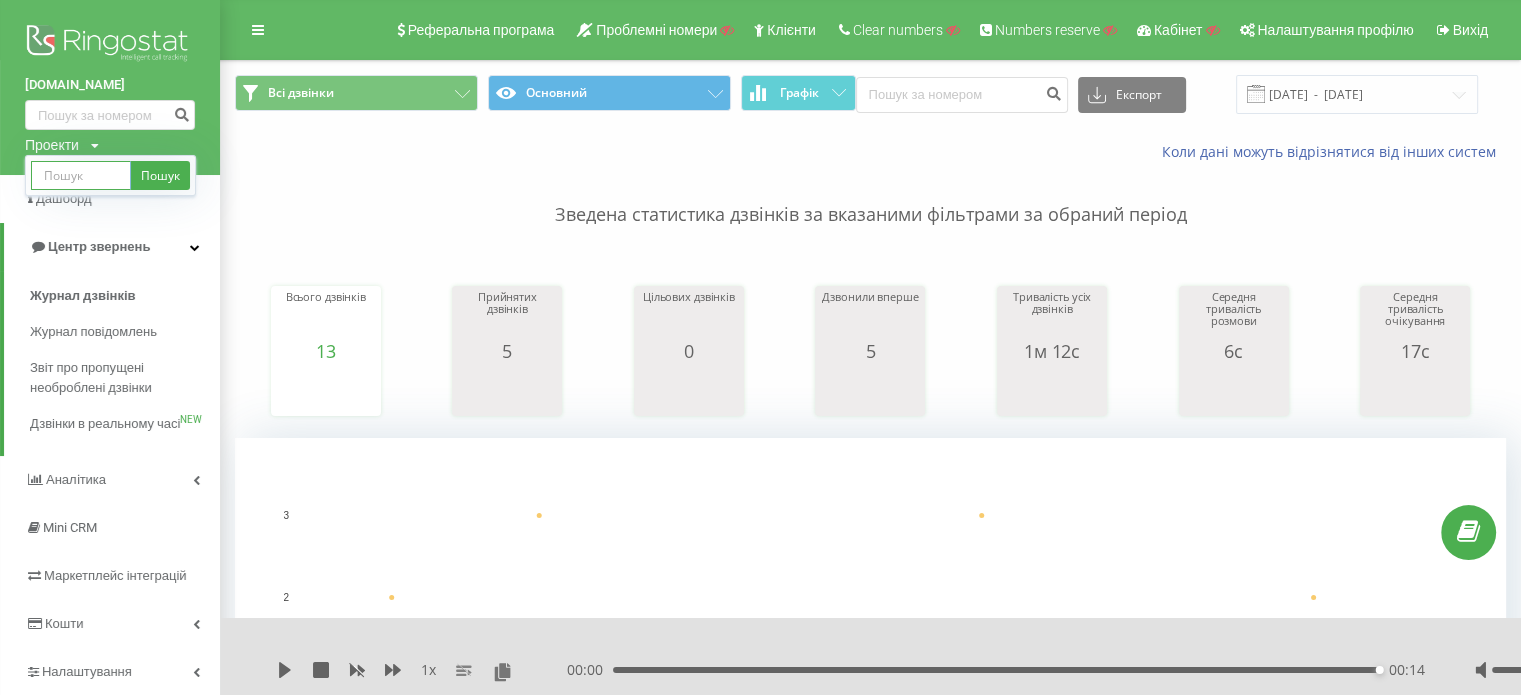 click at bounding box center (81, 175) 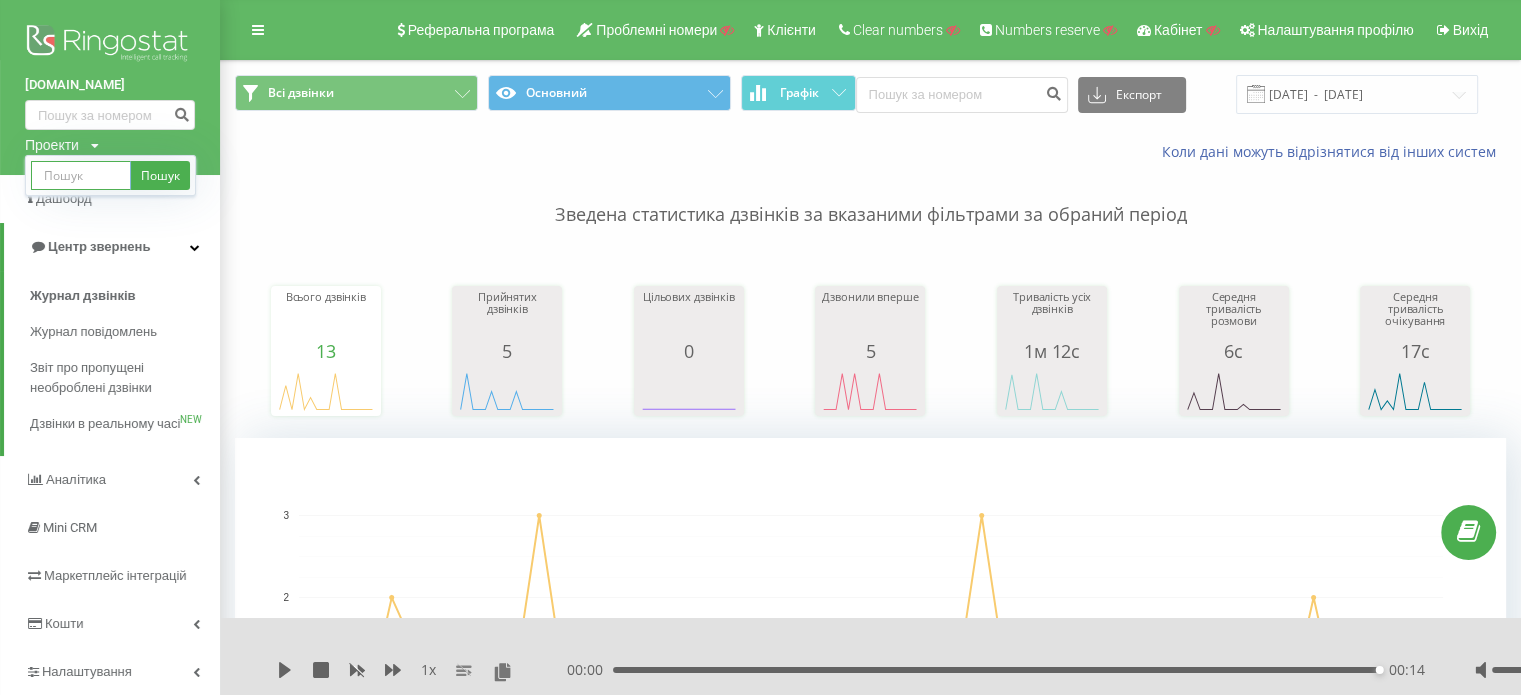 paste on "sultanovtss.tilda.ws" 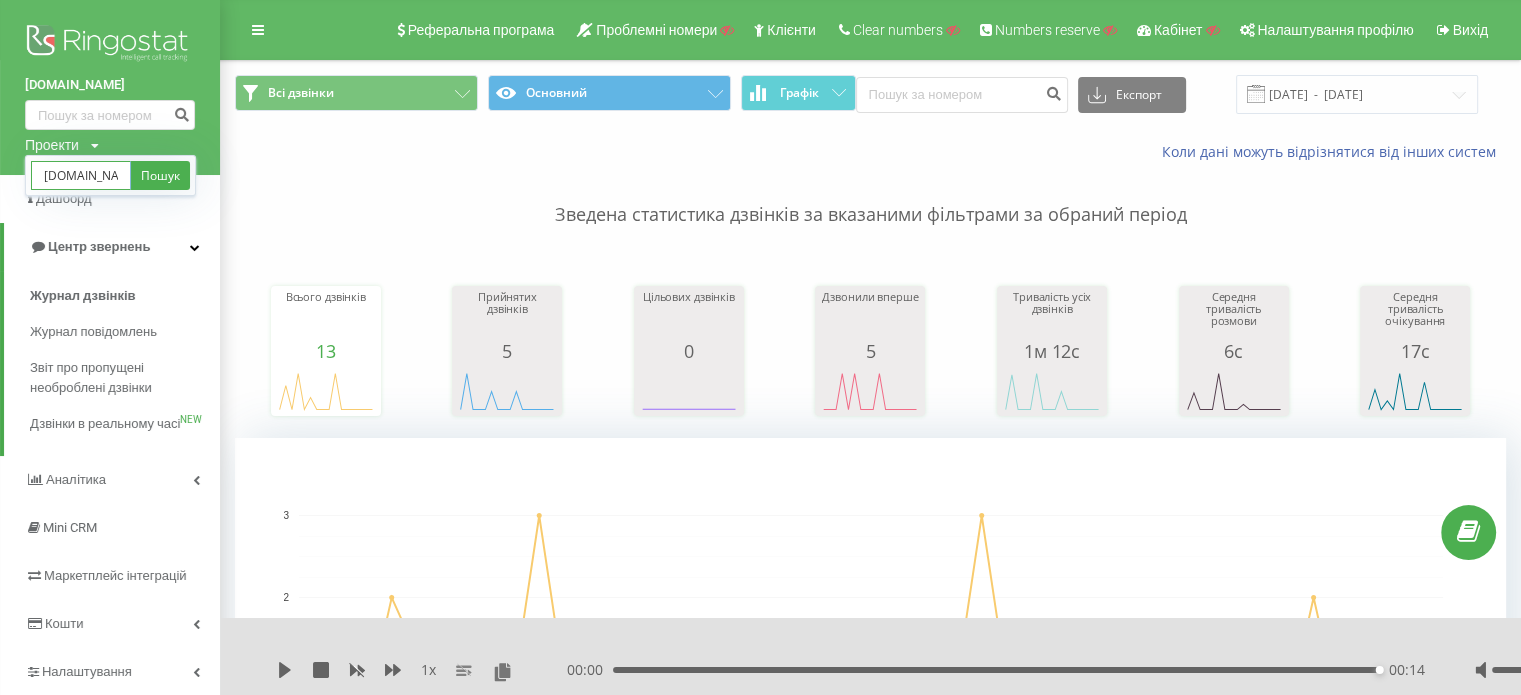 scroll, scrollTop: 0, scrollLeft: 34, axis: horizontal 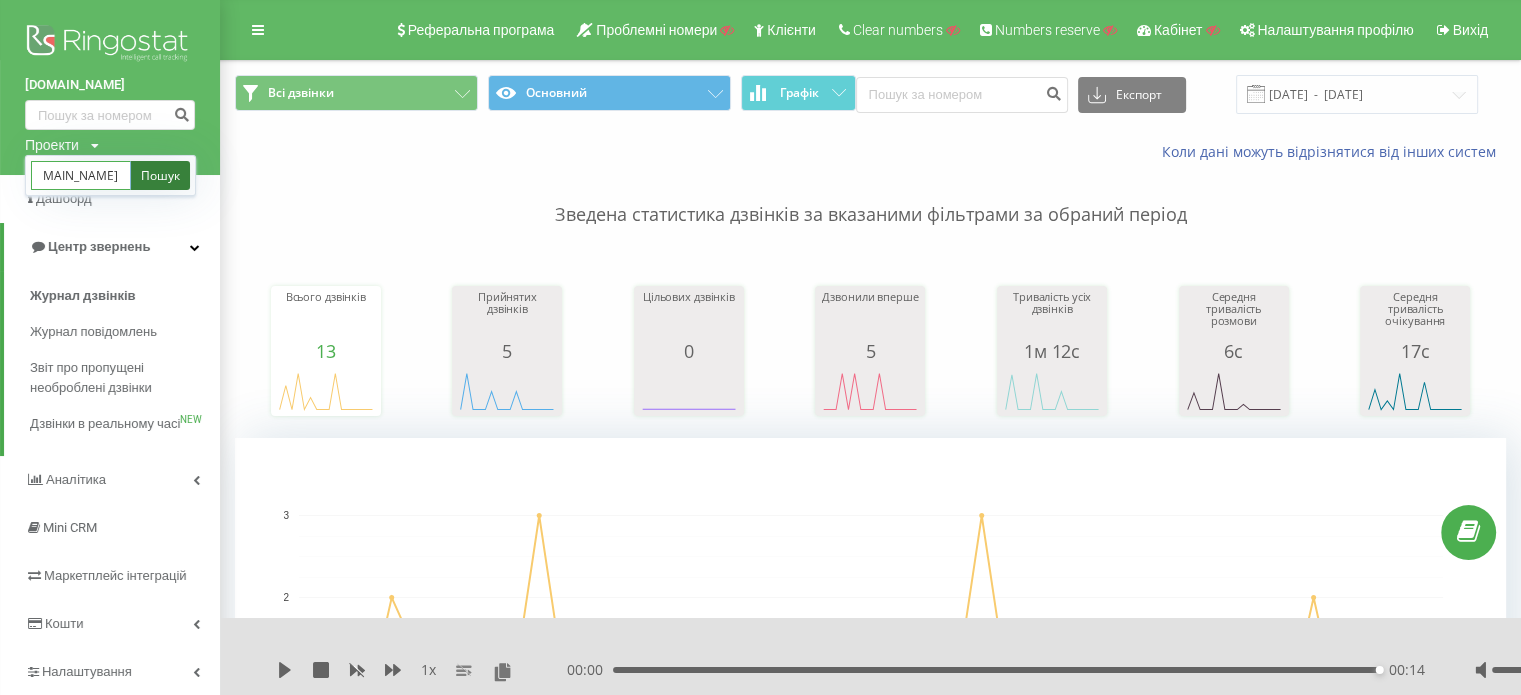 type on "sultanovtss.tilda.ws" 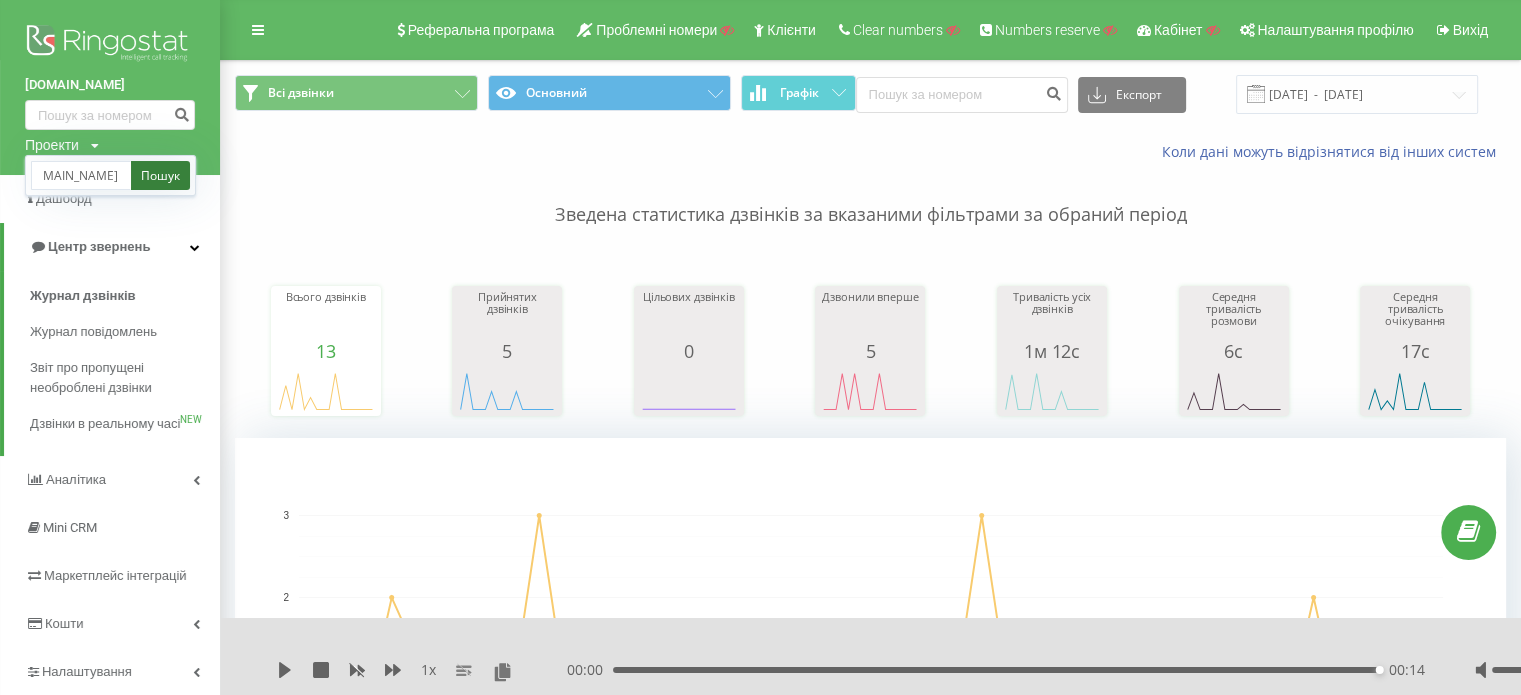 click on "Пошук" at bounding box center [160, 175] 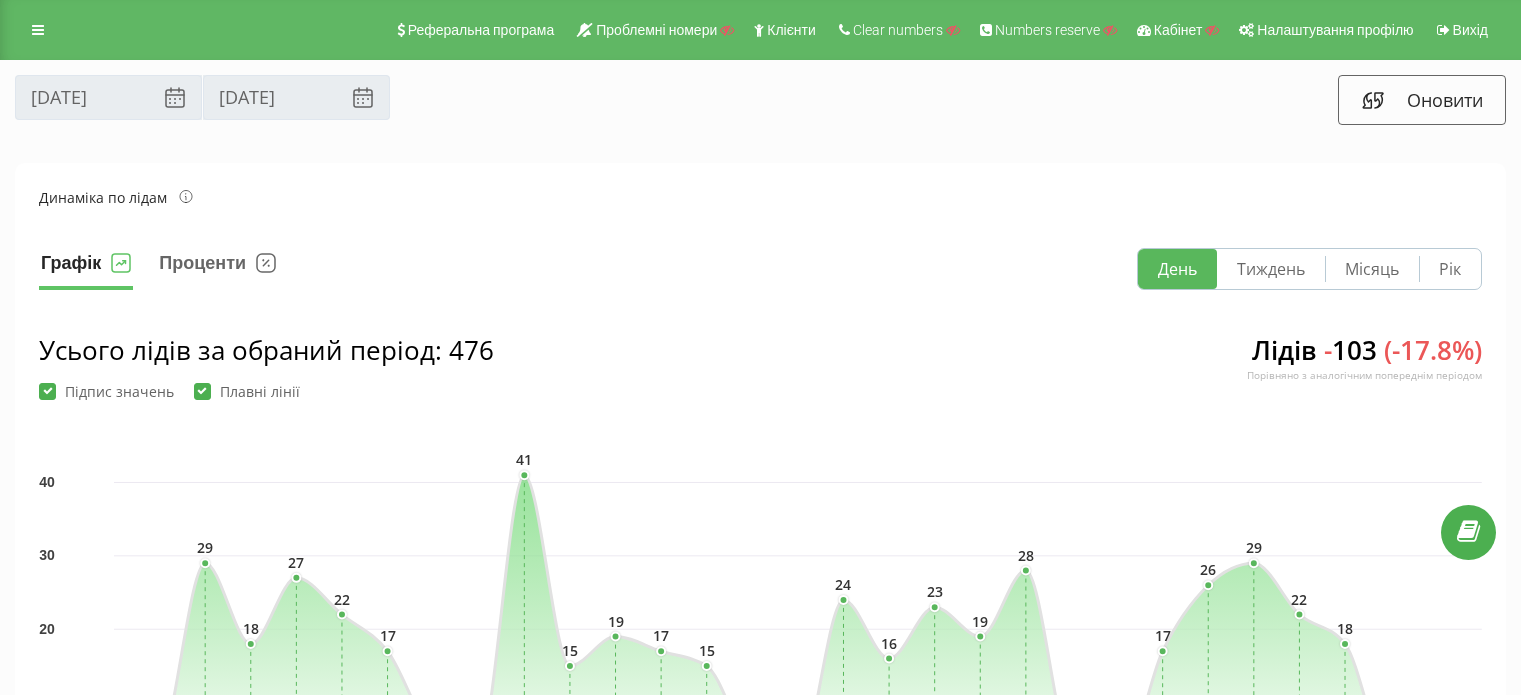 scroll, scrollTop: 300, scrollLeft: 0, axis: vertical 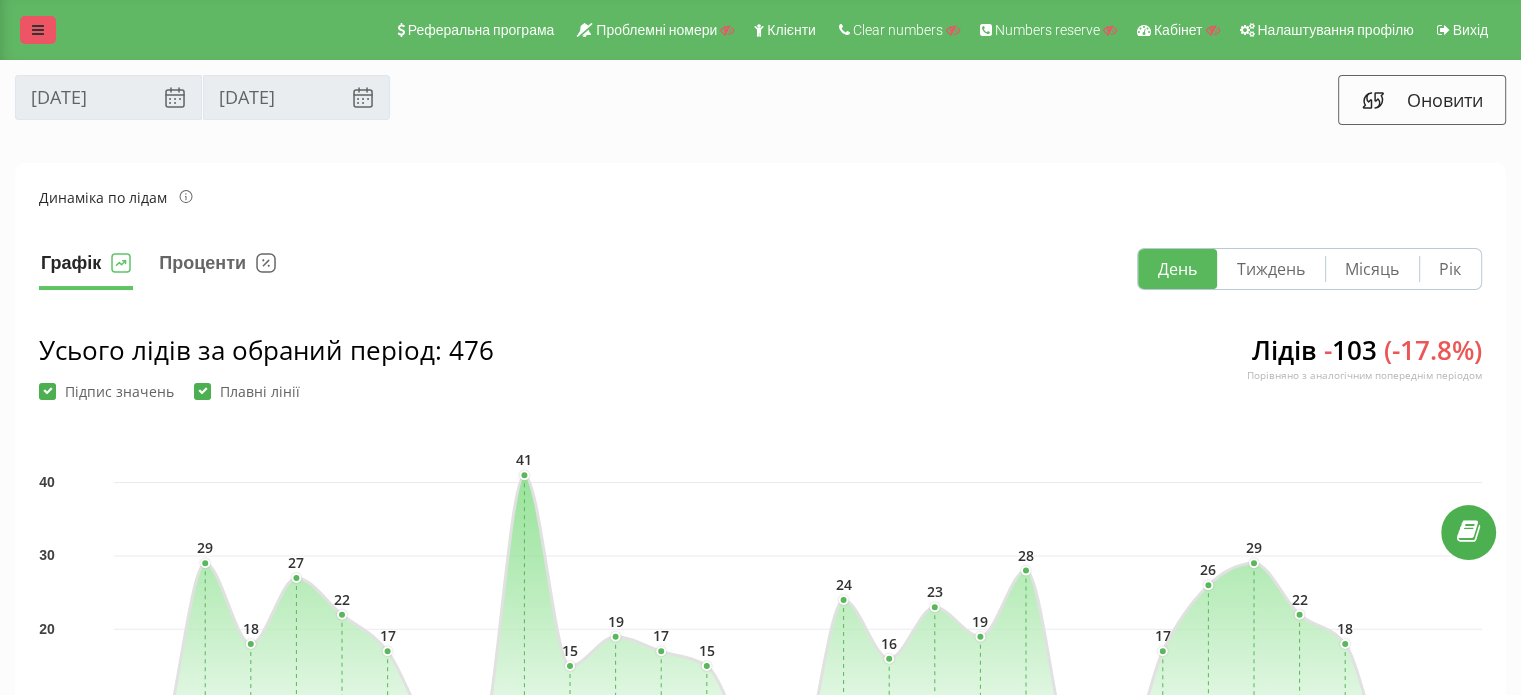 click at bounding box center [38, 30] 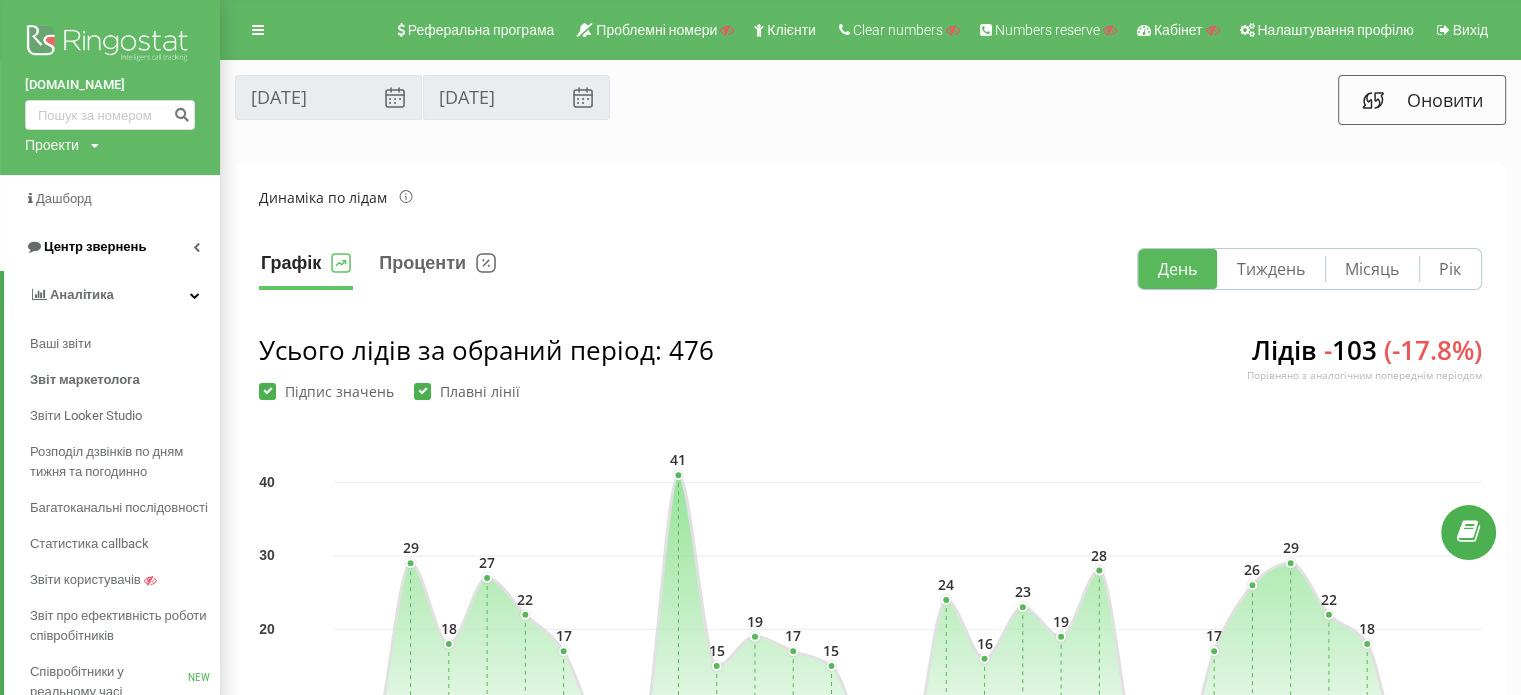 click on "Центр звернень" at bounding box center [95, 246] 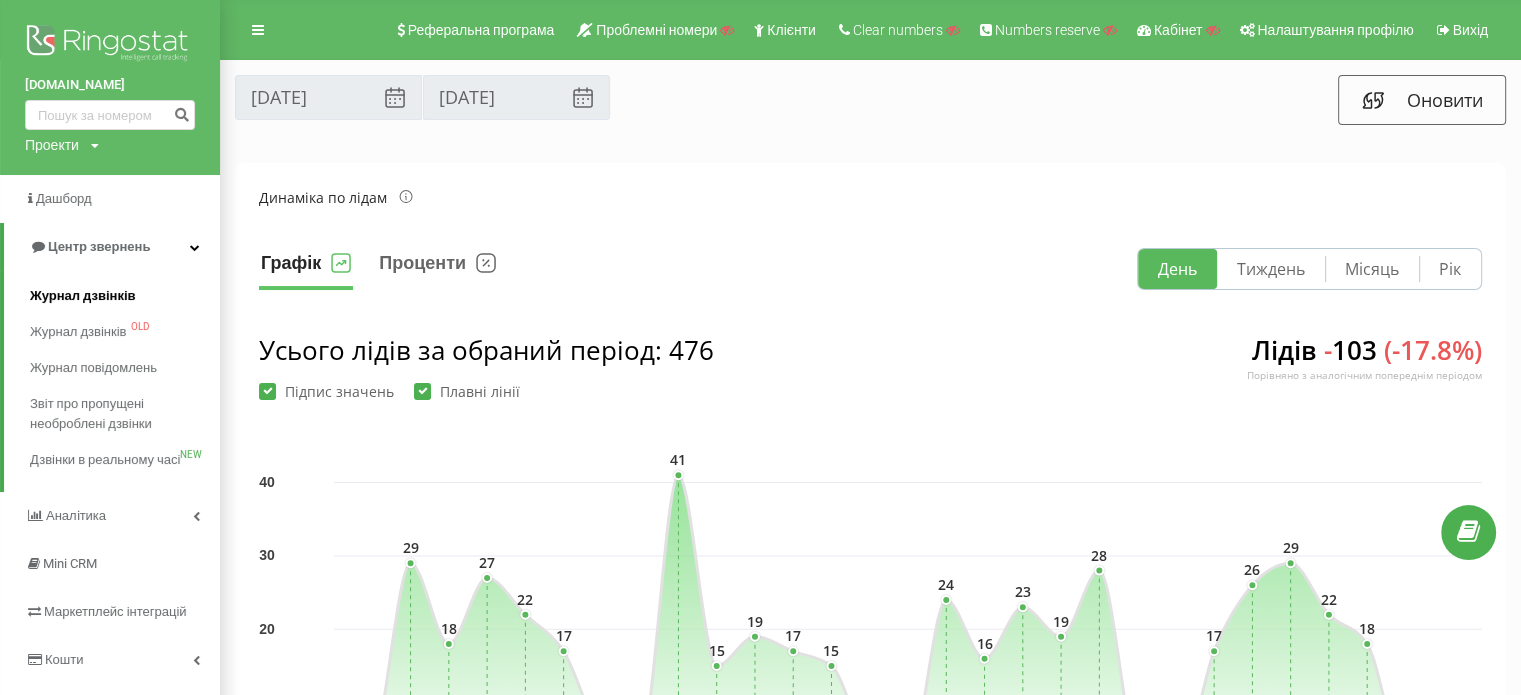 click on "Журнал дзвінків" at bounding box center (83, 296) 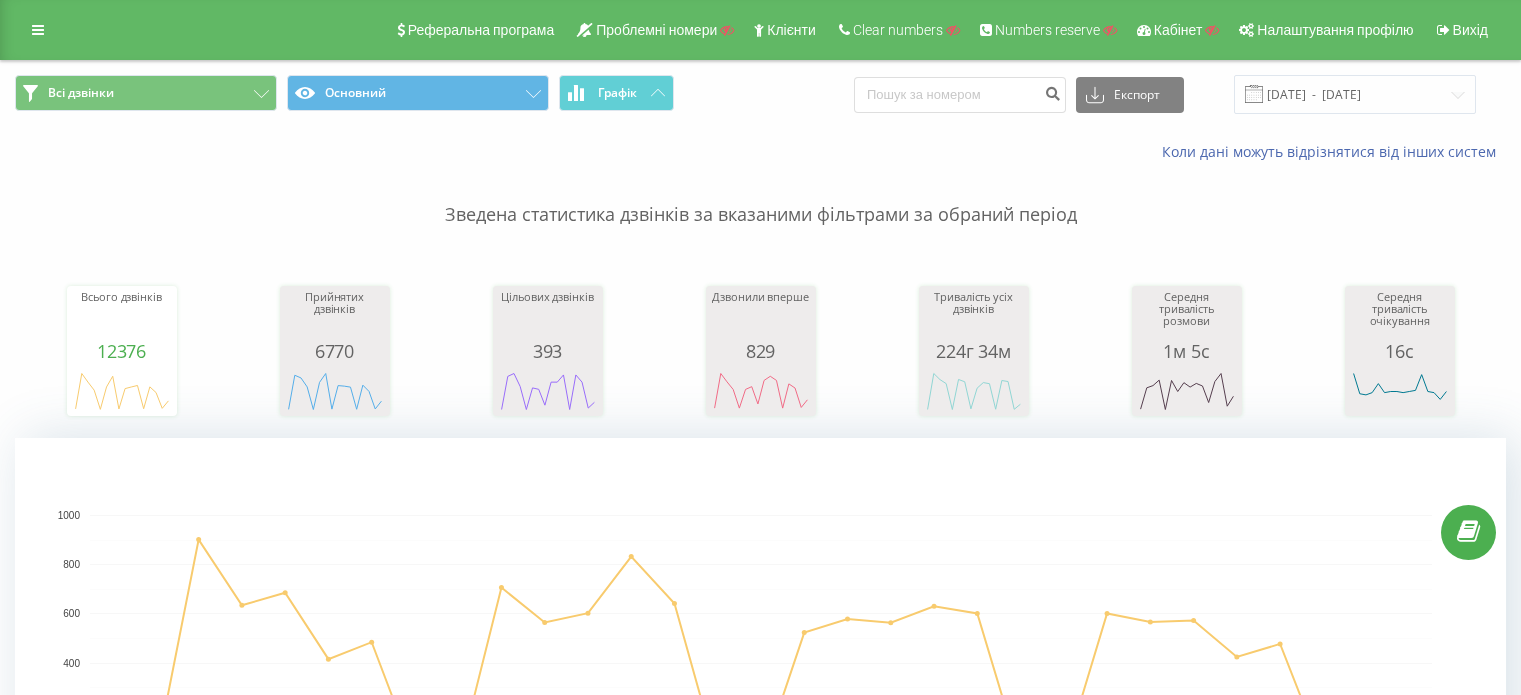 scroll, scrollTop: 0, scrollLeft: 0, axis: both 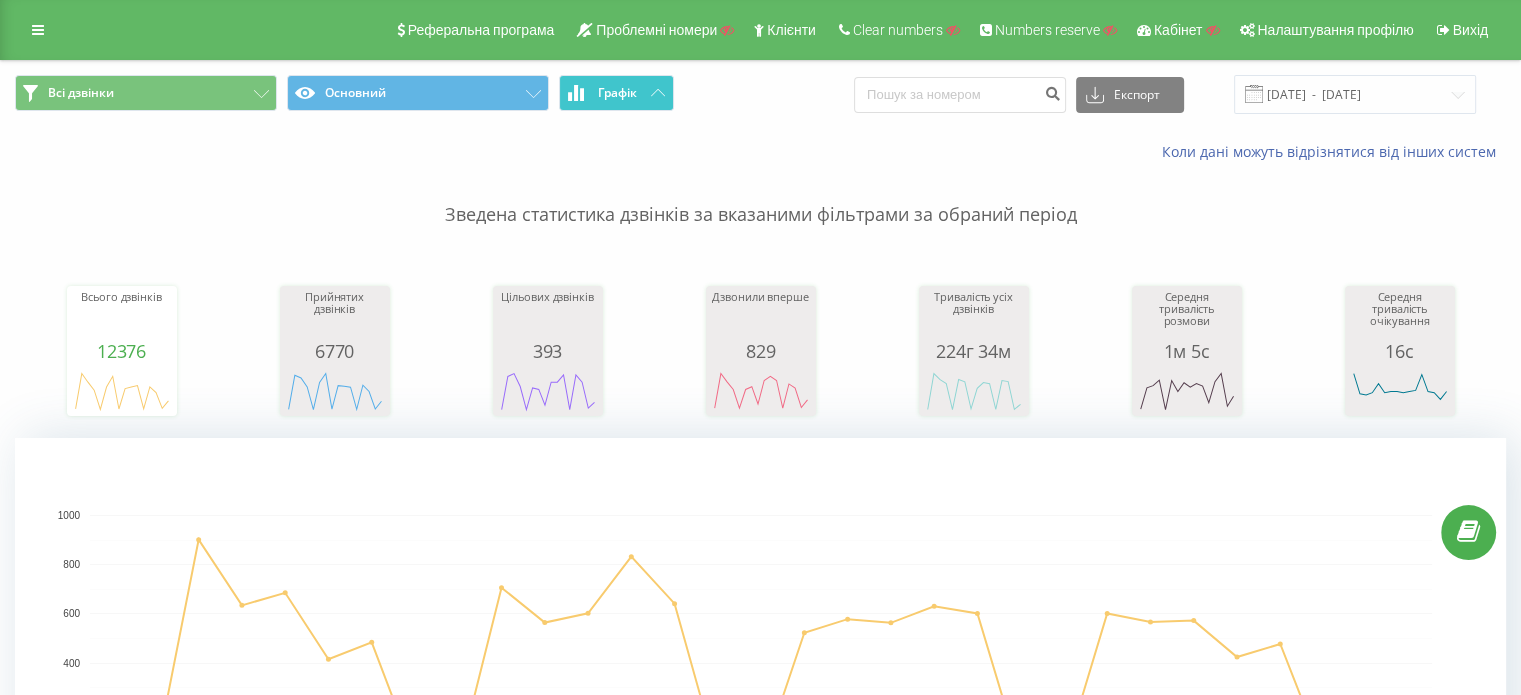 click on "Графік" at bounding box center (617, 93) 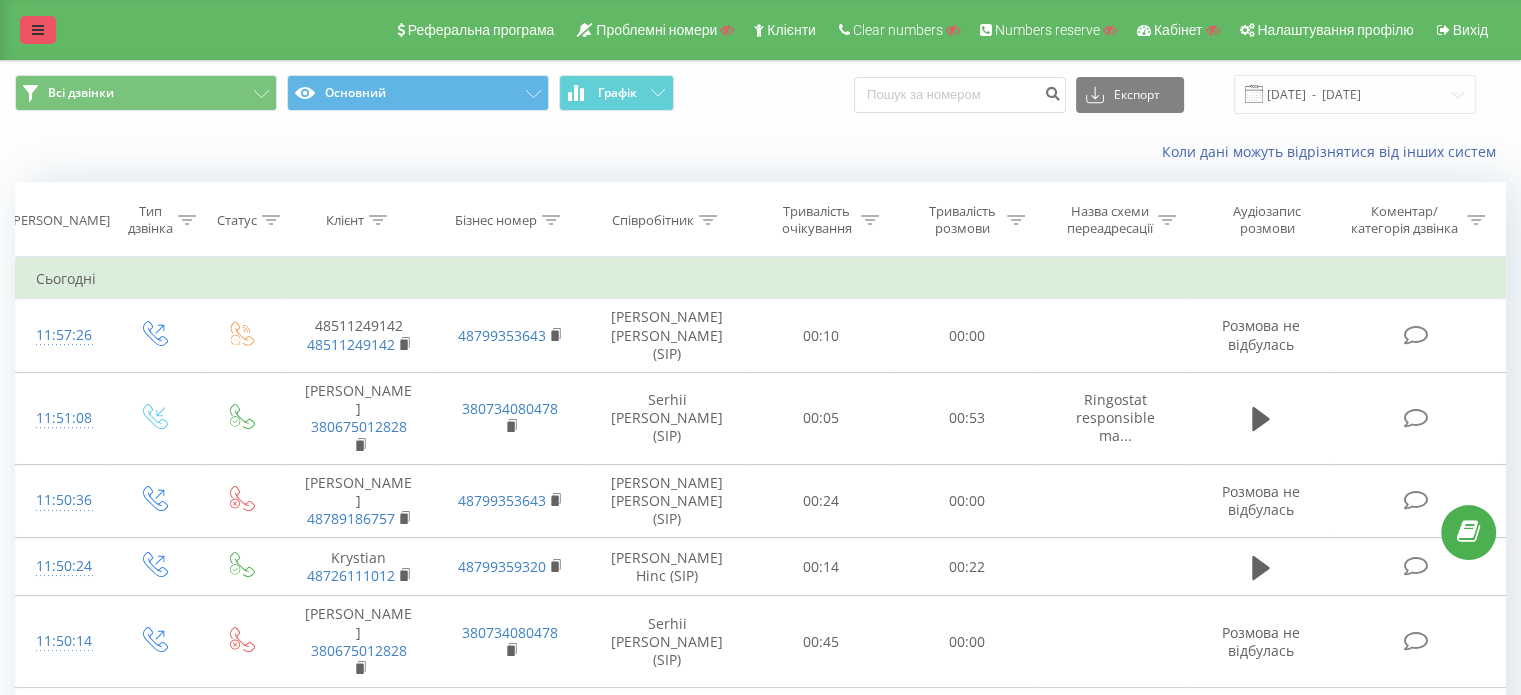 click at bounding box center [38, 30] 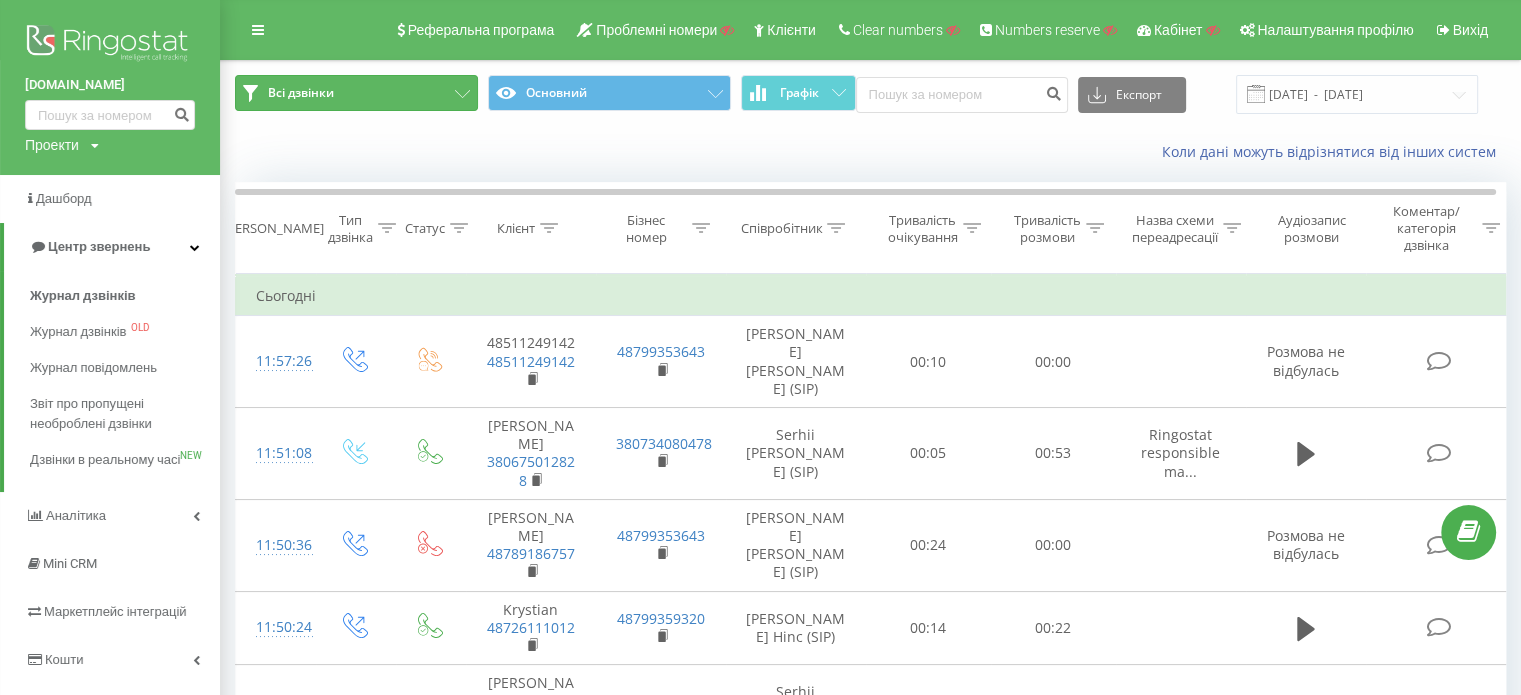 click on "Всі дзвінки" at bounding box center (301, 93) 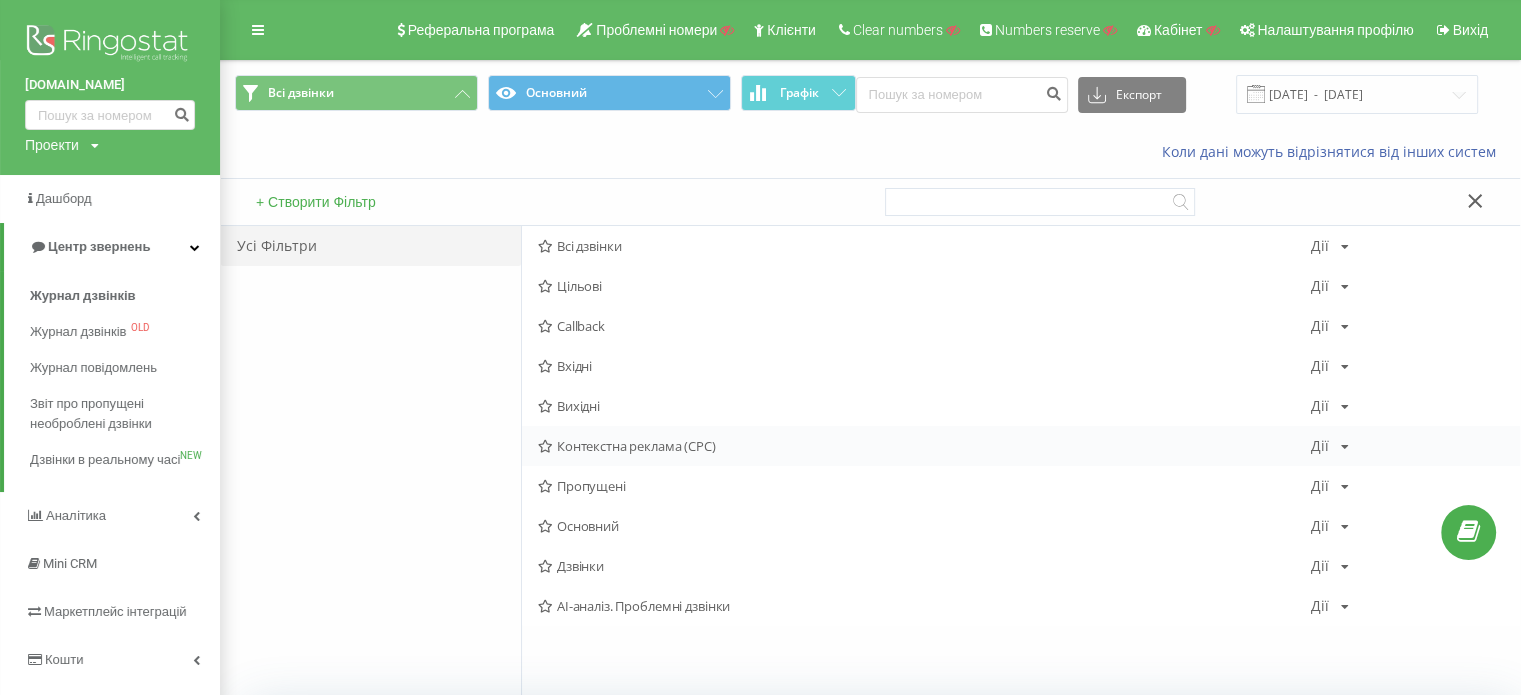 click on "Контекстна реклама (CPC)" at bounding box center [924, 446] 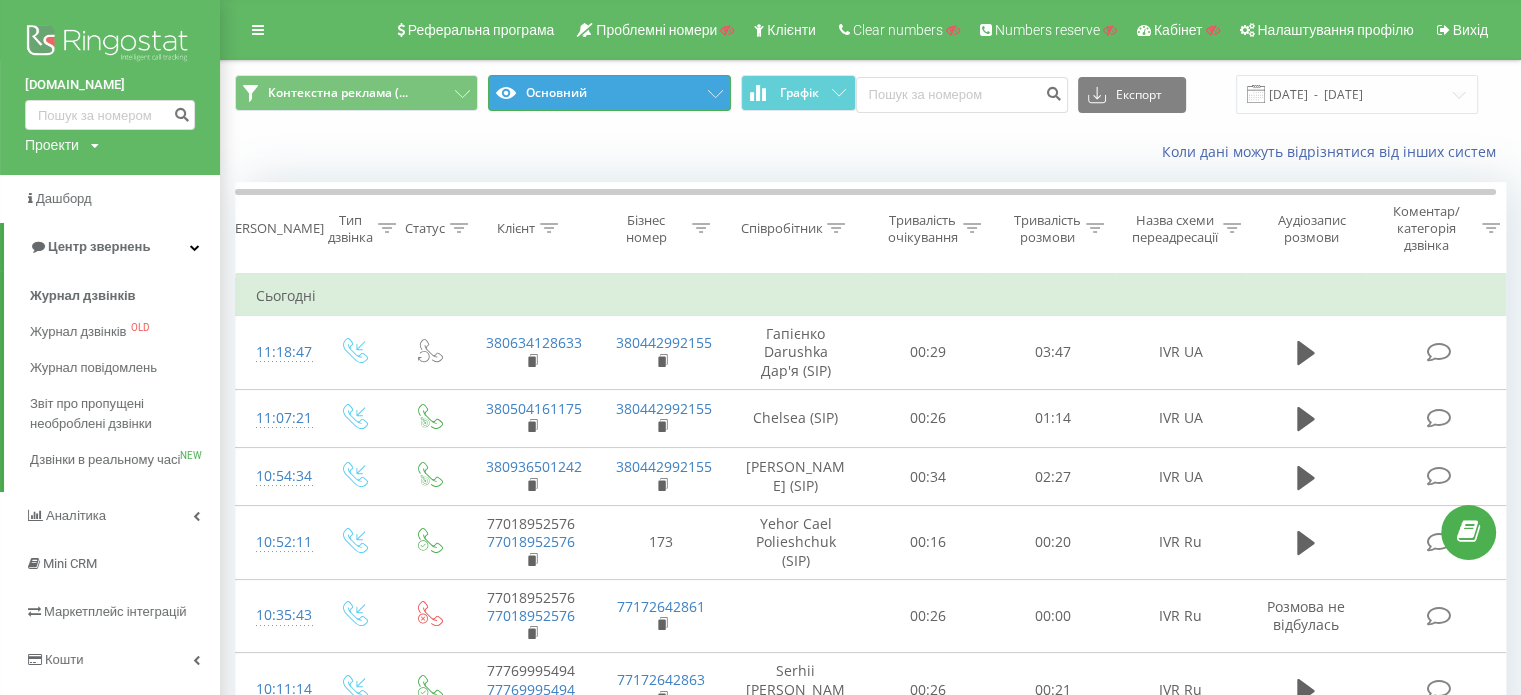 click on "Основний" at bounding box center [609, 93] 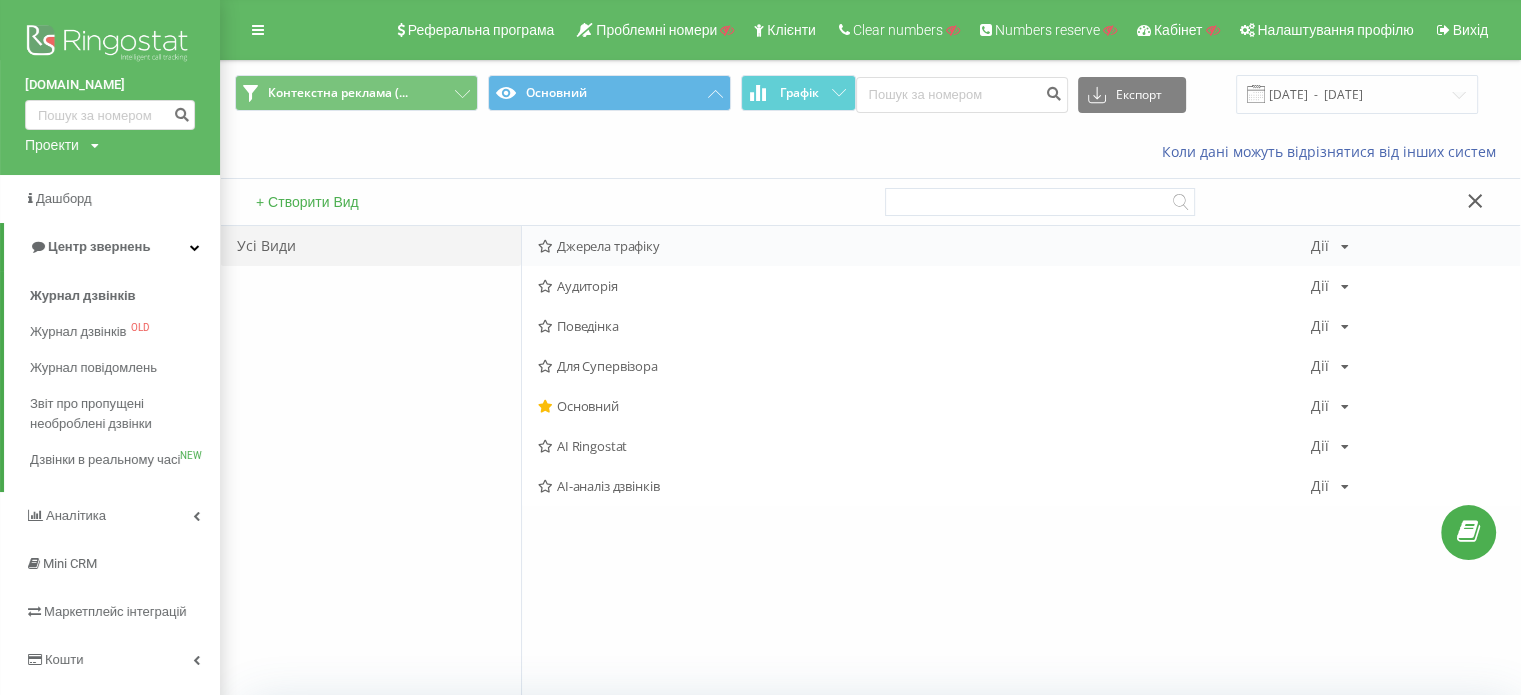 click on "Джерела трафіку" at bounding box center [924, 246] 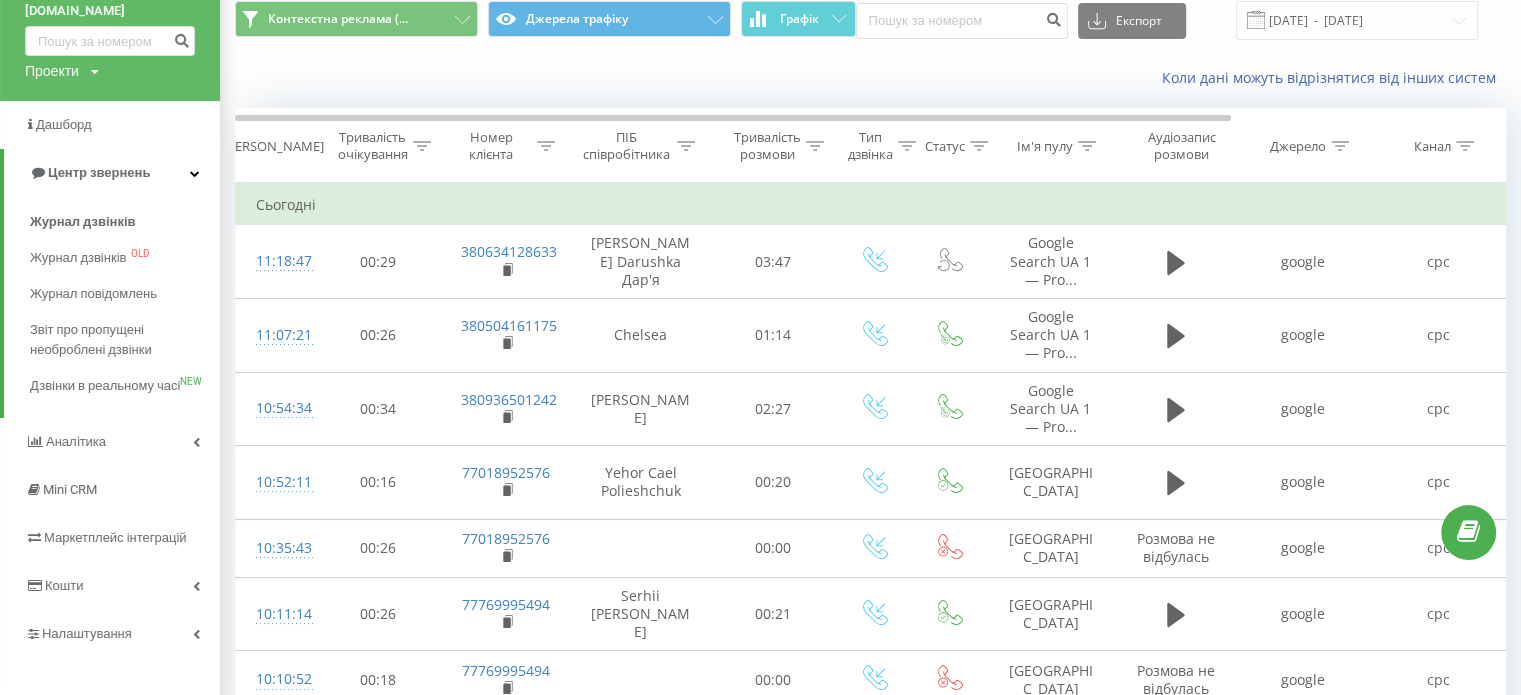 scroll, scrollTop: 100, scrollLeft: 0, axis: vertical 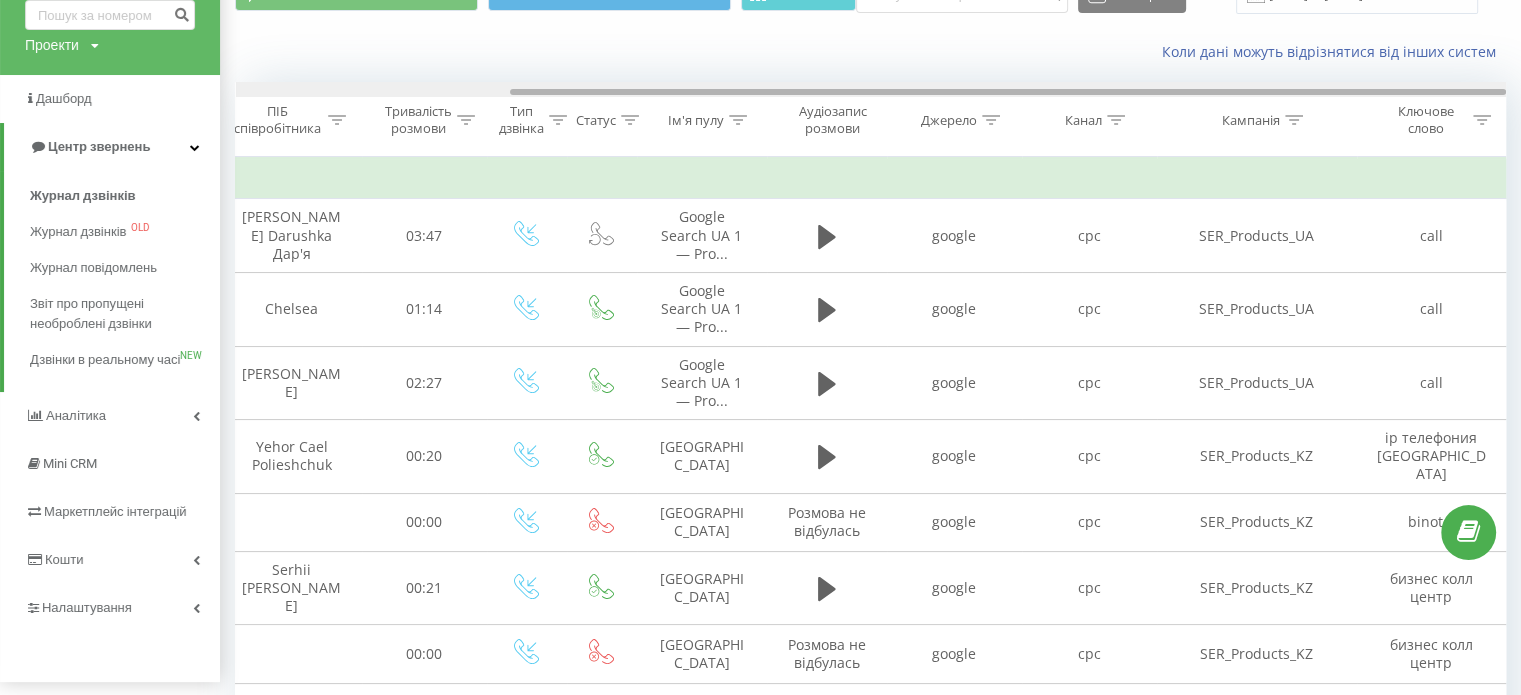 drag, startPoint x: 563, startPoint y: 91, endPoint x: 1203, endPoint y: 155, distance: 643.192 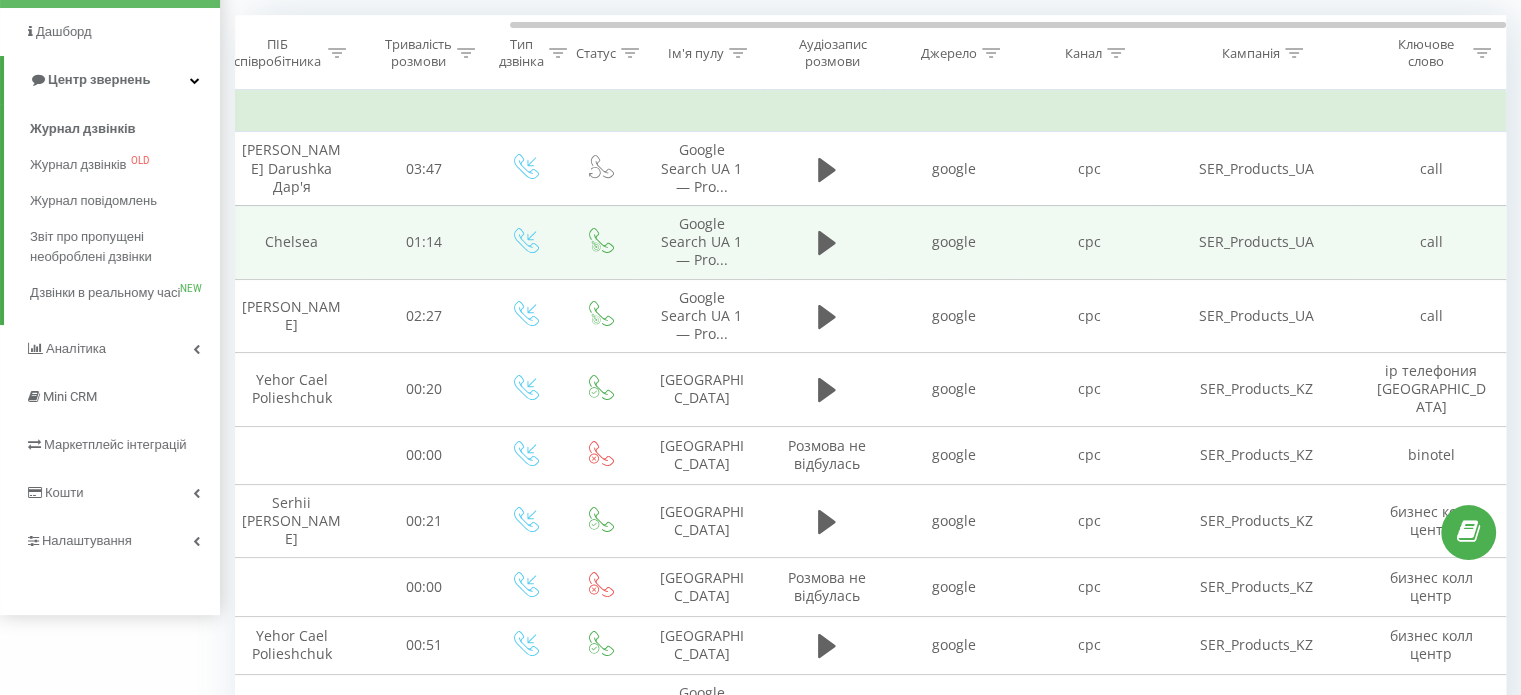 scroll, scrollTop: 200, scrollLeft: 0, axis: vertical 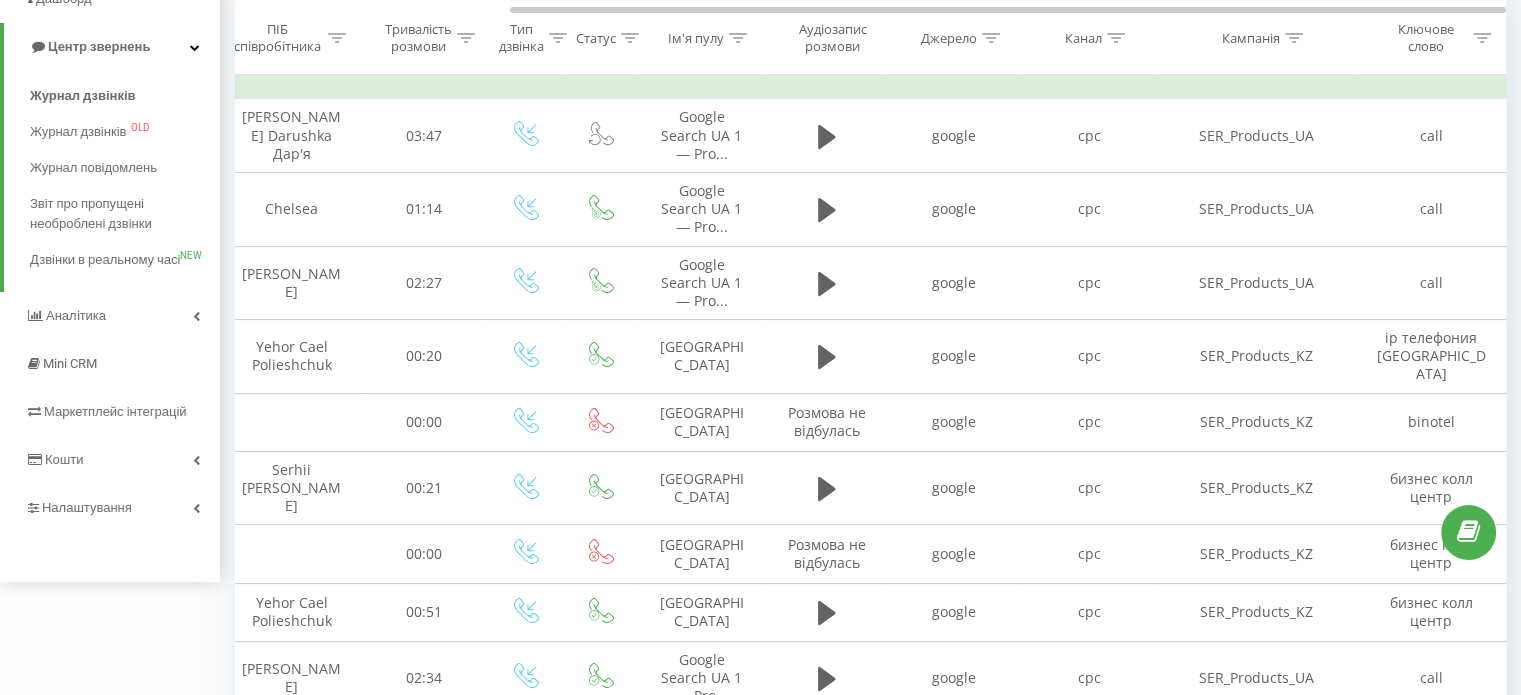 click on "Аналiтика" at bounding box center [76, 315] 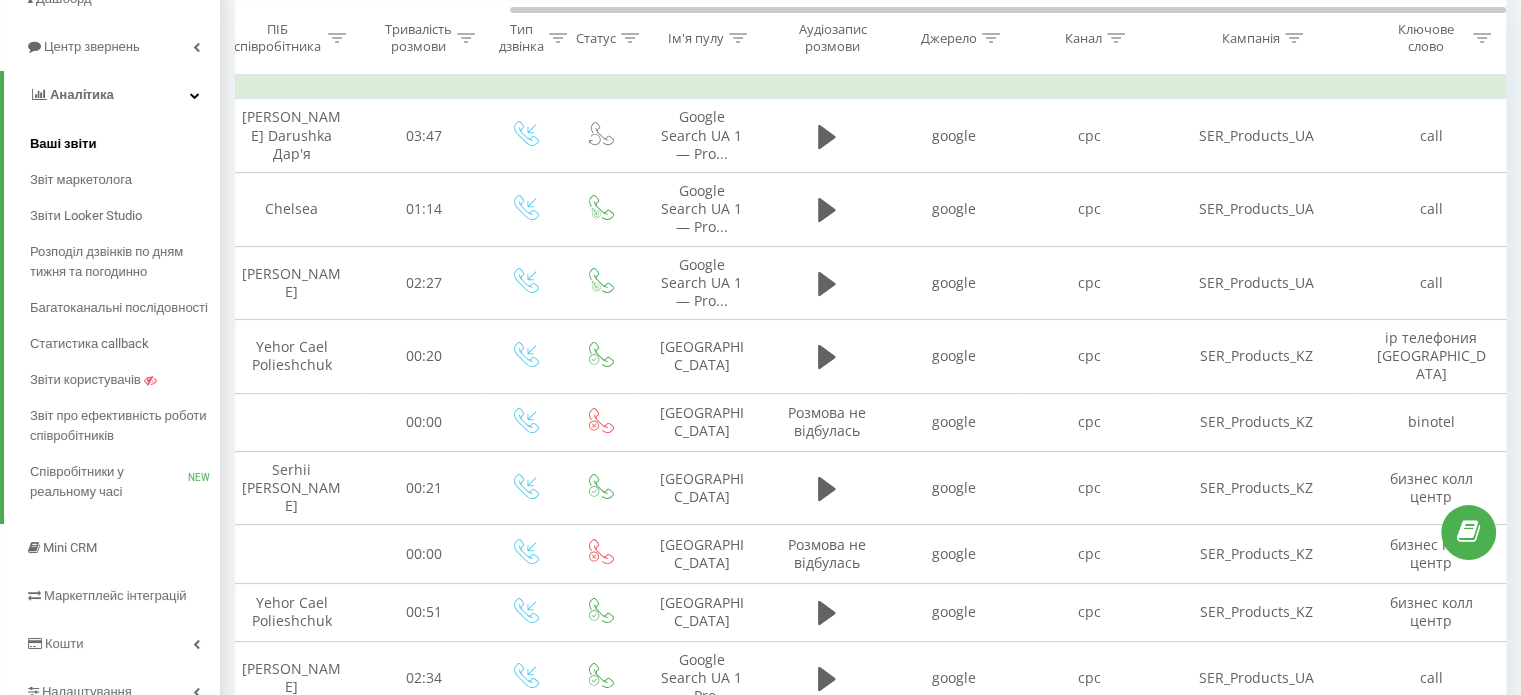 click on "Ваші звіти" at bounding box center [63, 144] 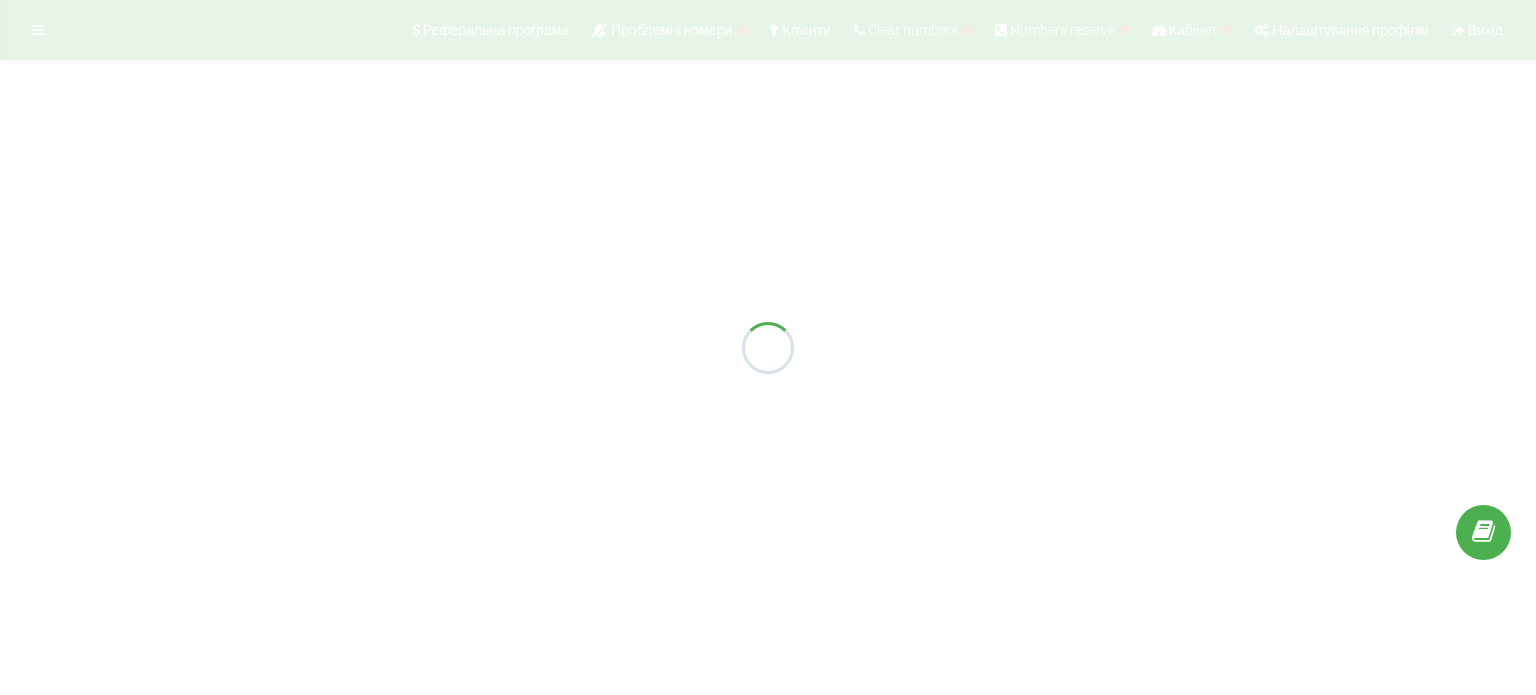 scroll, scrollTop: 0, scrollLeft: 0, axis: both 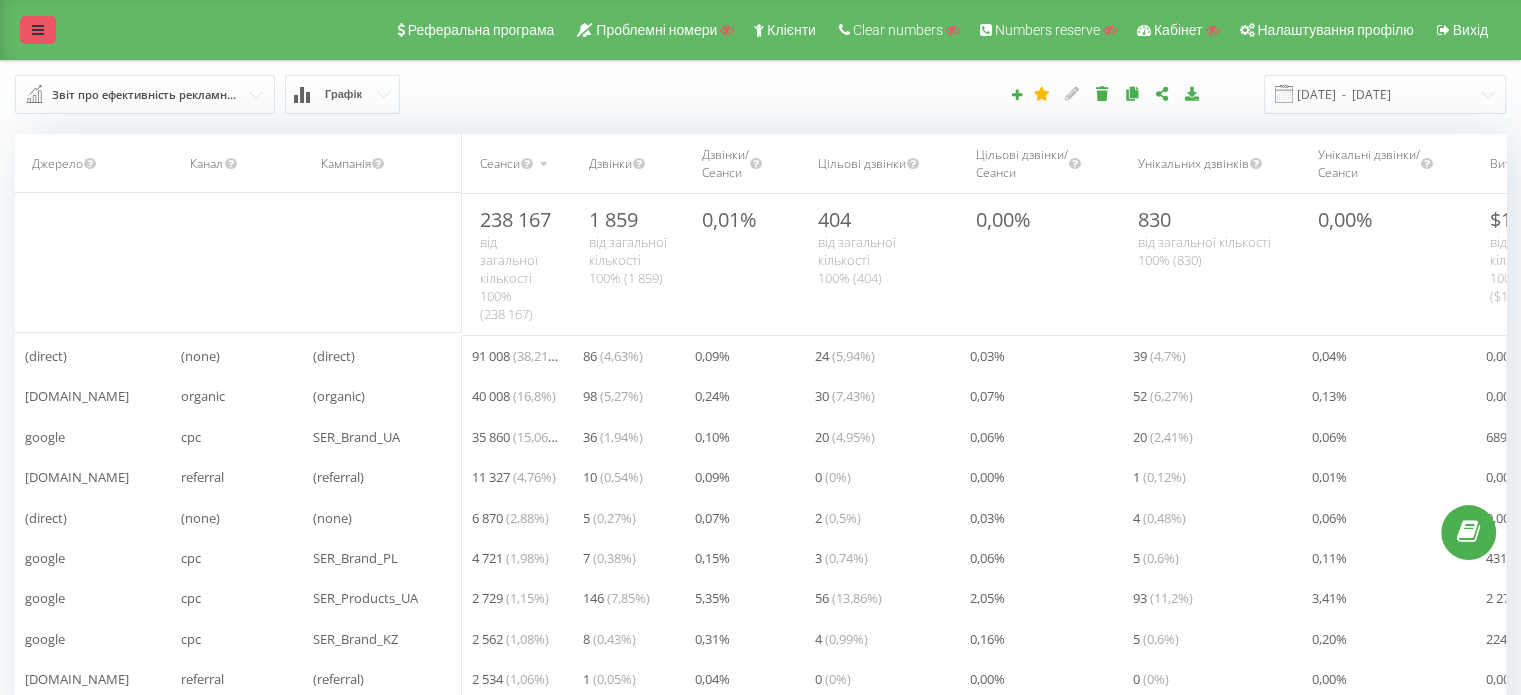 click at bounding box center [38, 30] 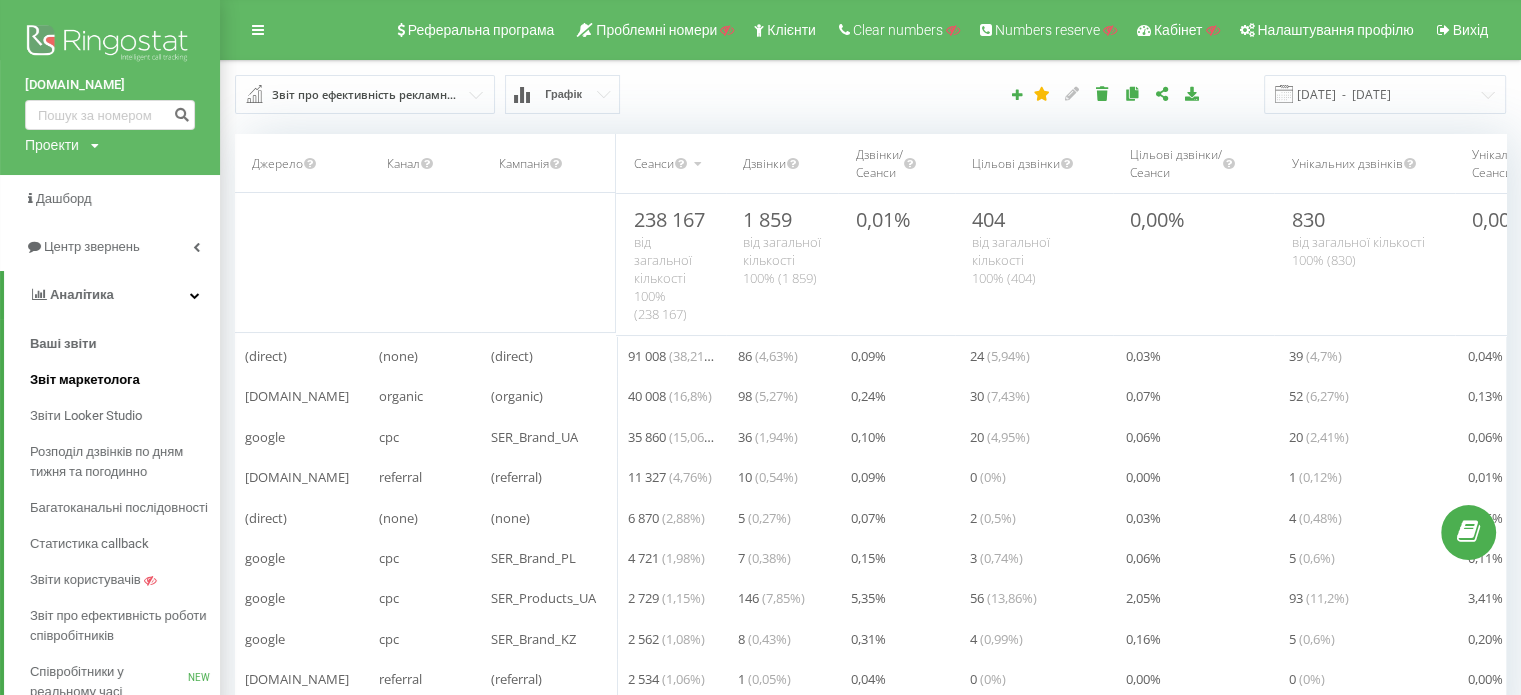 click on "Звіт маркетолога" at bounding box center [85, 380] 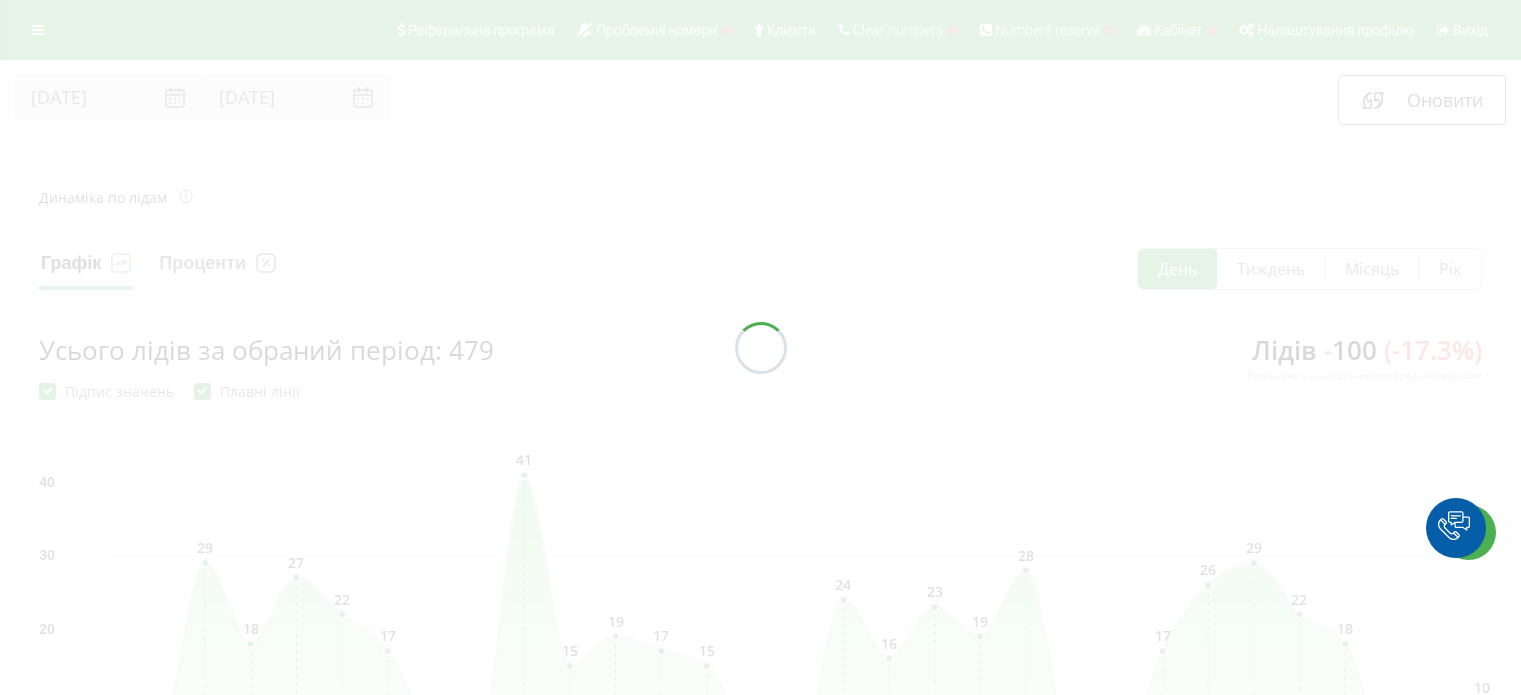 scroll, scrollTop: 0, scrollLeft: 0, axis: both 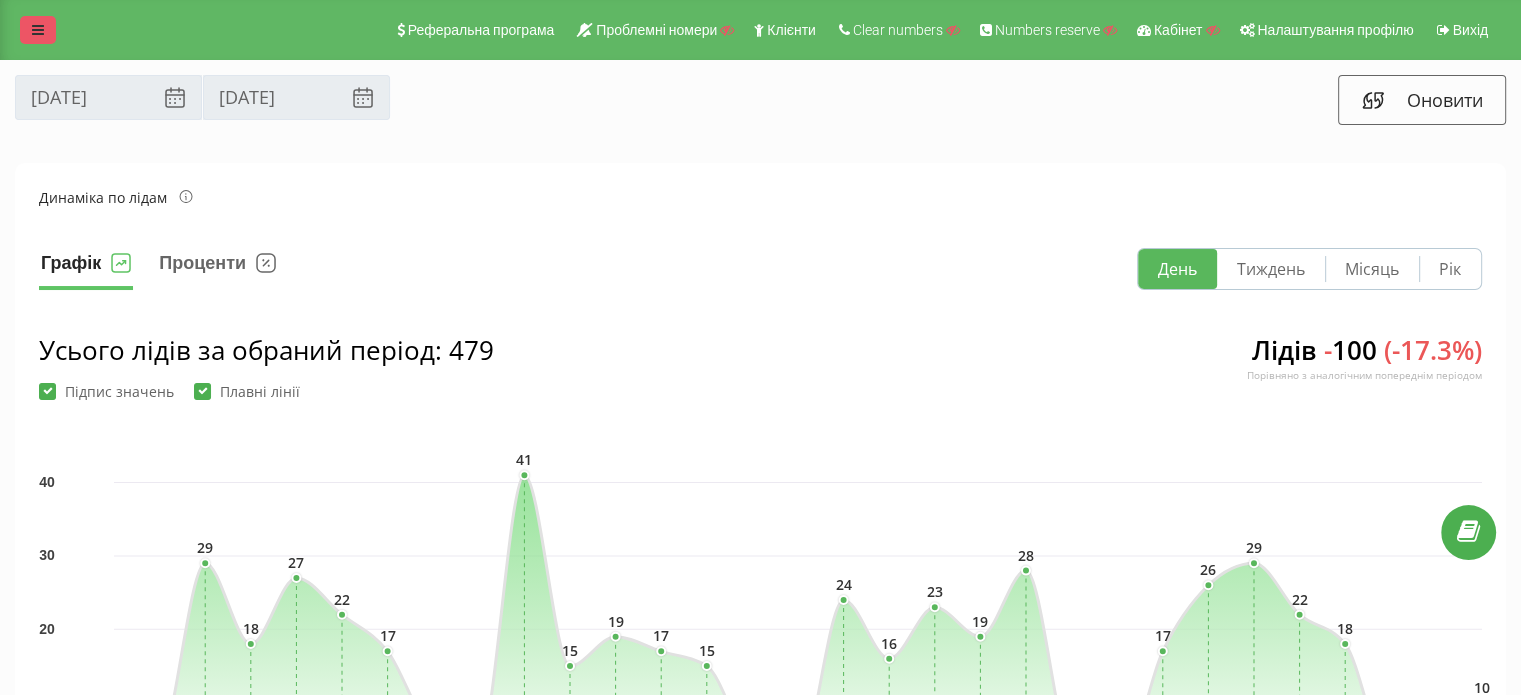 click at bounding box center [38, 30] 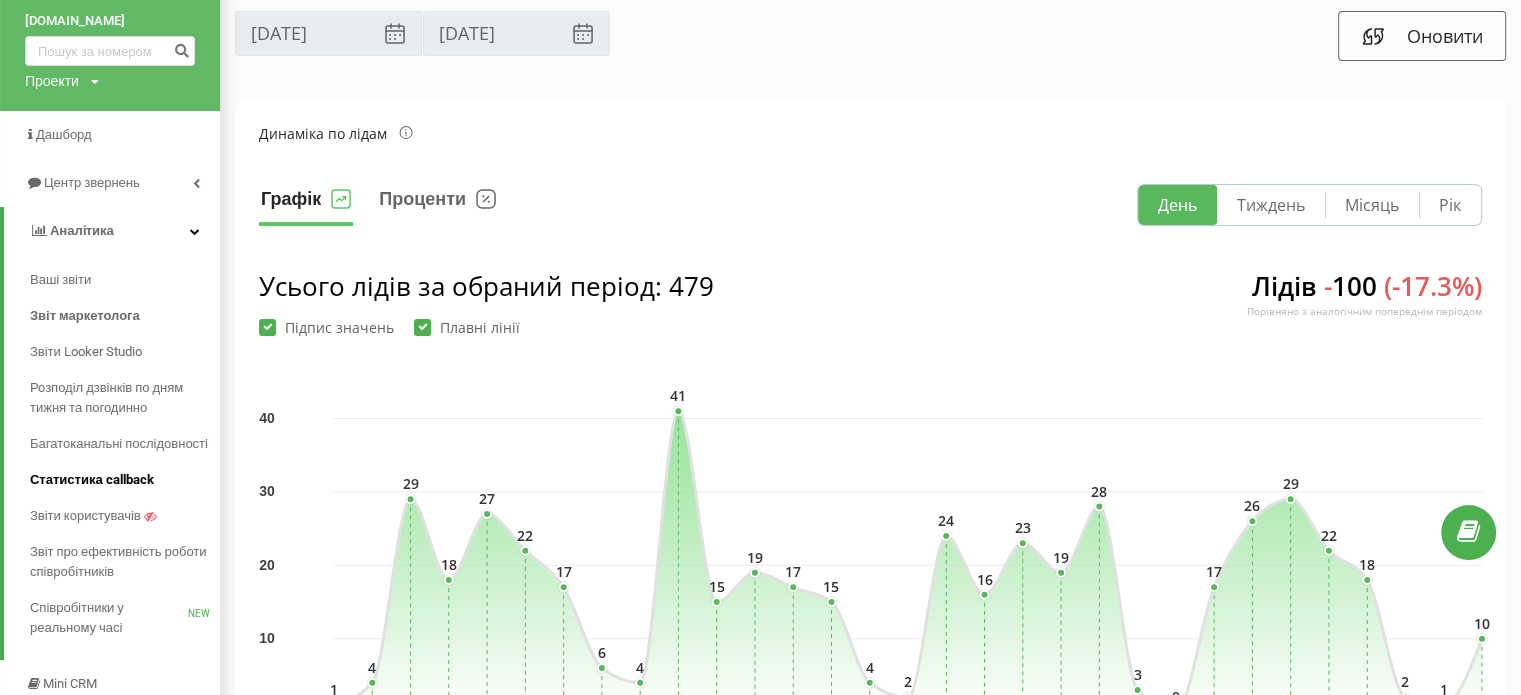 scroll, scrollTop: 100, scrollLeft: 0, axis: vertical 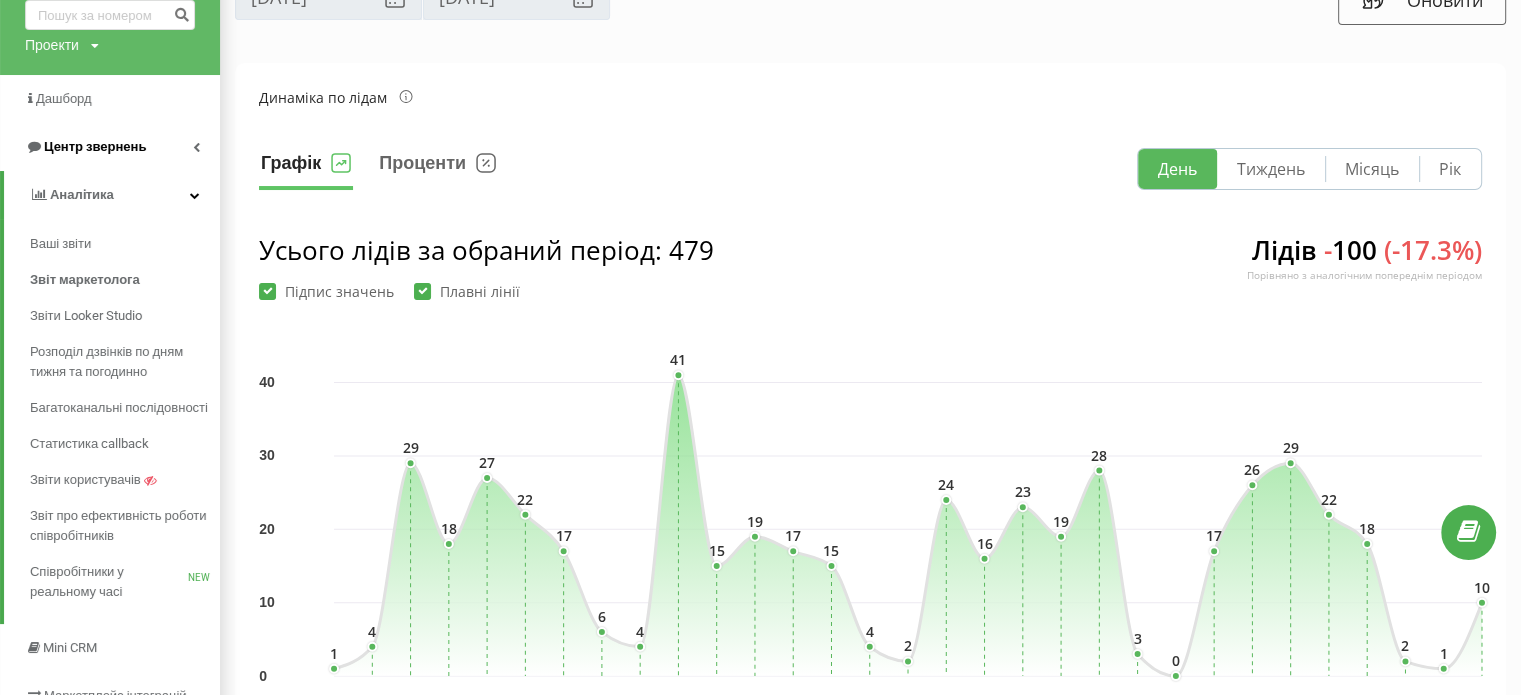 click on "Центр звернень" at bounding box center [110, 147] 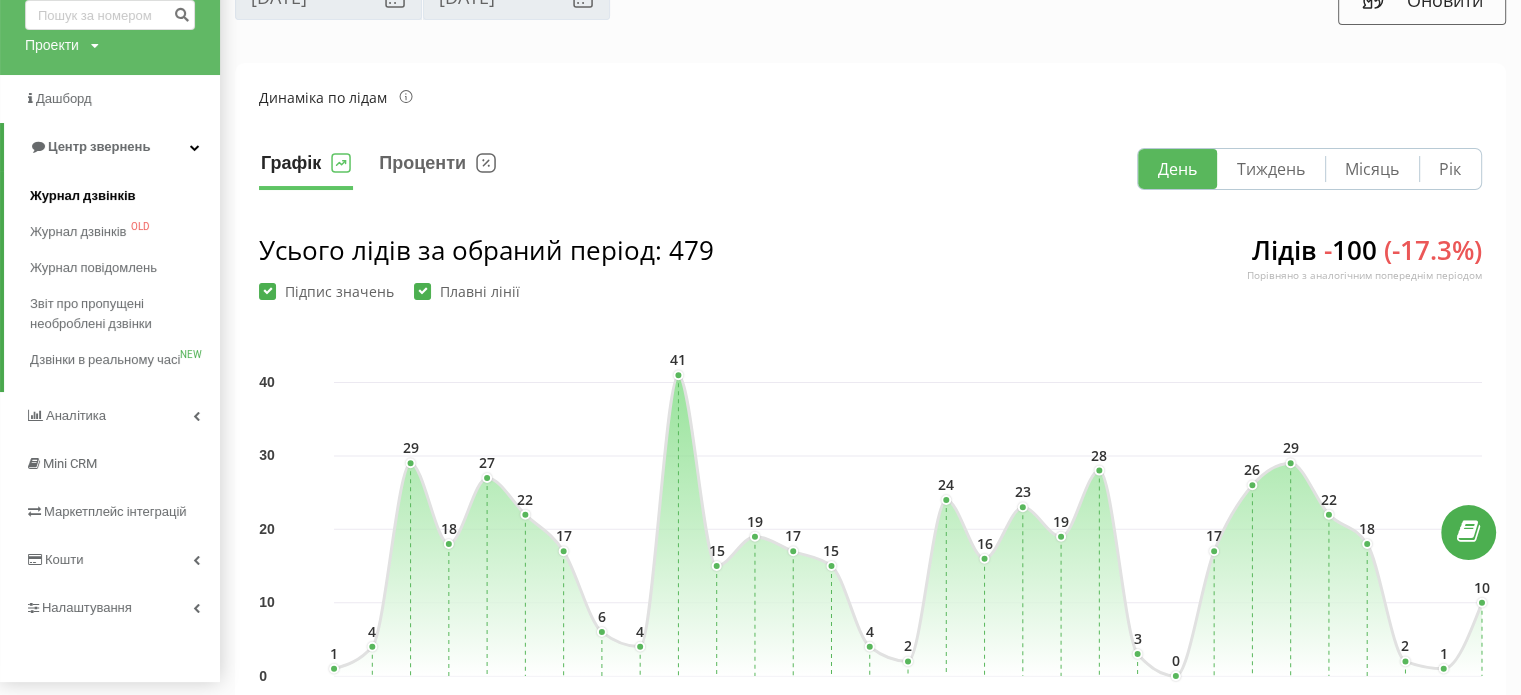 click on "Журнал дзвінків" at bounding box center (83, 196) 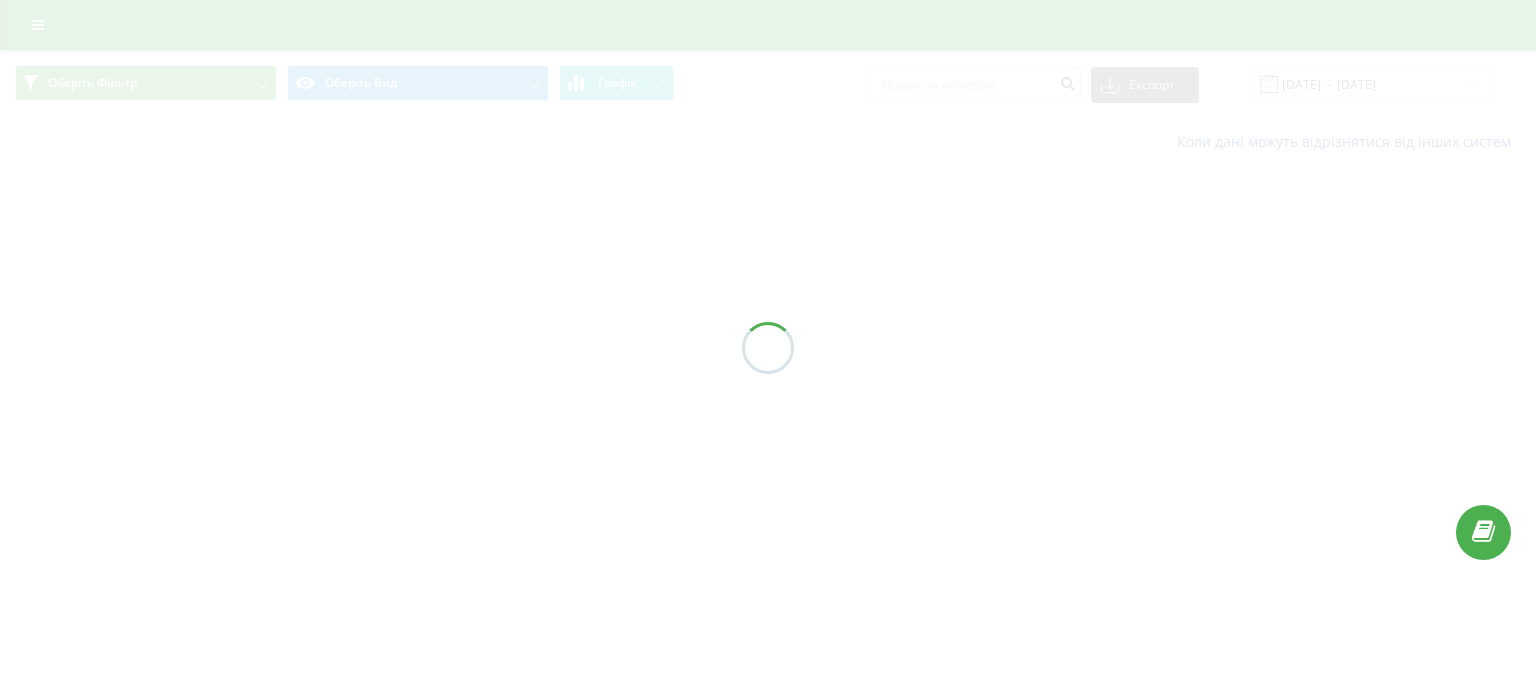 scroll, scrollTop: 0, scrollLeft: 0, axis: both 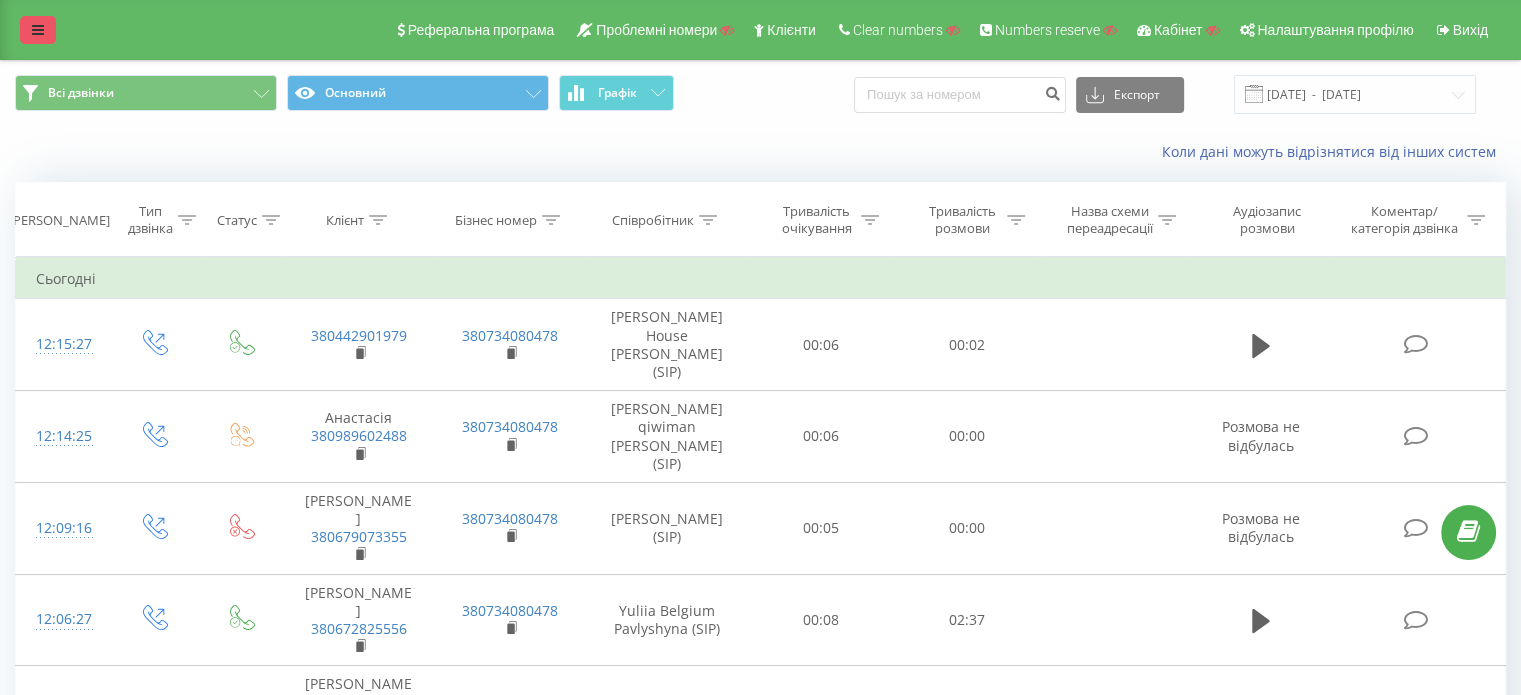 click at bounding box center (38, 30) 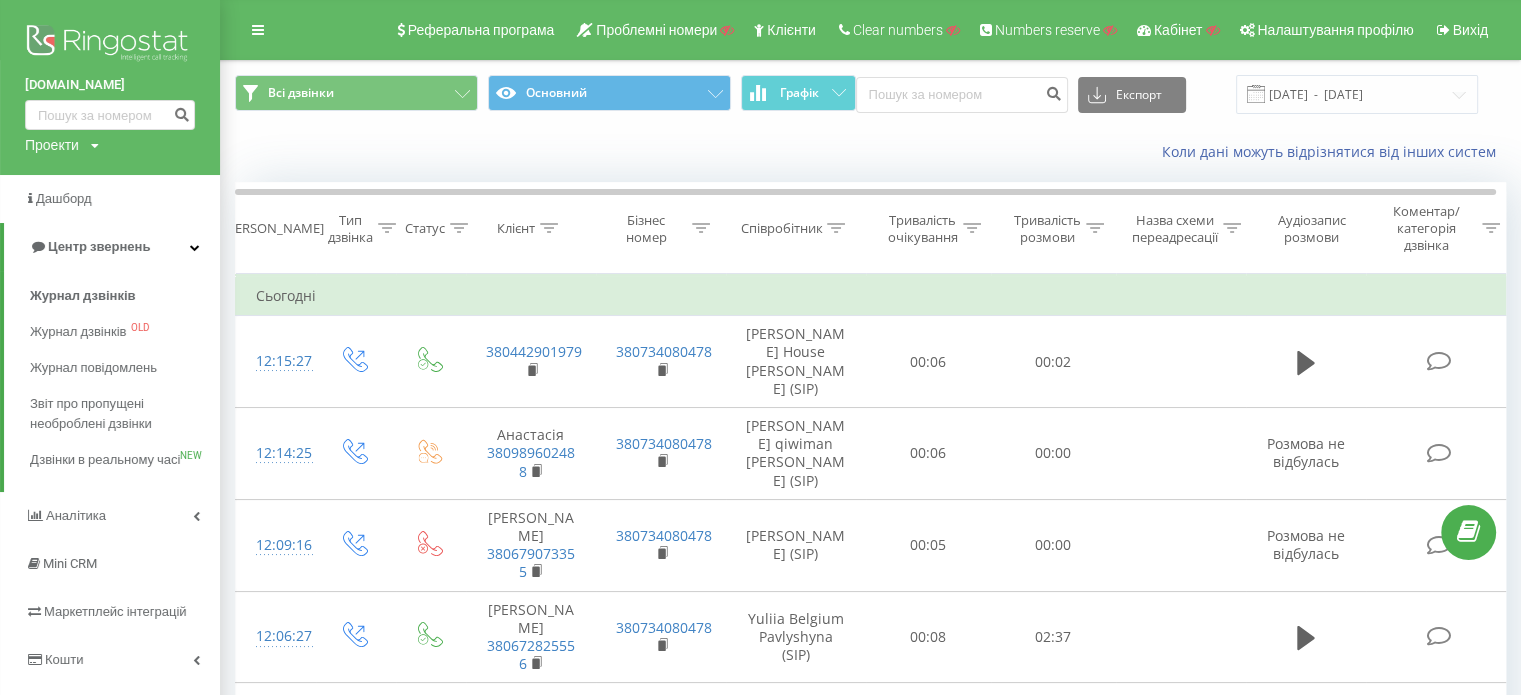 click on "Коли дані можуть відрізнятися вiд інших систем" at bounding box center (870, 152) 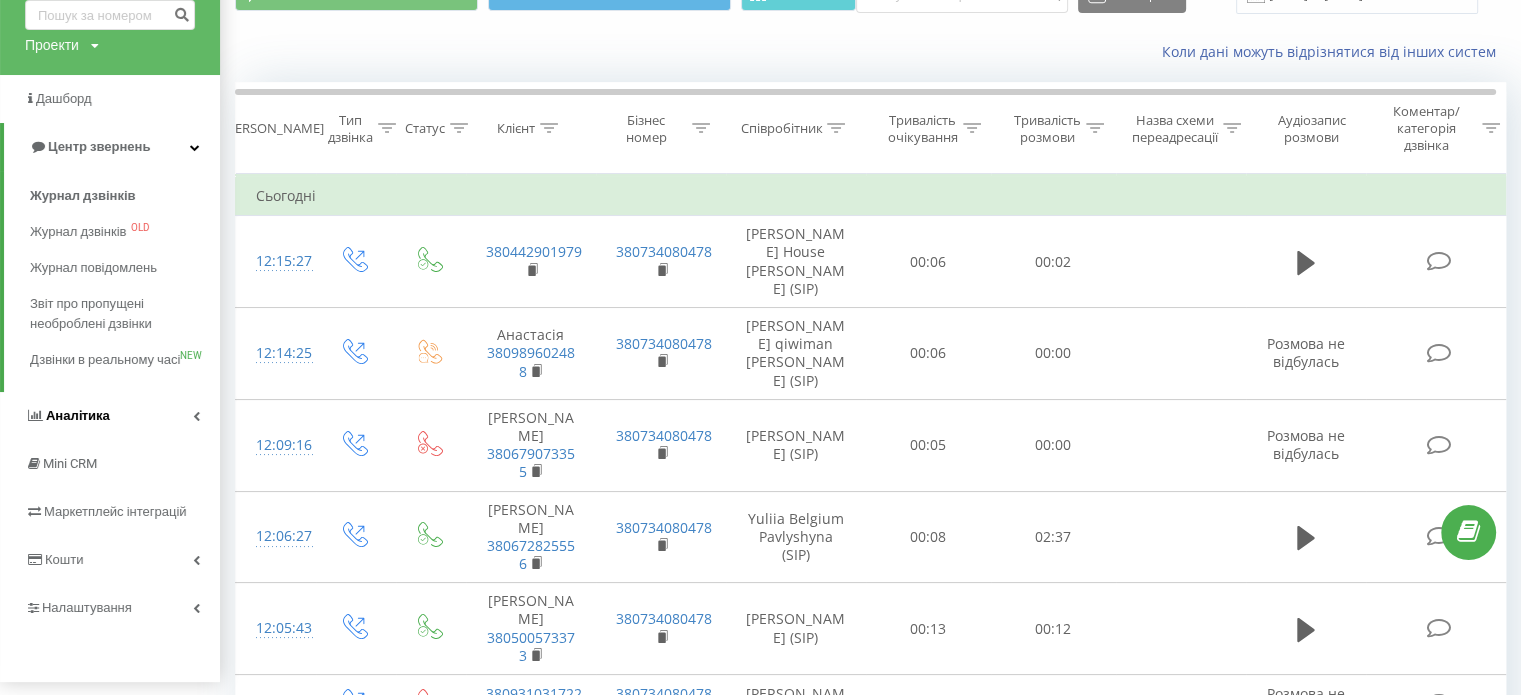 click on "Аналiтика" at bounding box center (78, 415) 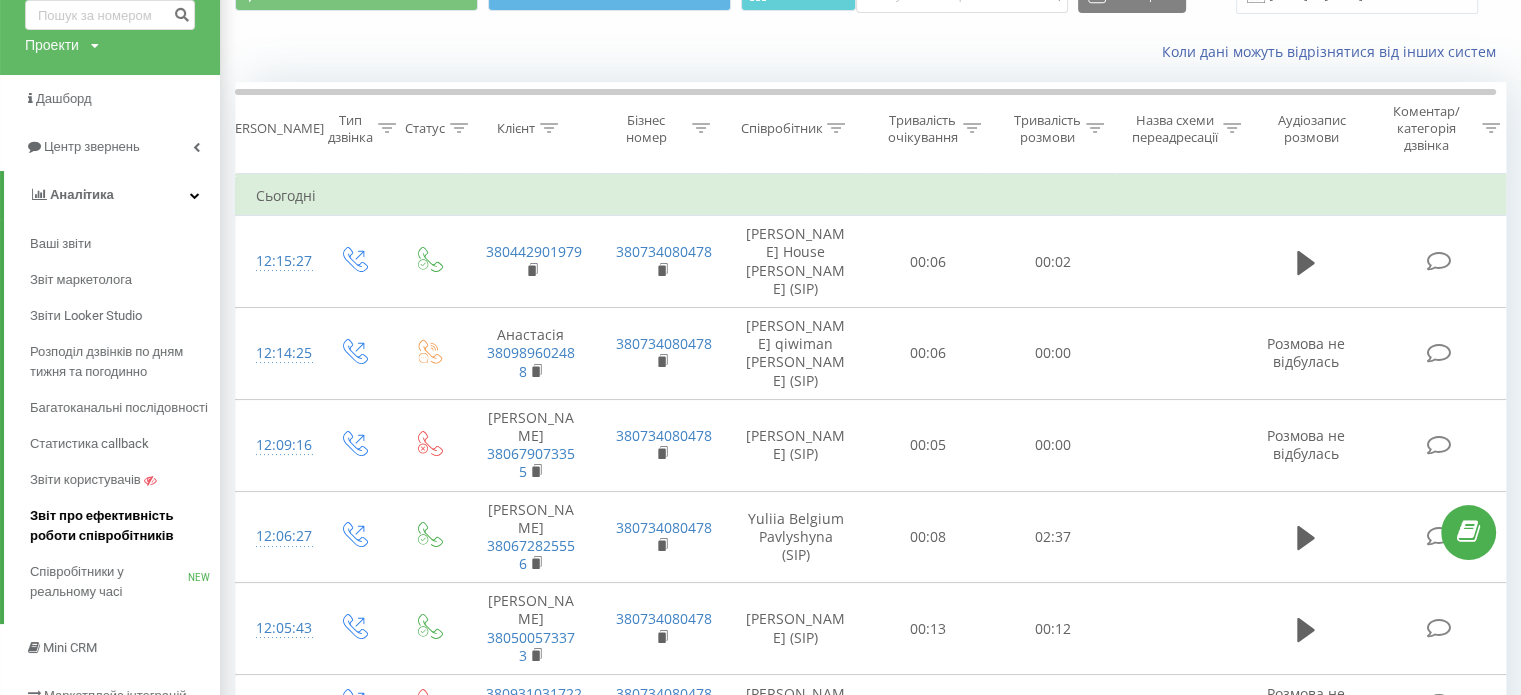 click on "Звіт про ефективність роботи співробітників" at bounding box center (120, 526) 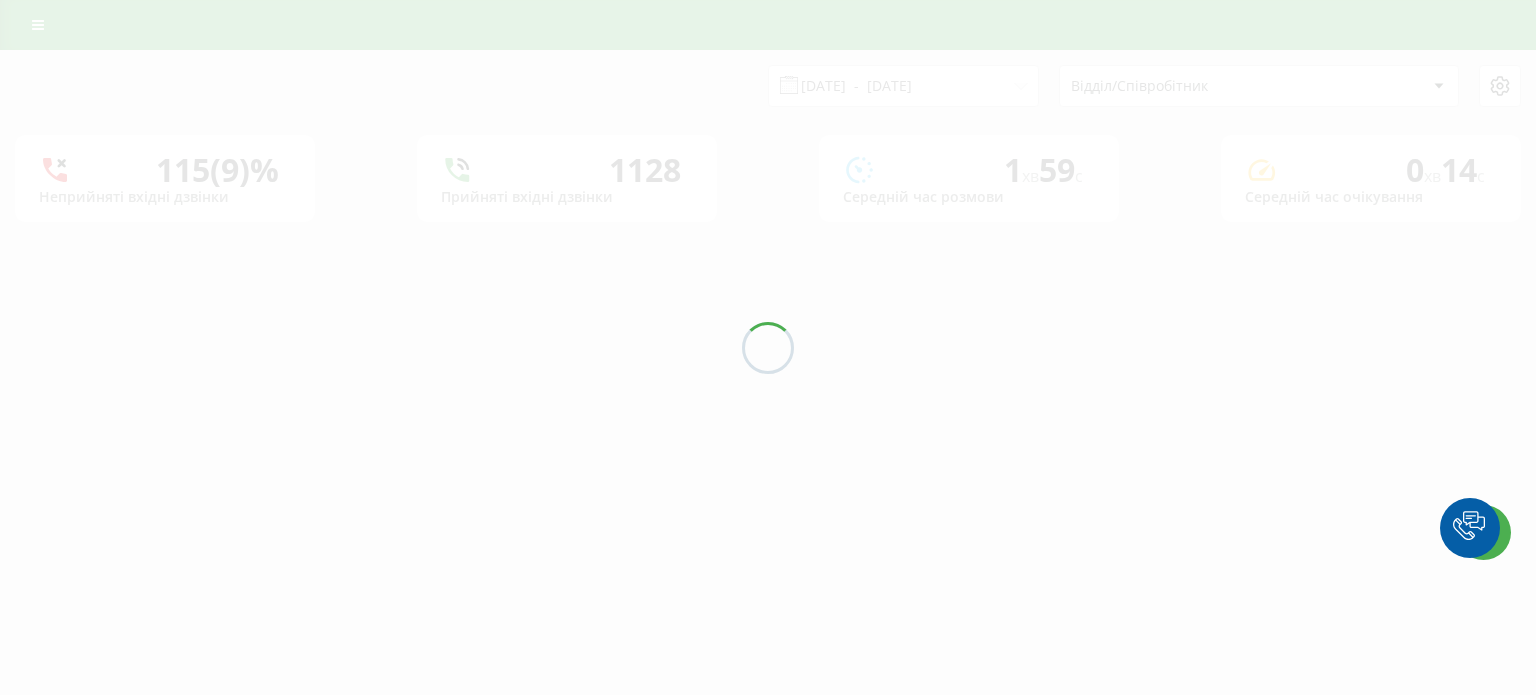 scroll, scrollTop: 0, scrollLeft: 0, axis: both 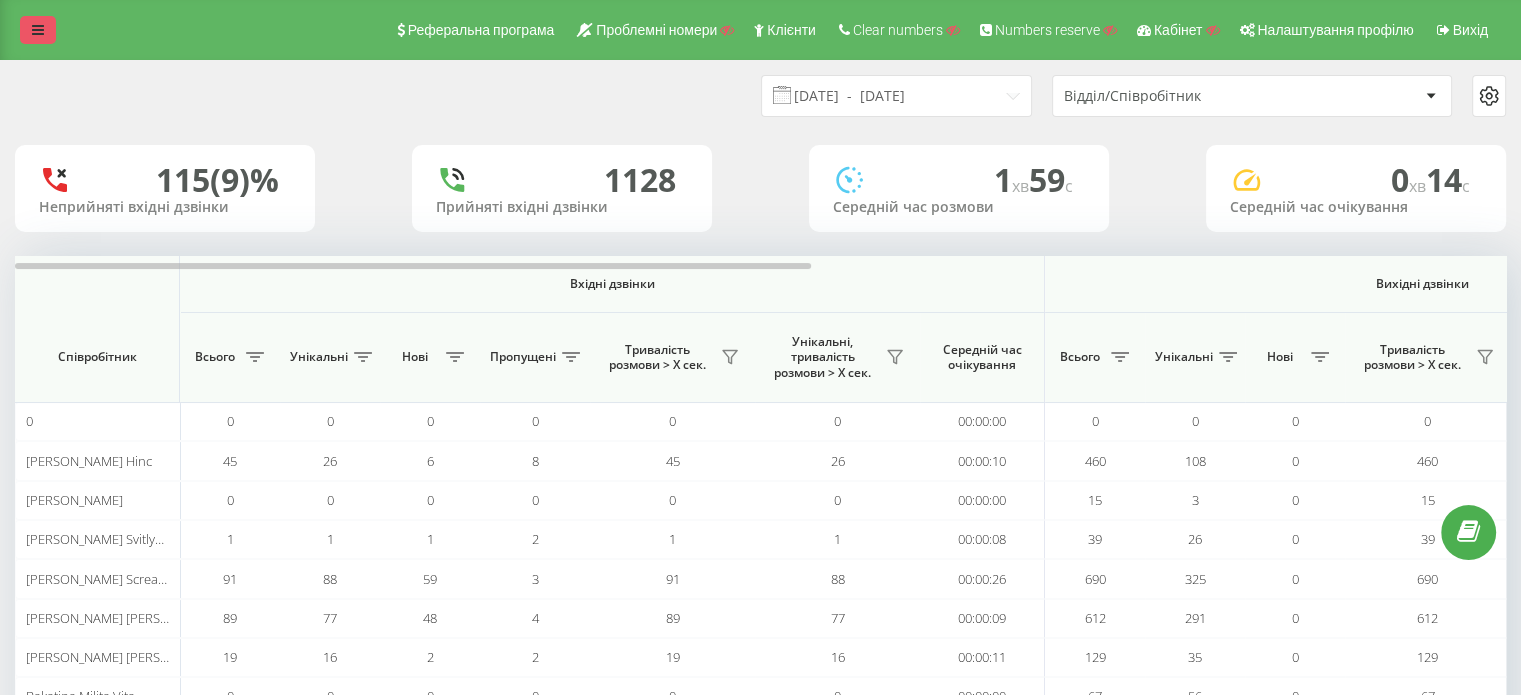 click at bounding box center [38, 30] 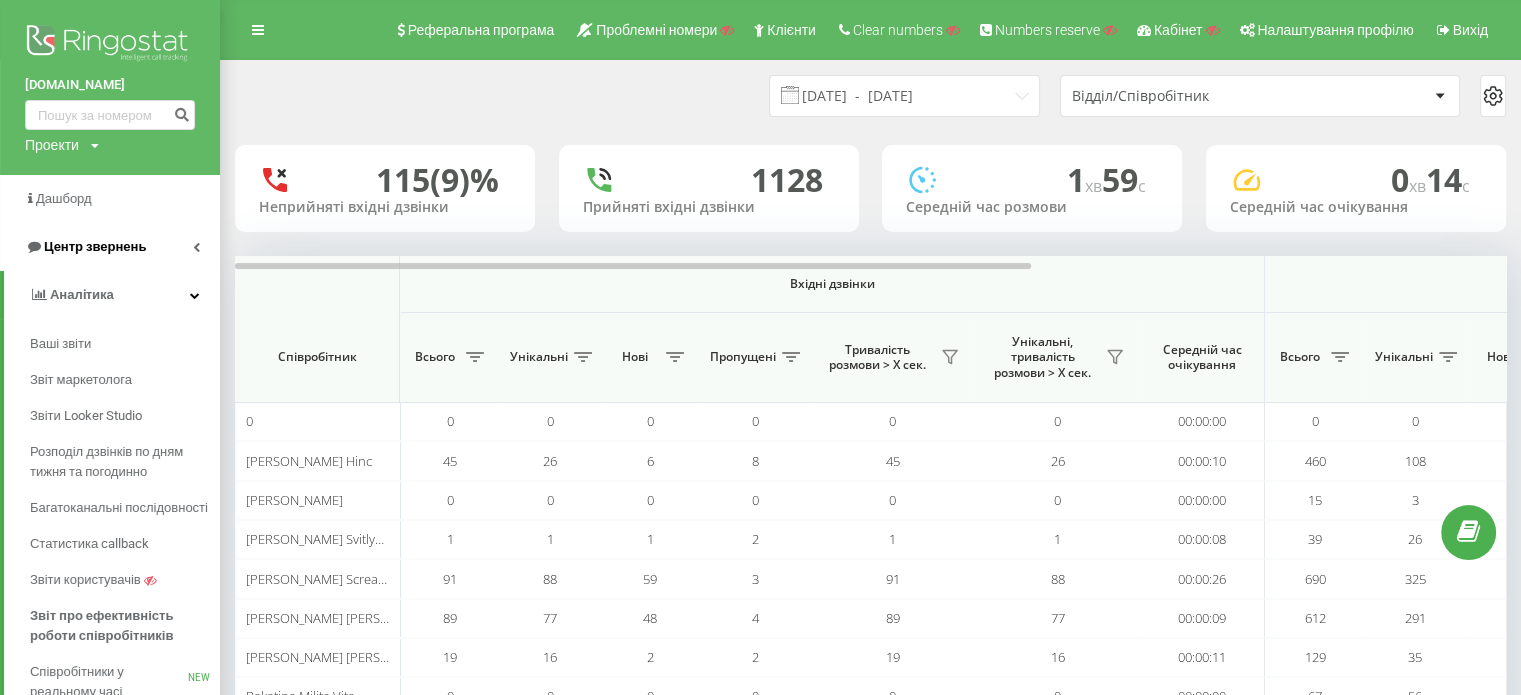 click on "Центр звернень" at bounding box center (110, 247) 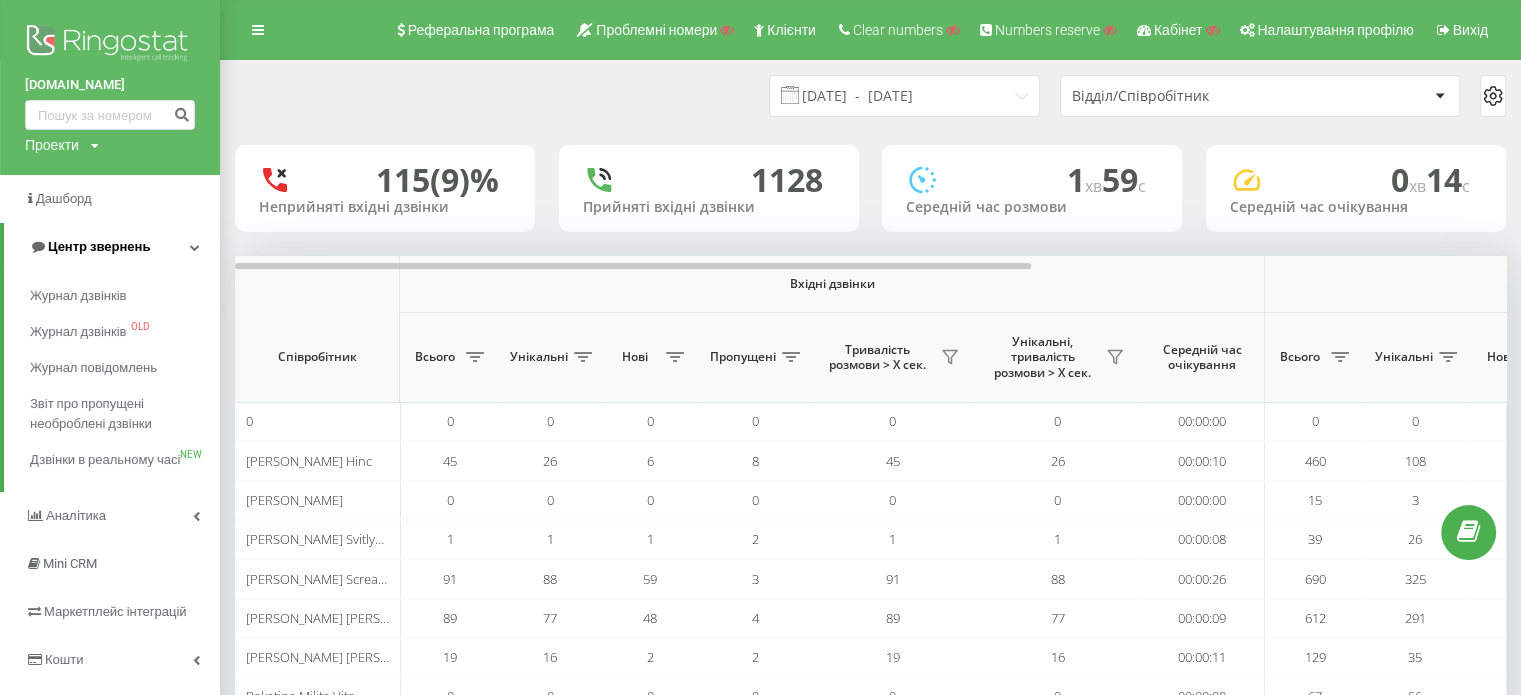 click on "Центр звернень" at bounding box center [112, 247] 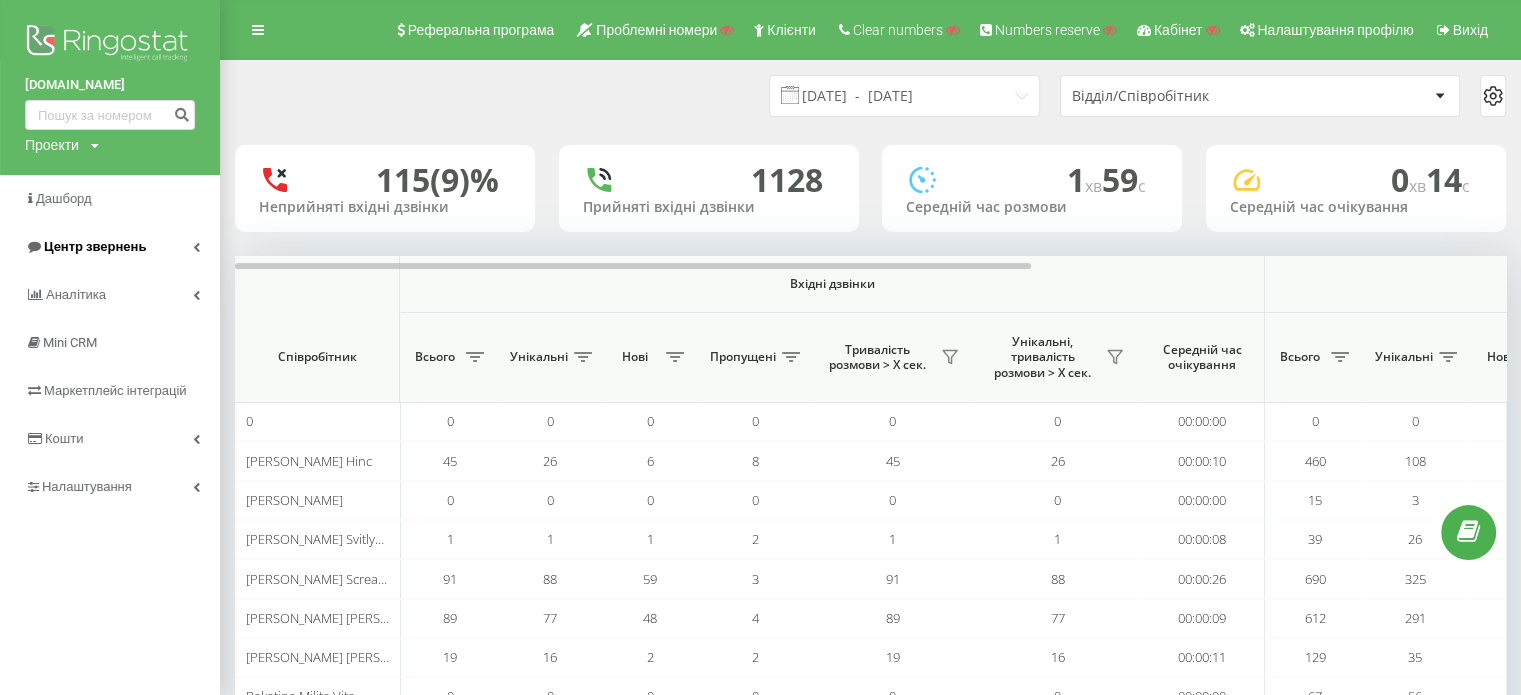 click on "Центр звернень" at bounding box center (95, 246) 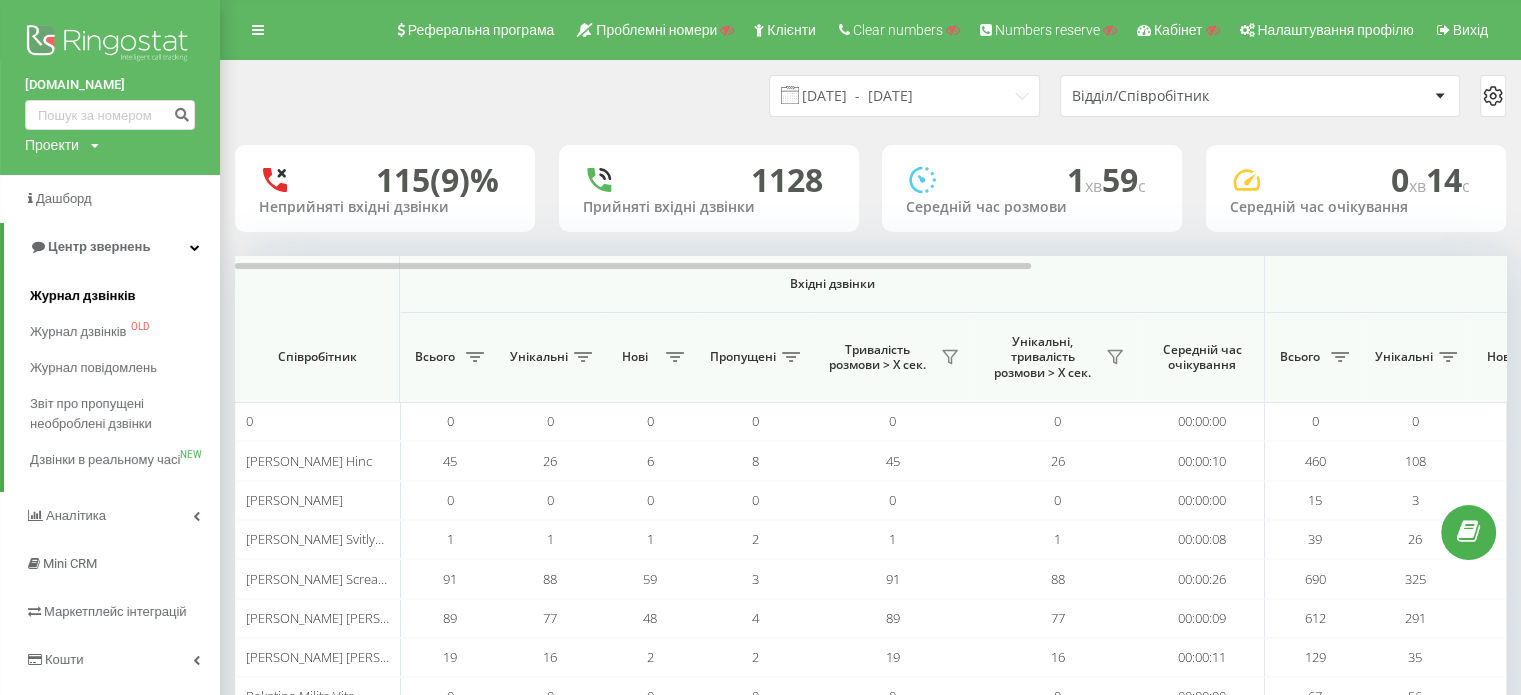 click on "Журнал дзвінків" at bounding box center [83, 296] 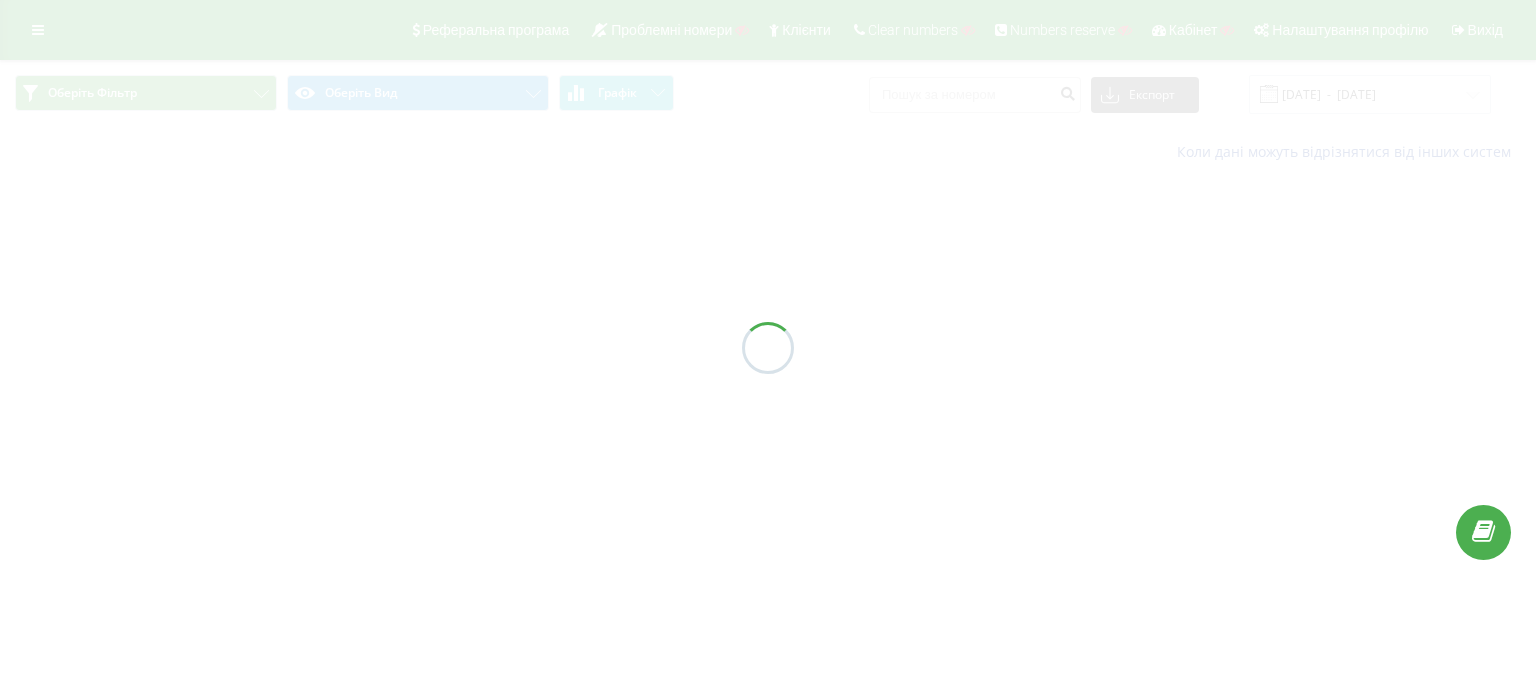 scroll, scrollTop: 0, scrollLeft: 0, axis: both 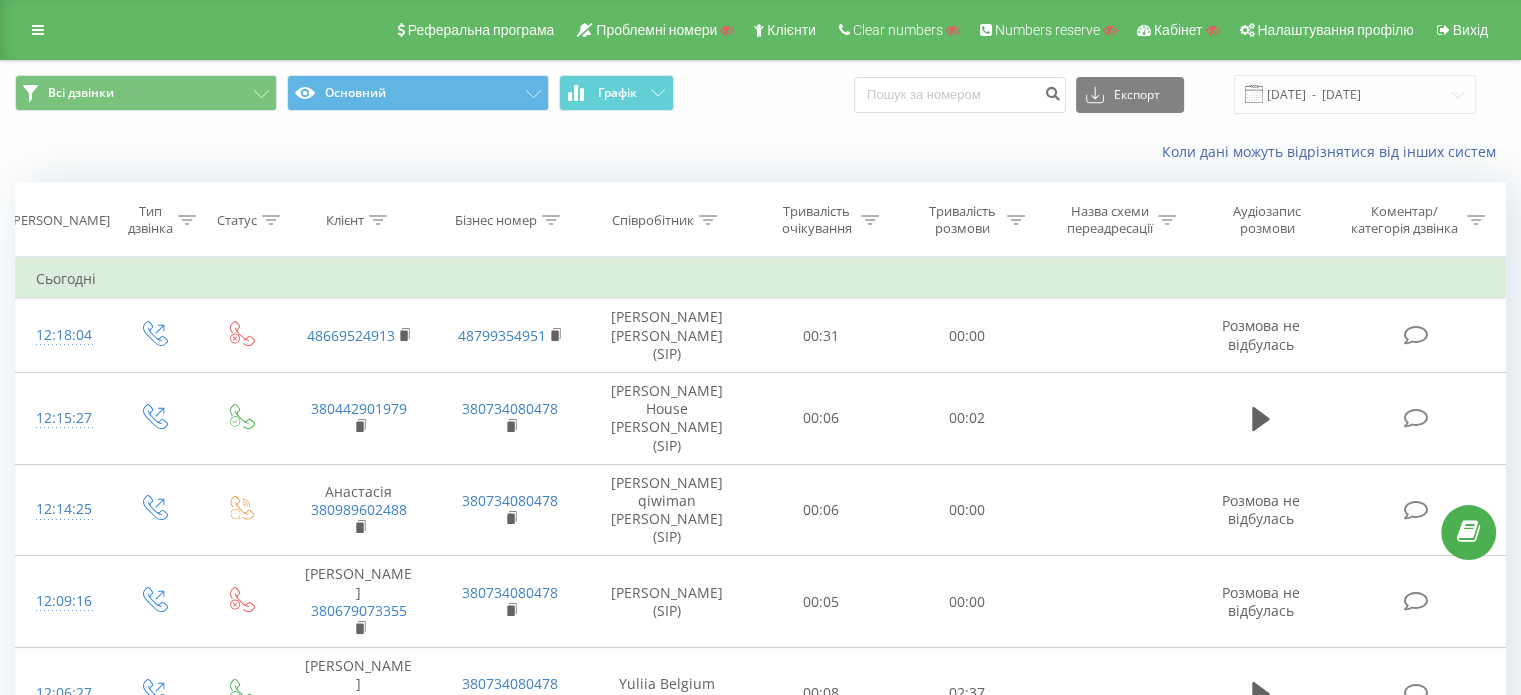 click on "Коли дані можуть відрізнятися вiд інших систем" at bounding box center (1045, 152) 